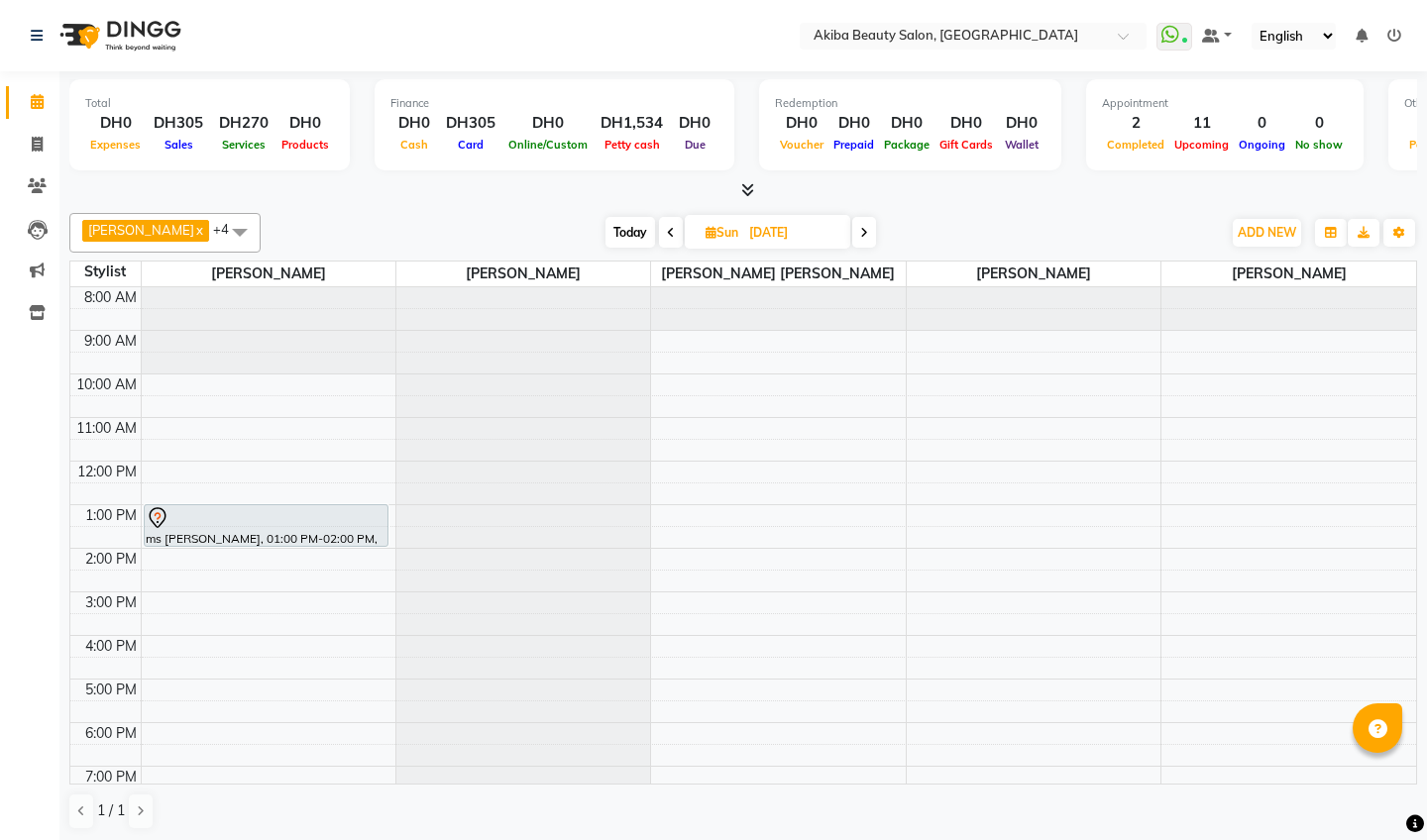 scroll, scrollTop: 1, scrollLeft: 0, axis: vertical 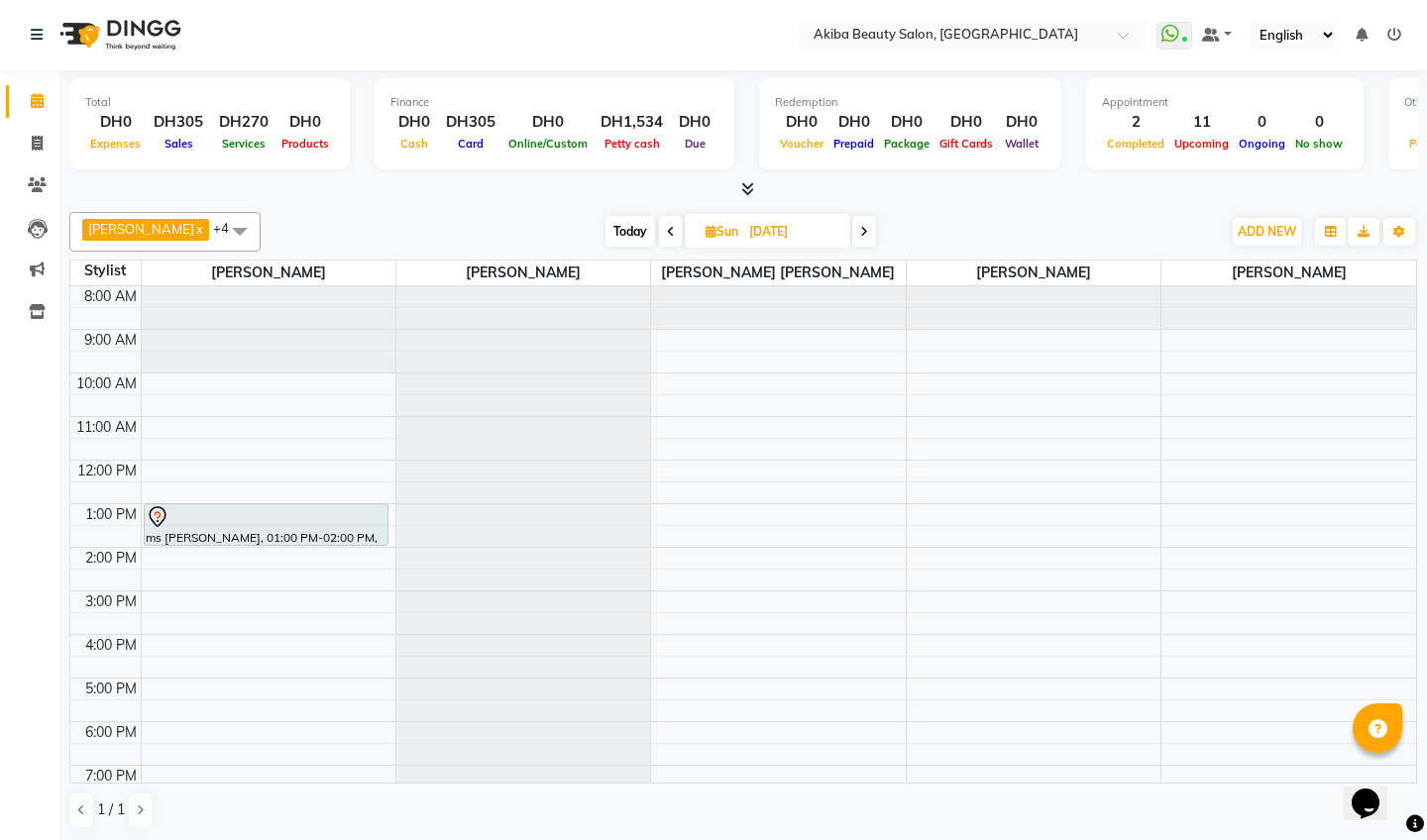 click on "Today" at bounding box center (630, 231) 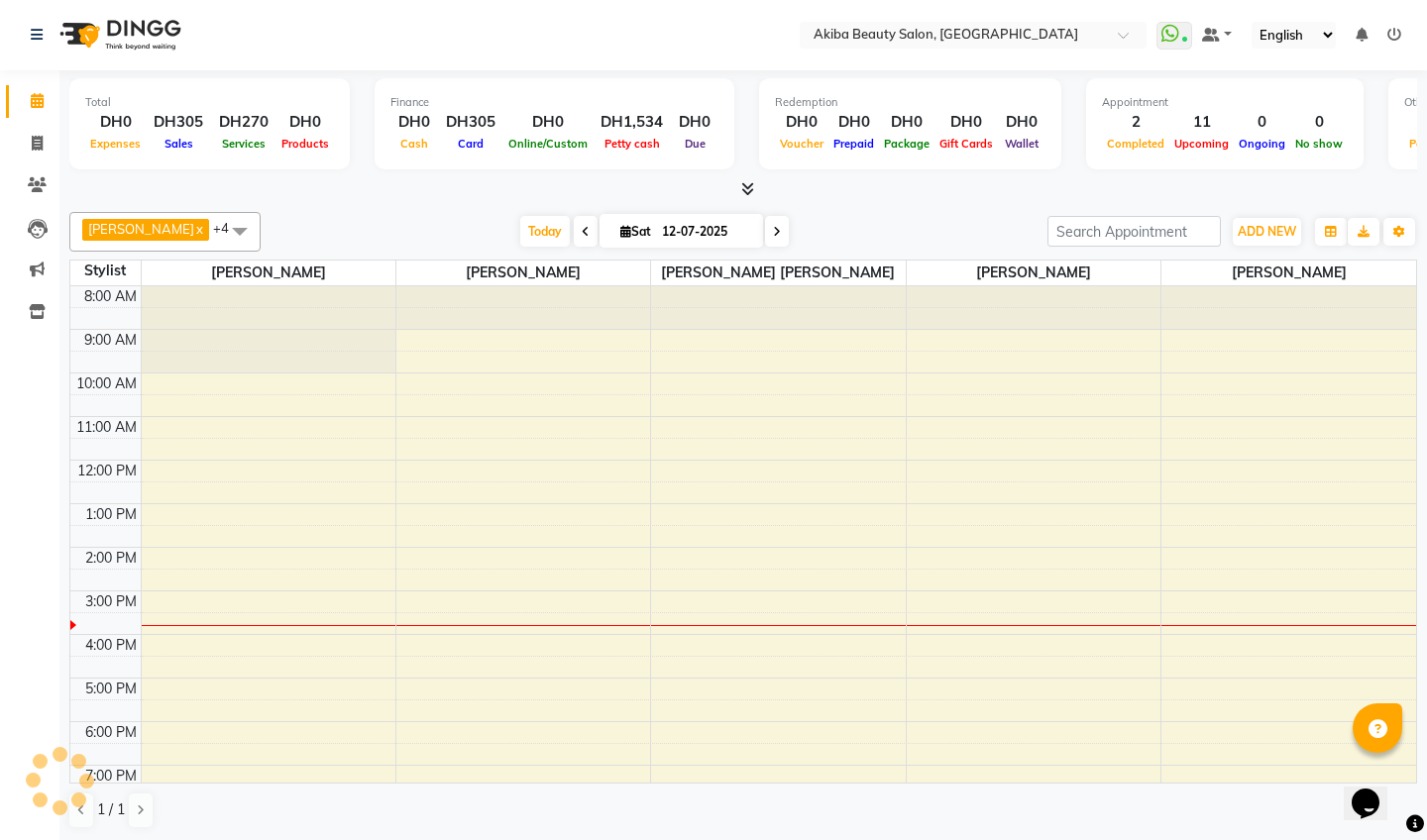 scroll, scrollTop: 113, scrollLeft: 0, axis: vertical 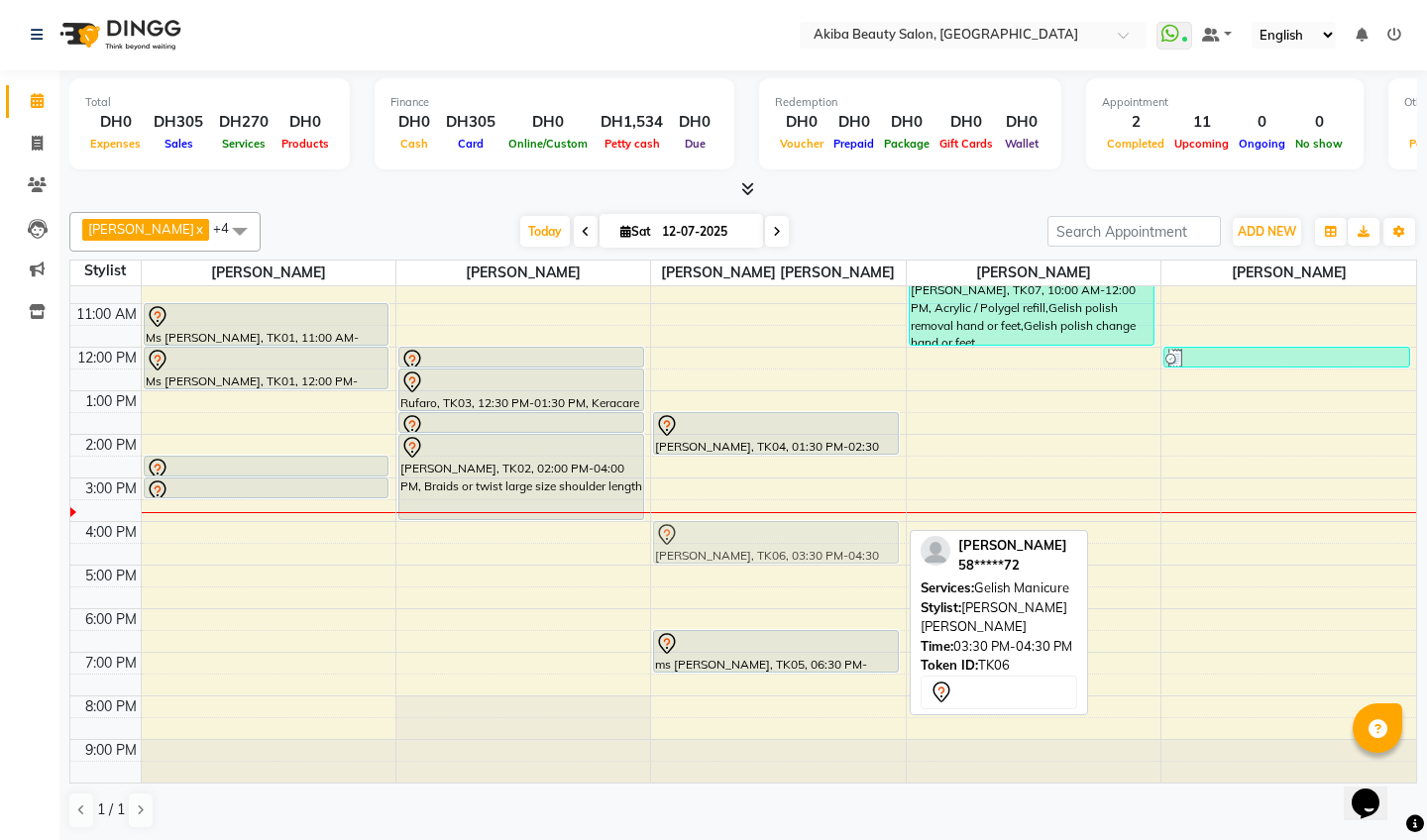 drag, startPoint x: 715, startPoint y: 517, endPoint x: 717, endPoint y: 538, distance: 21.095023 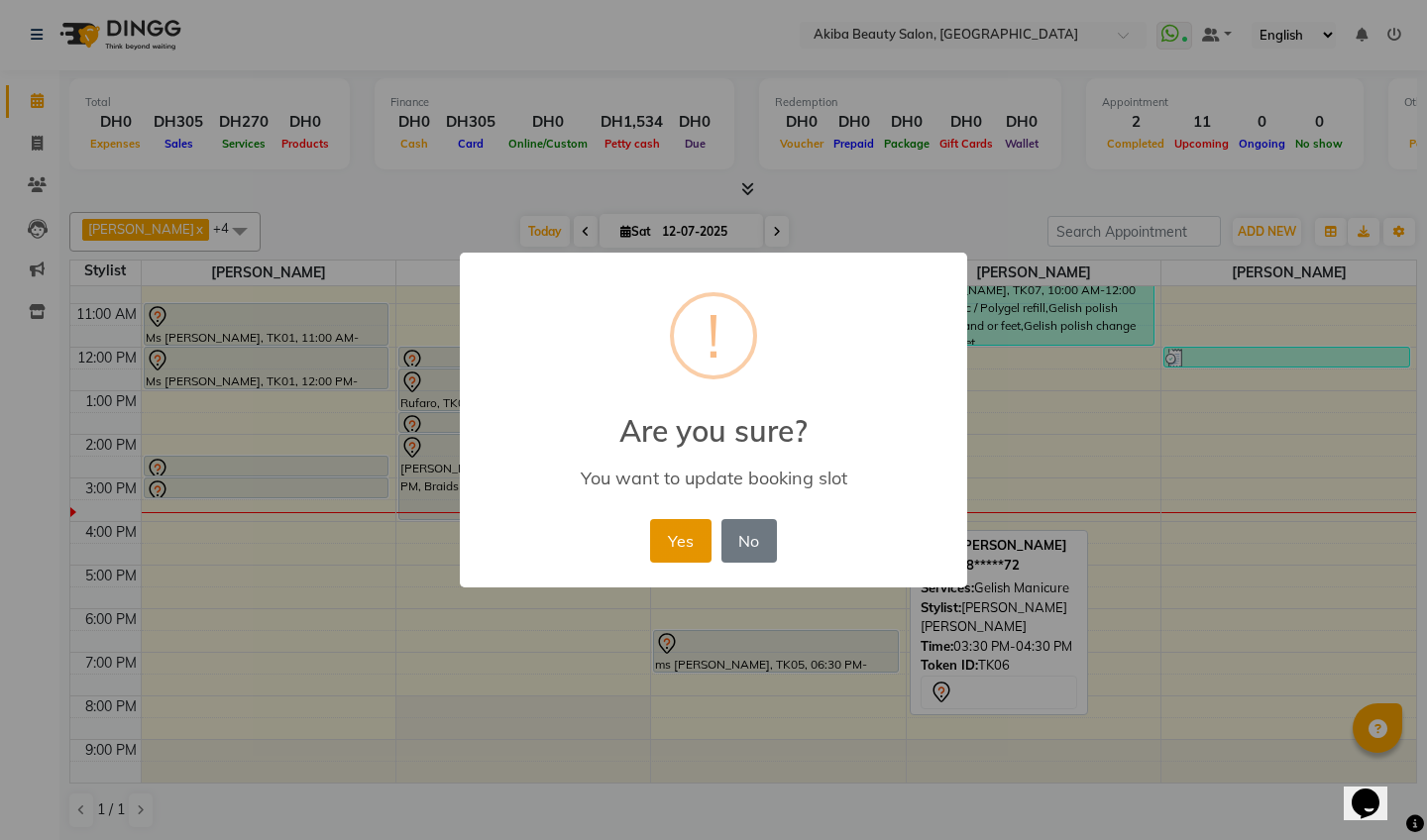 click on "Yes" at bounding box center (680, 541) 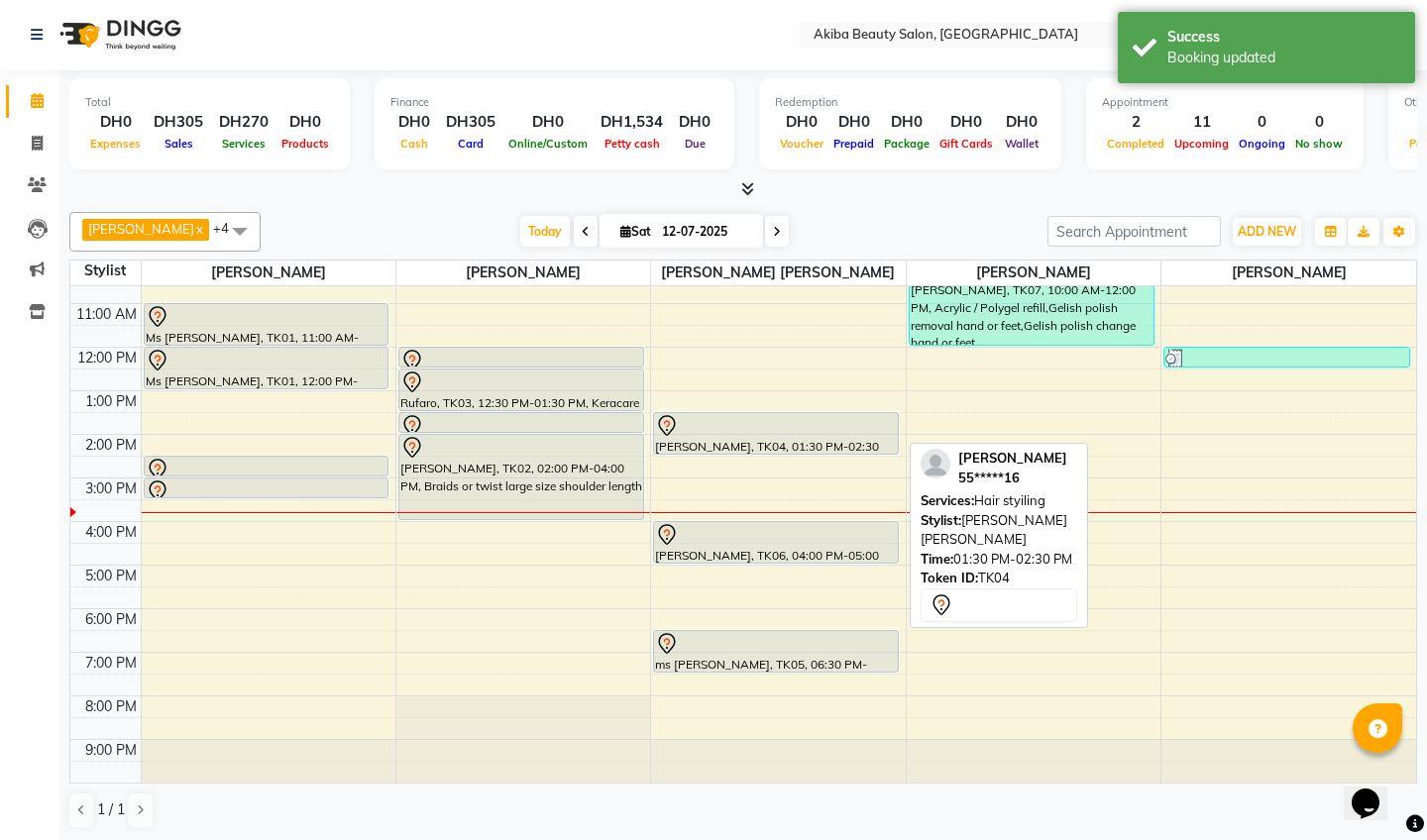 click at bounding box center [776, 426] 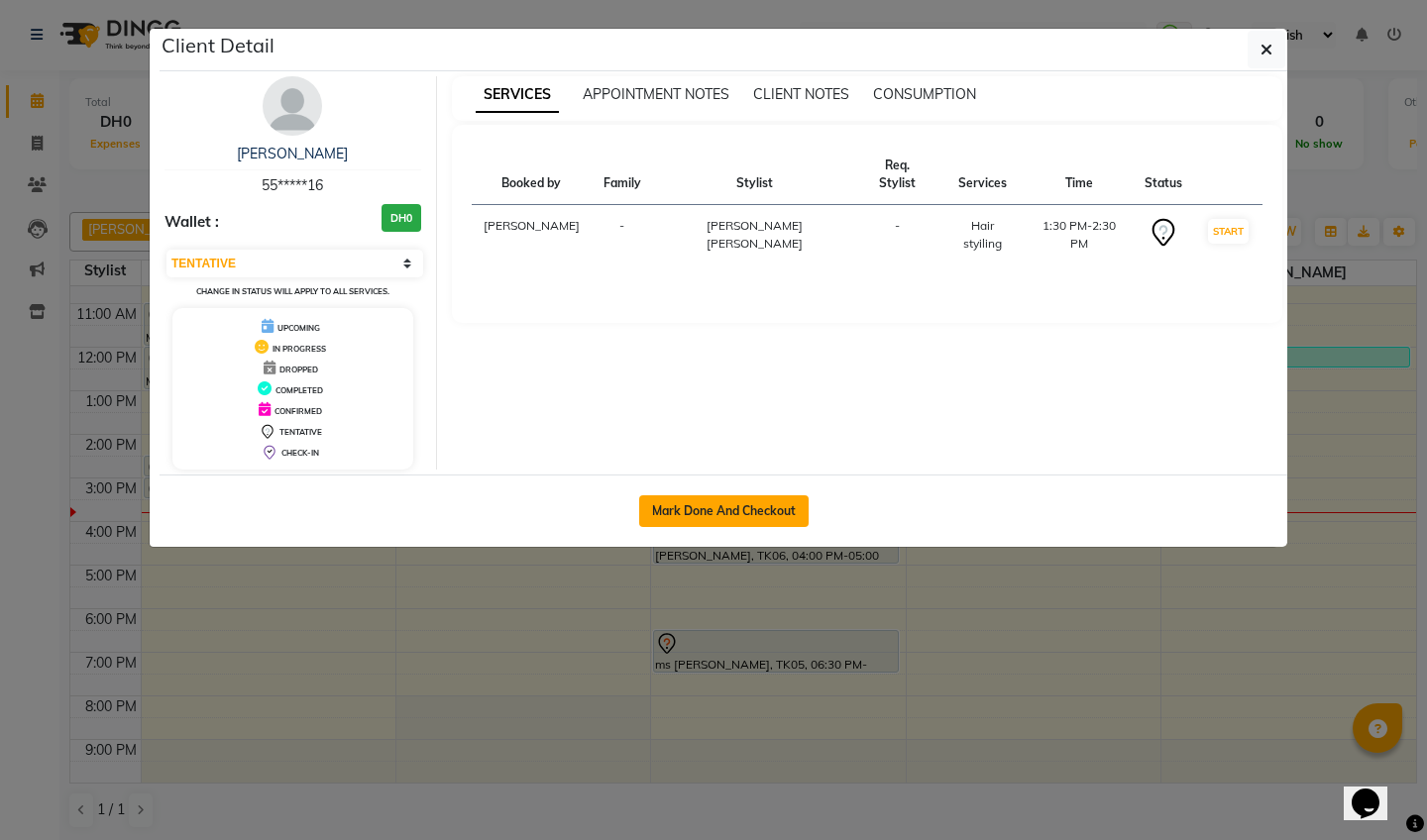 click on "Mark Done And Checkout" 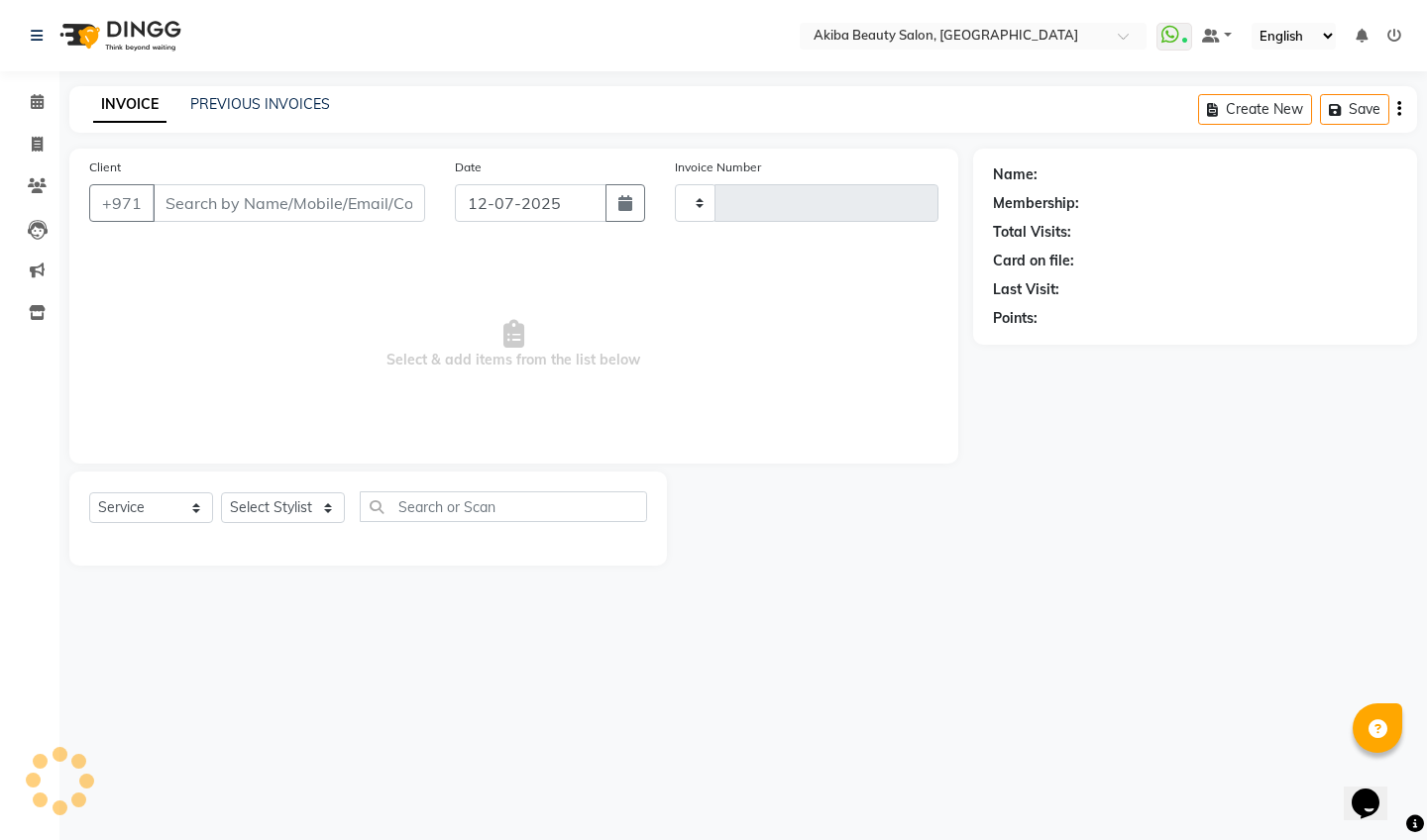 scroll, scrollTop: 0, scrollLeft: 0, axis: both 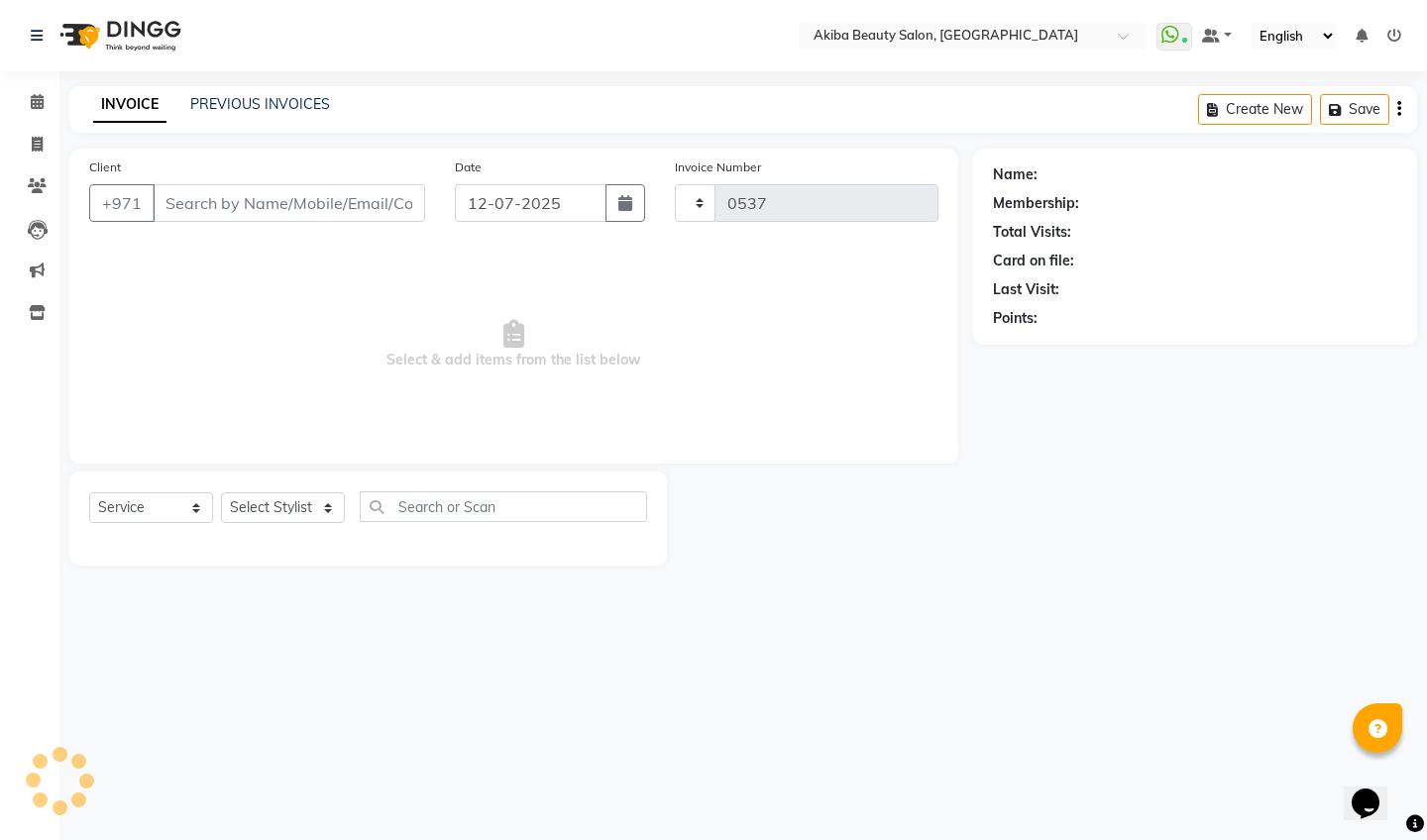 select on "5567" 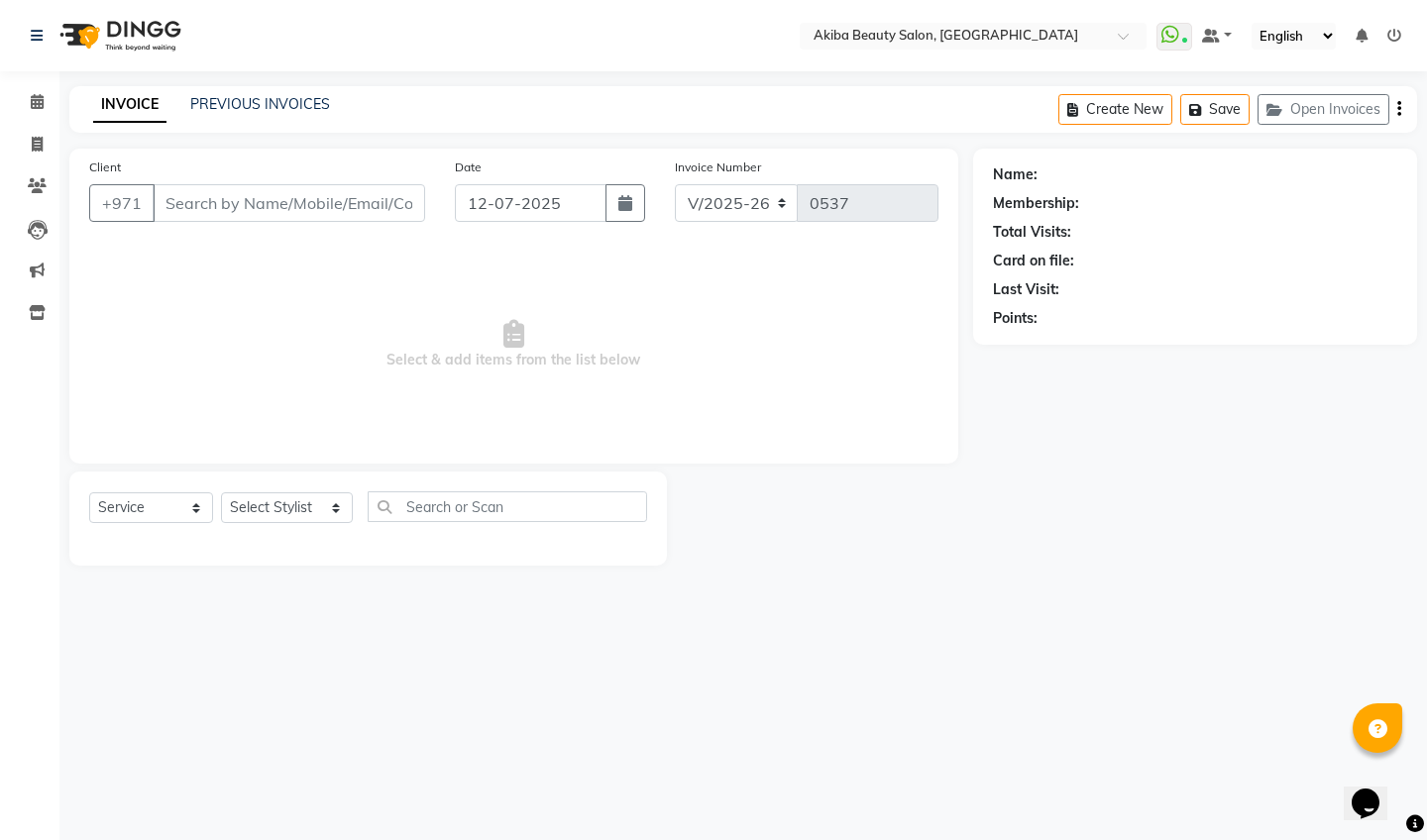 type on "55*****16" 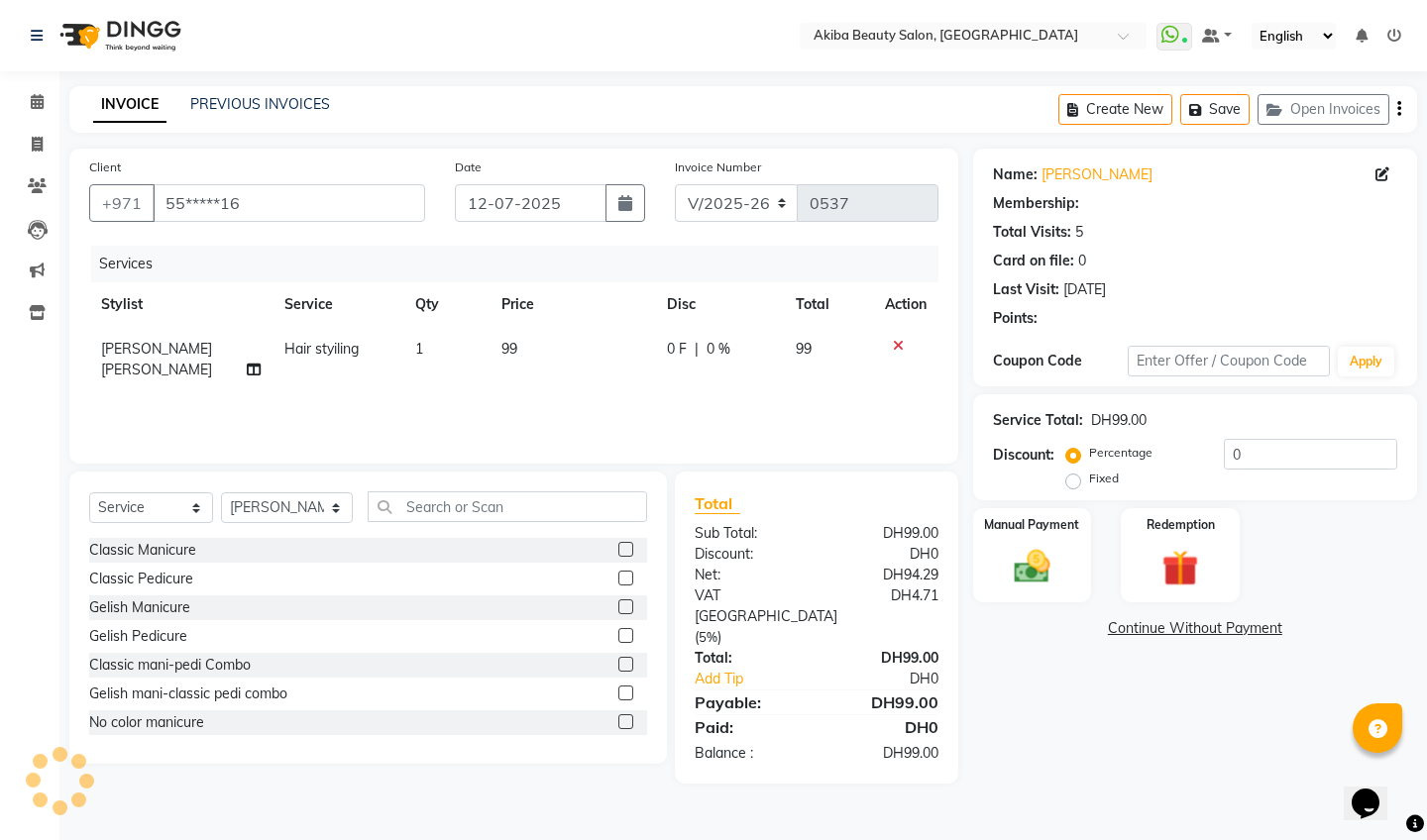 select on "1: Object" 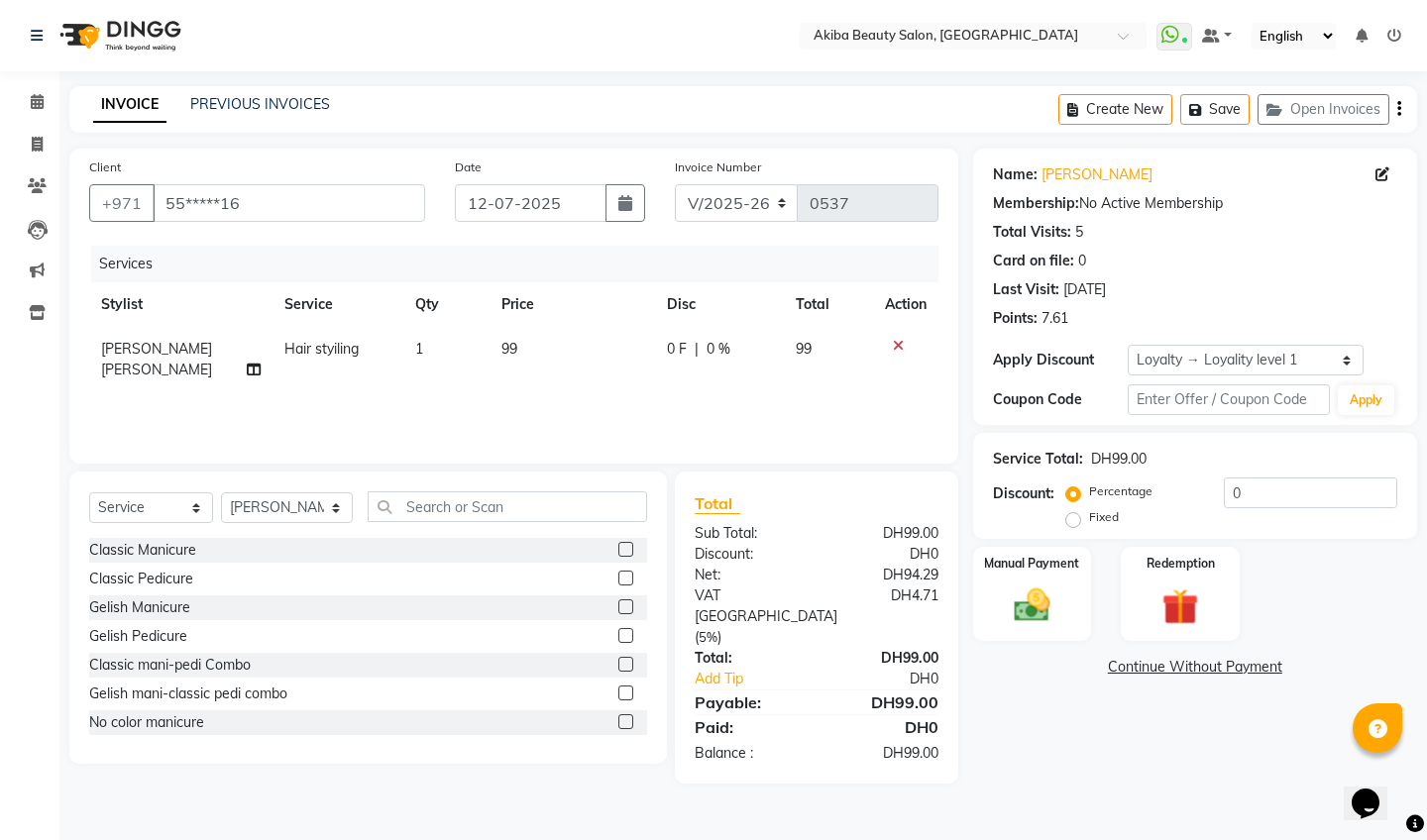 click on "99" 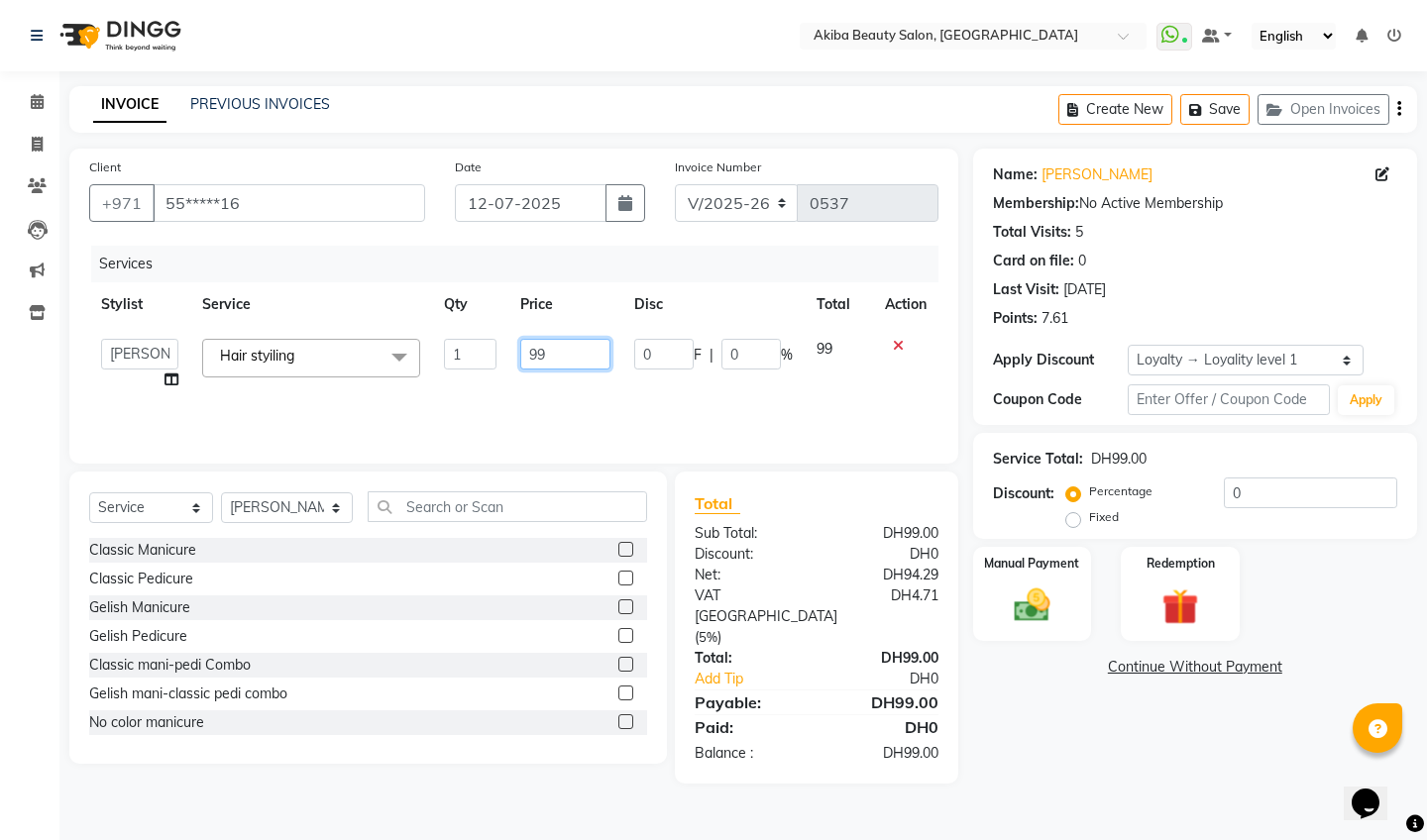 click on "99" 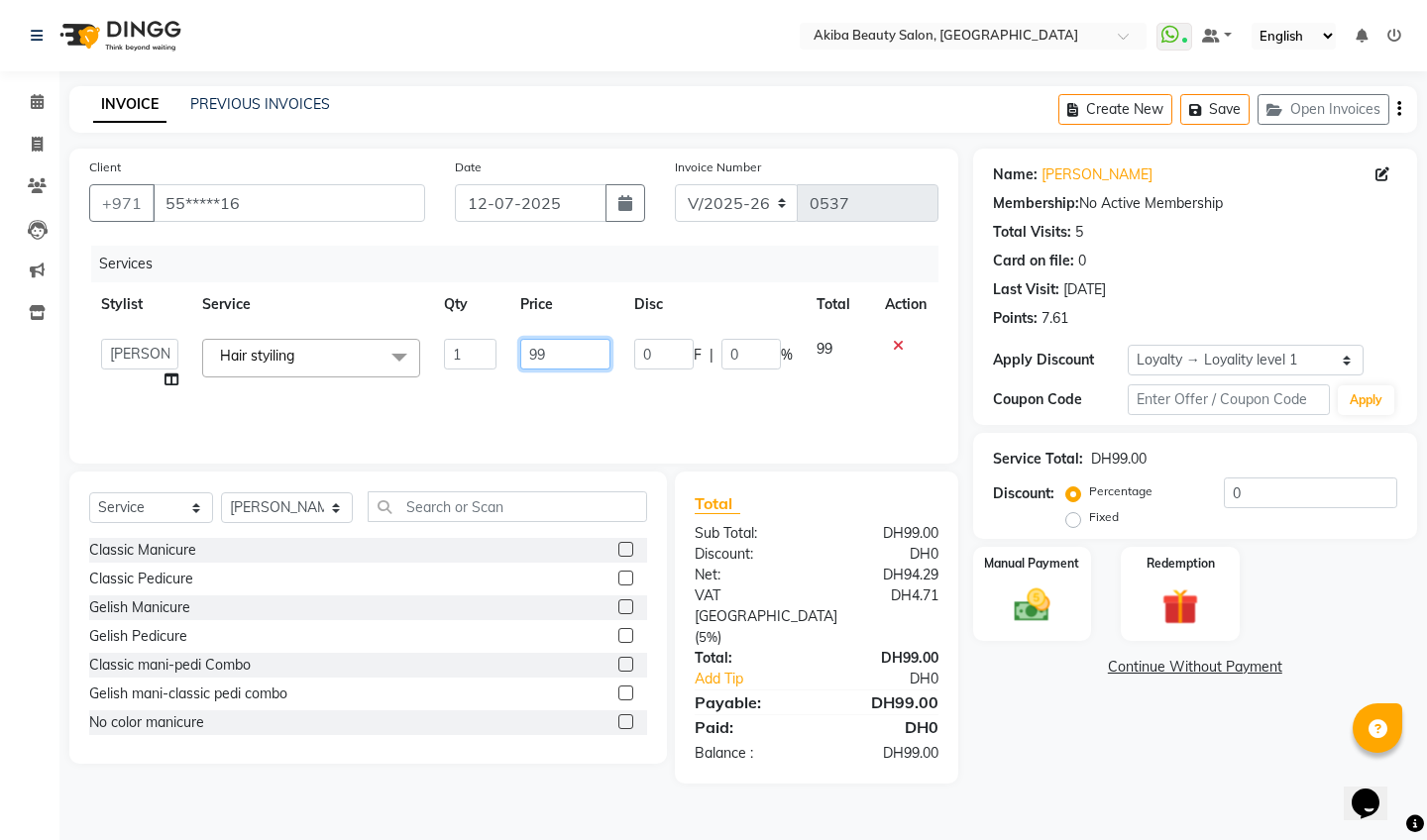 type on "9" 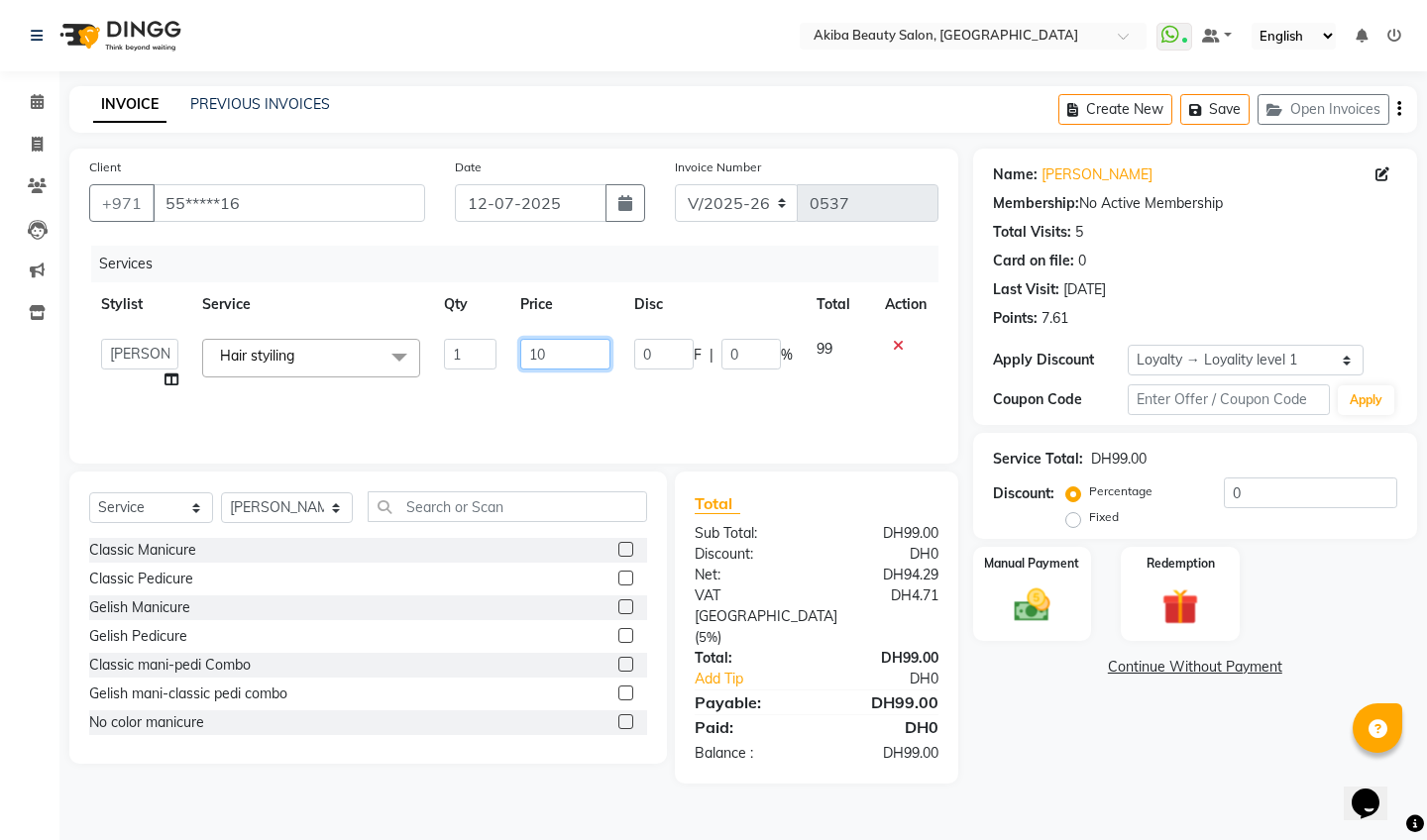 type on "100" 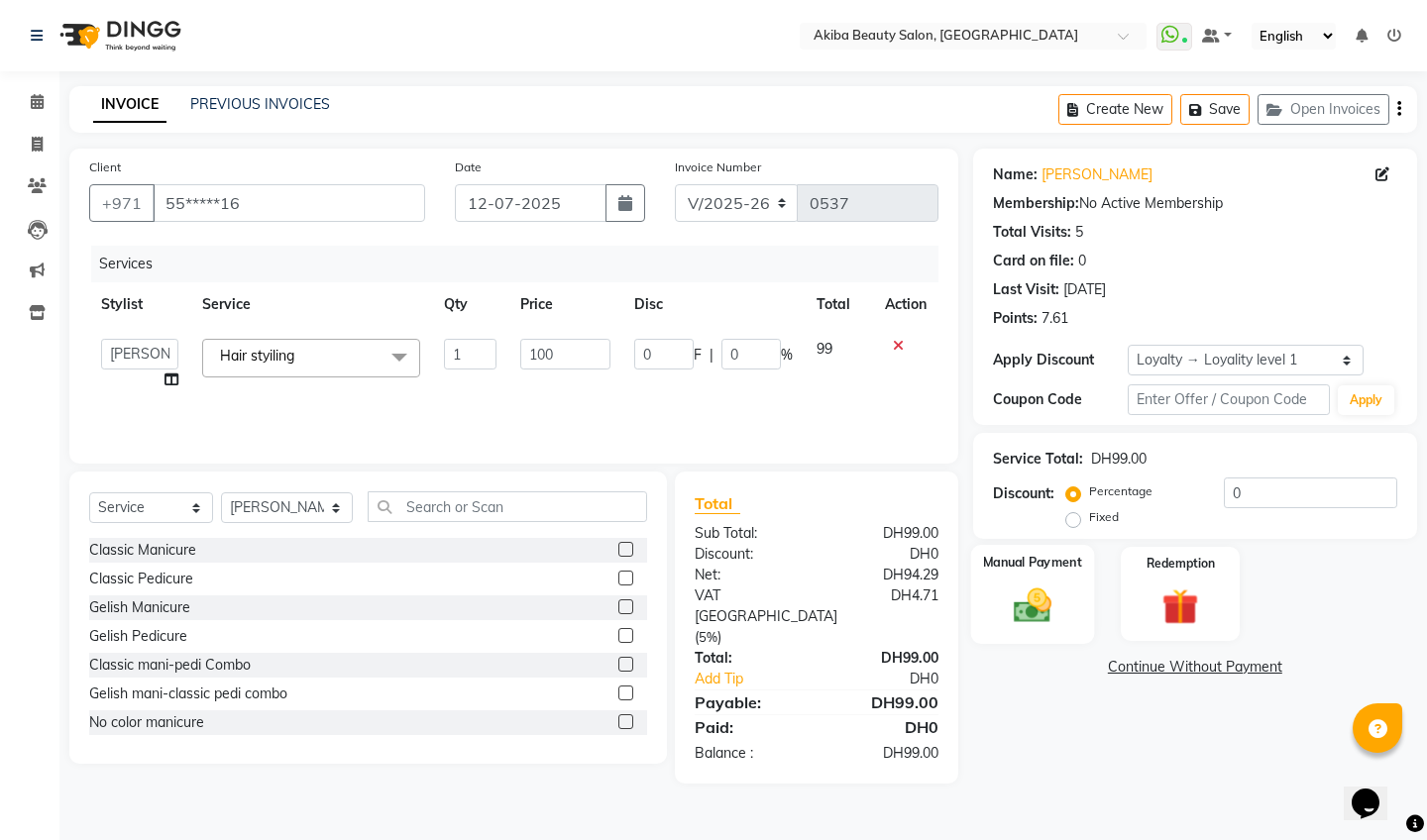 click 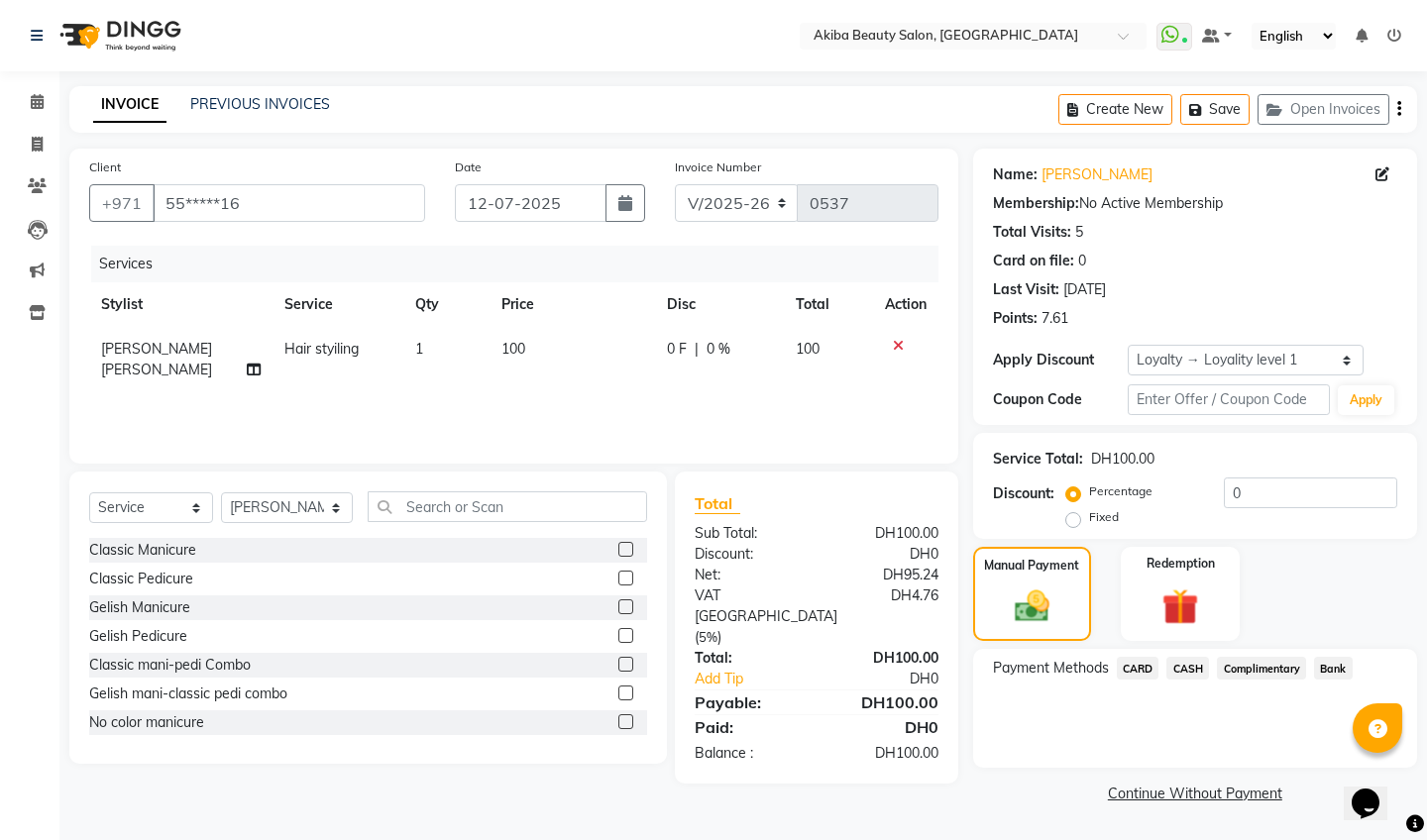 click on "CARD" 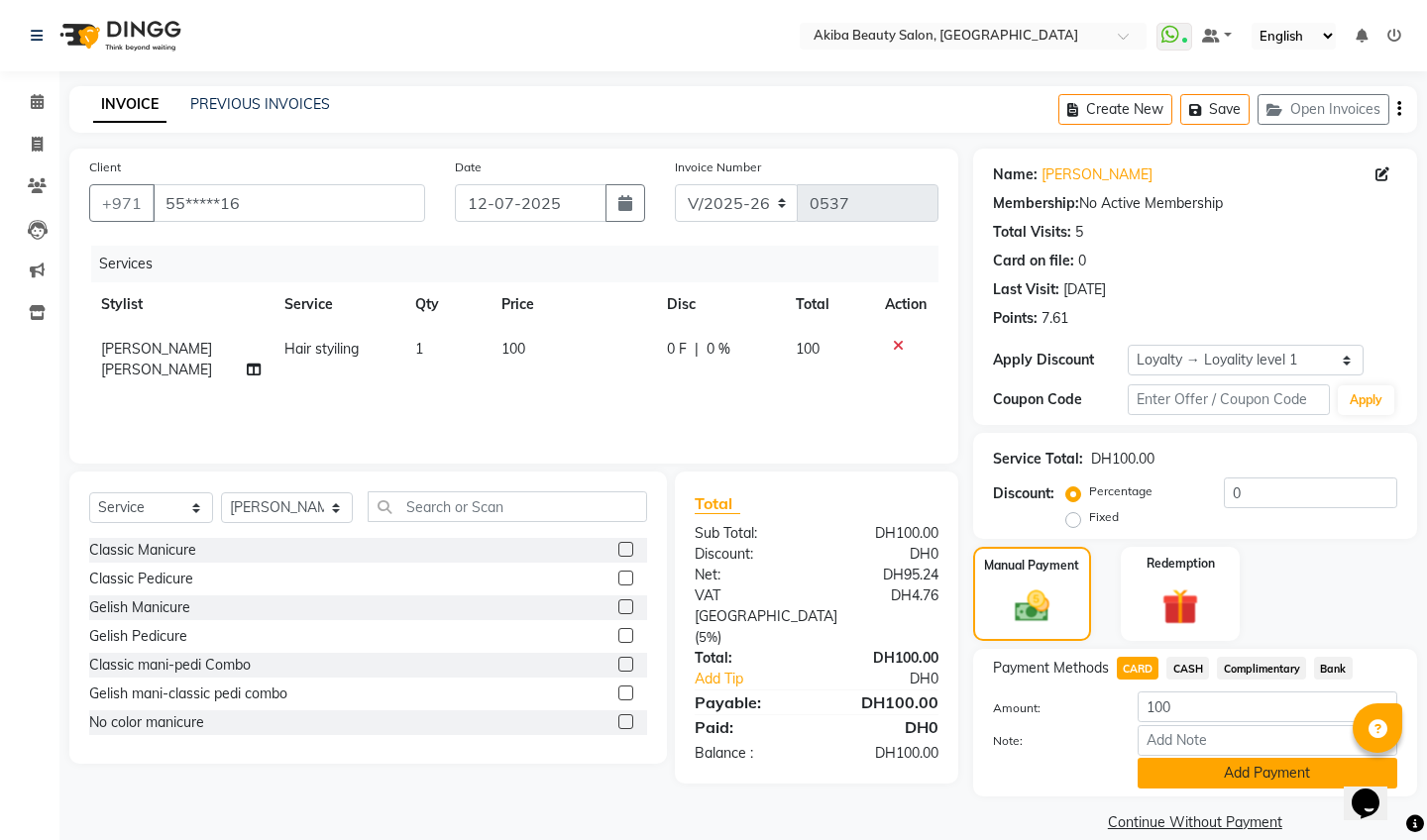 click on "Add Payment" 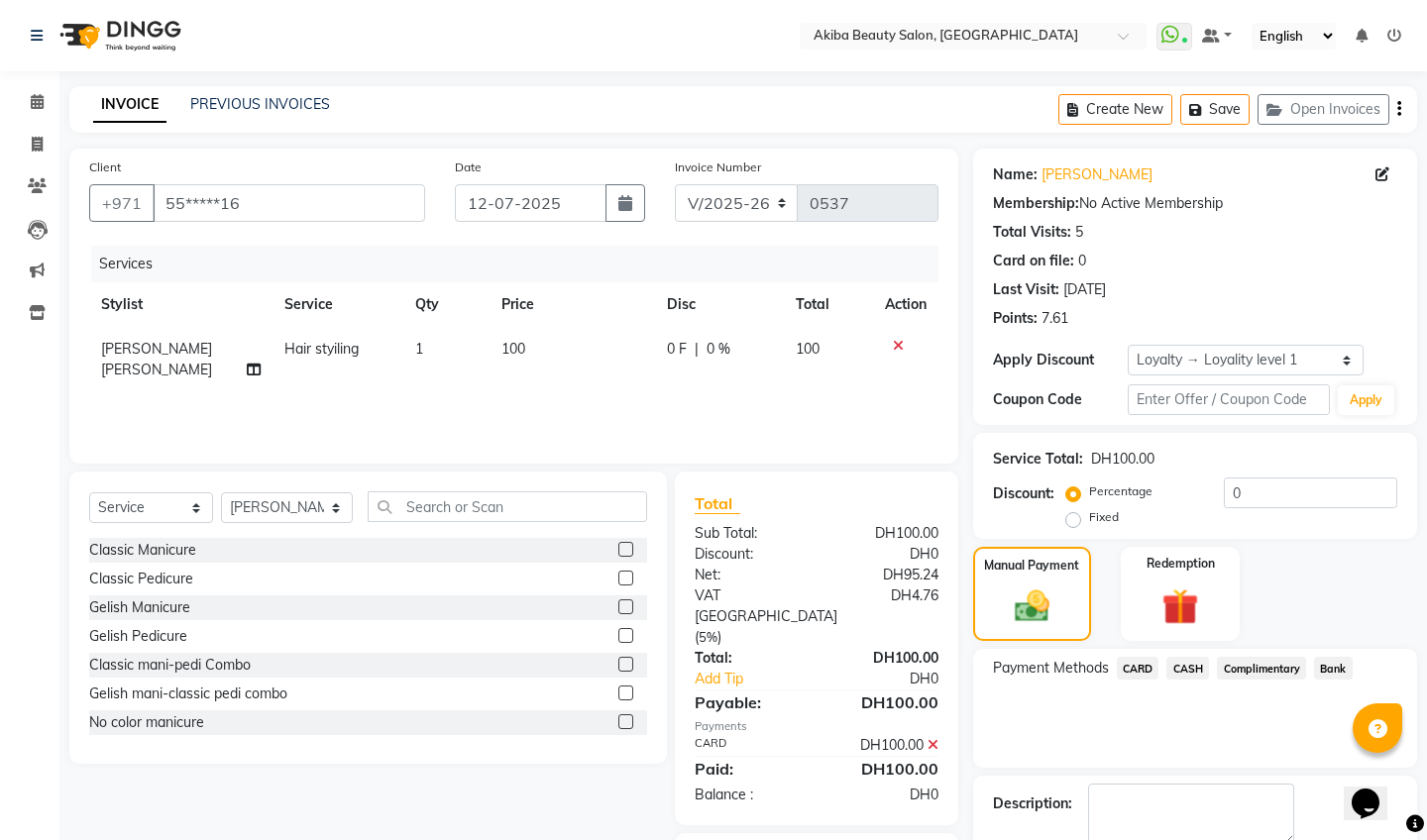 click on "Checkout" 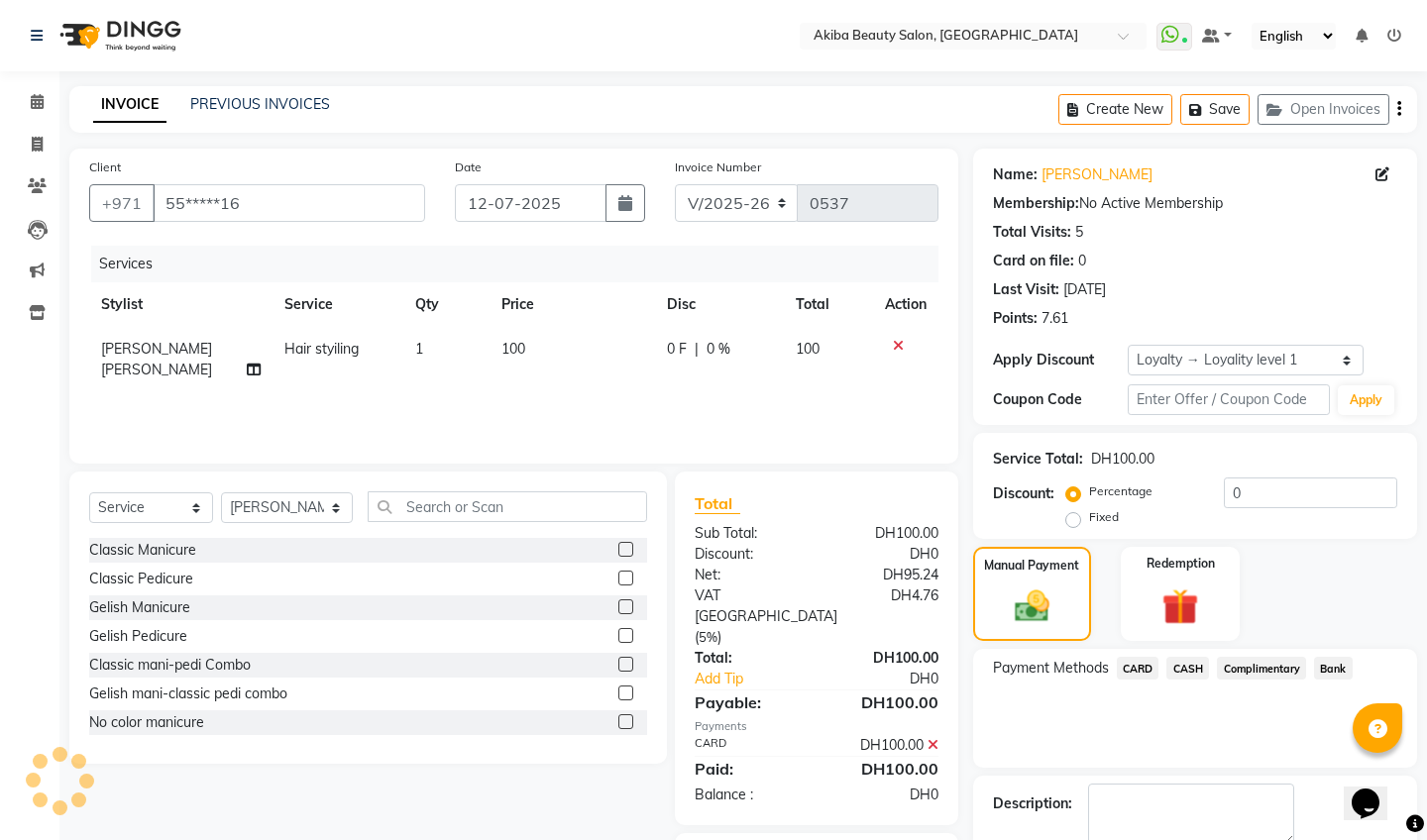 scroll, scrollTop: 110, scrollLeft: 0, axis: vertical 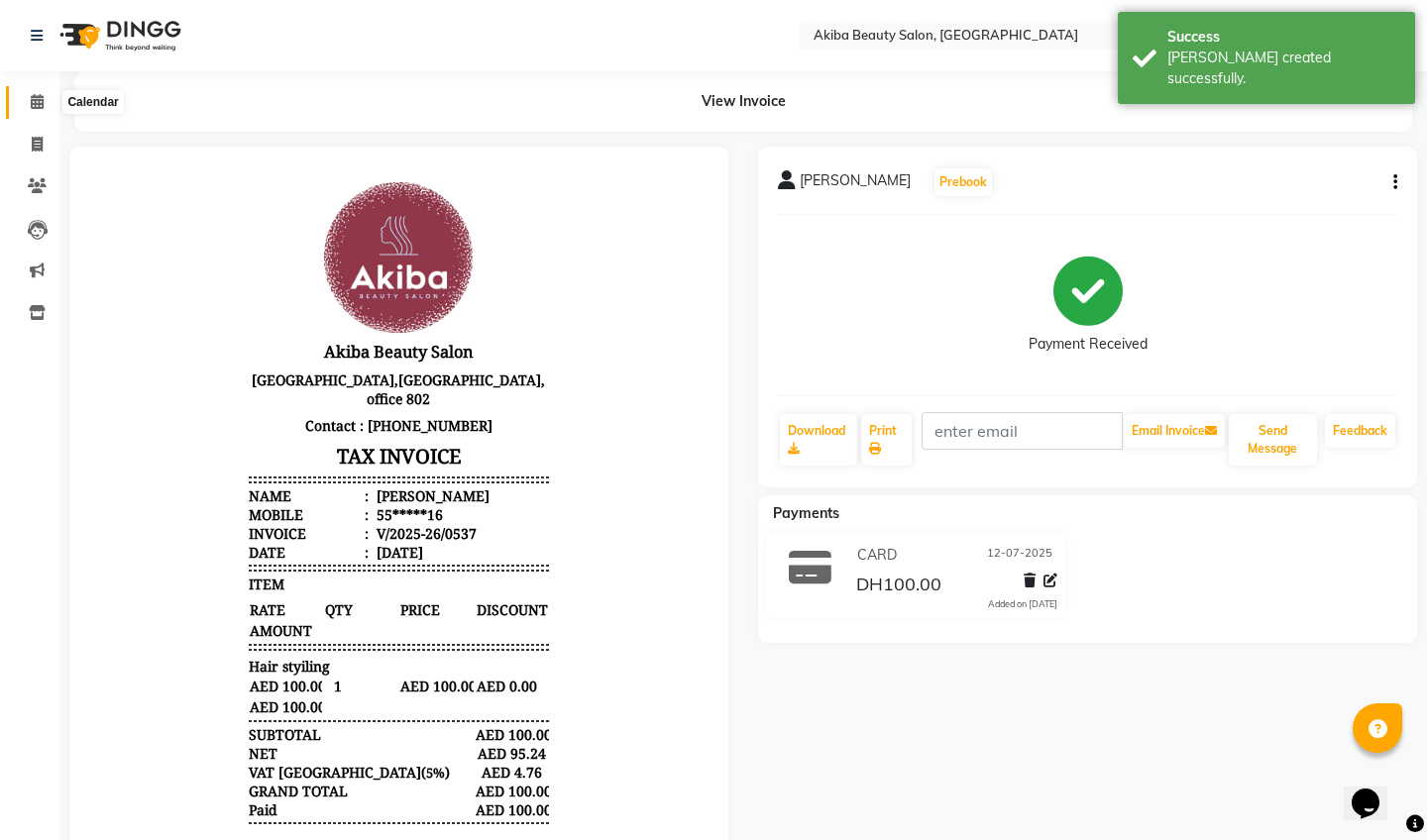 click 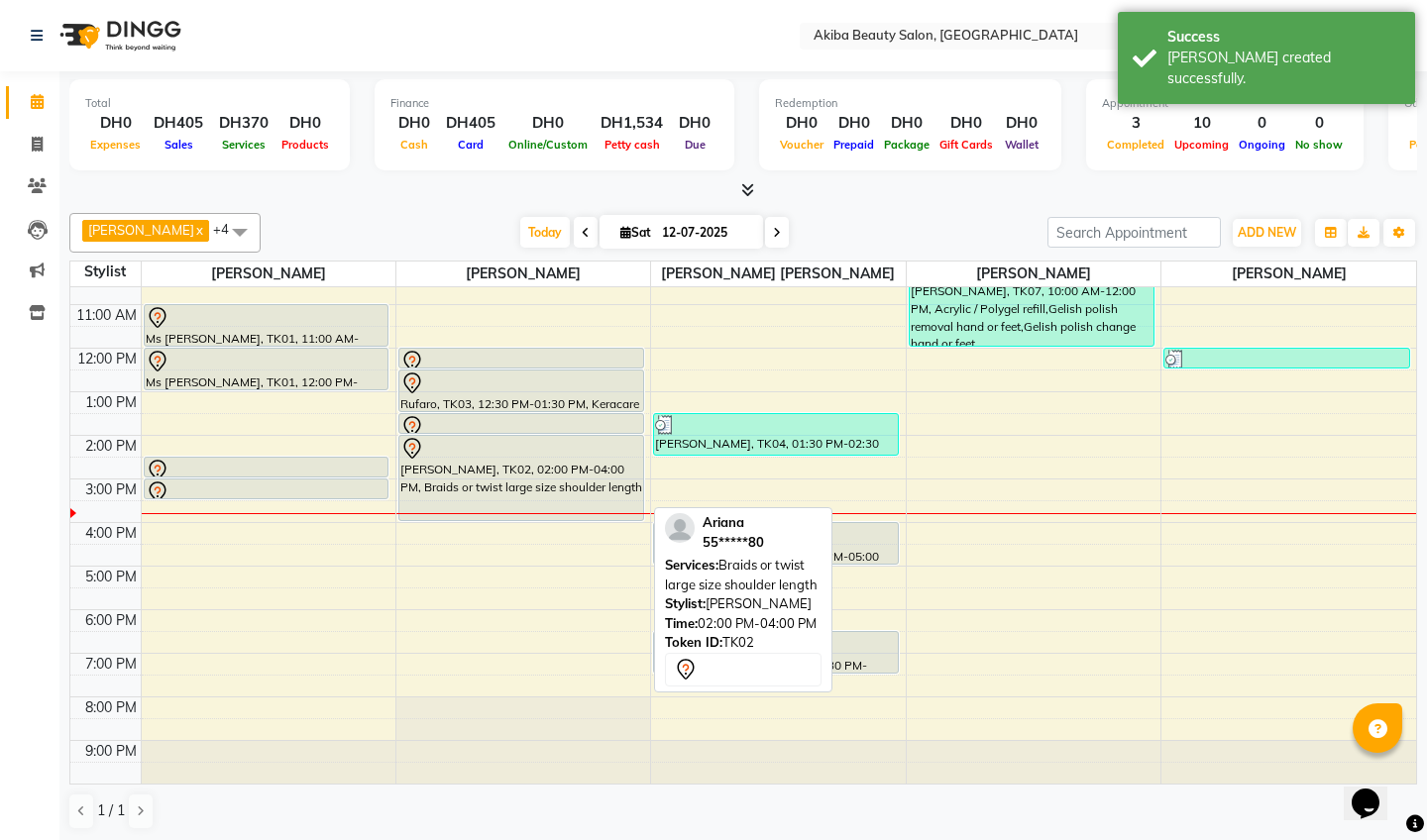 scroll, scrollTop: 113, scrollLeft: 0, axis: vertical 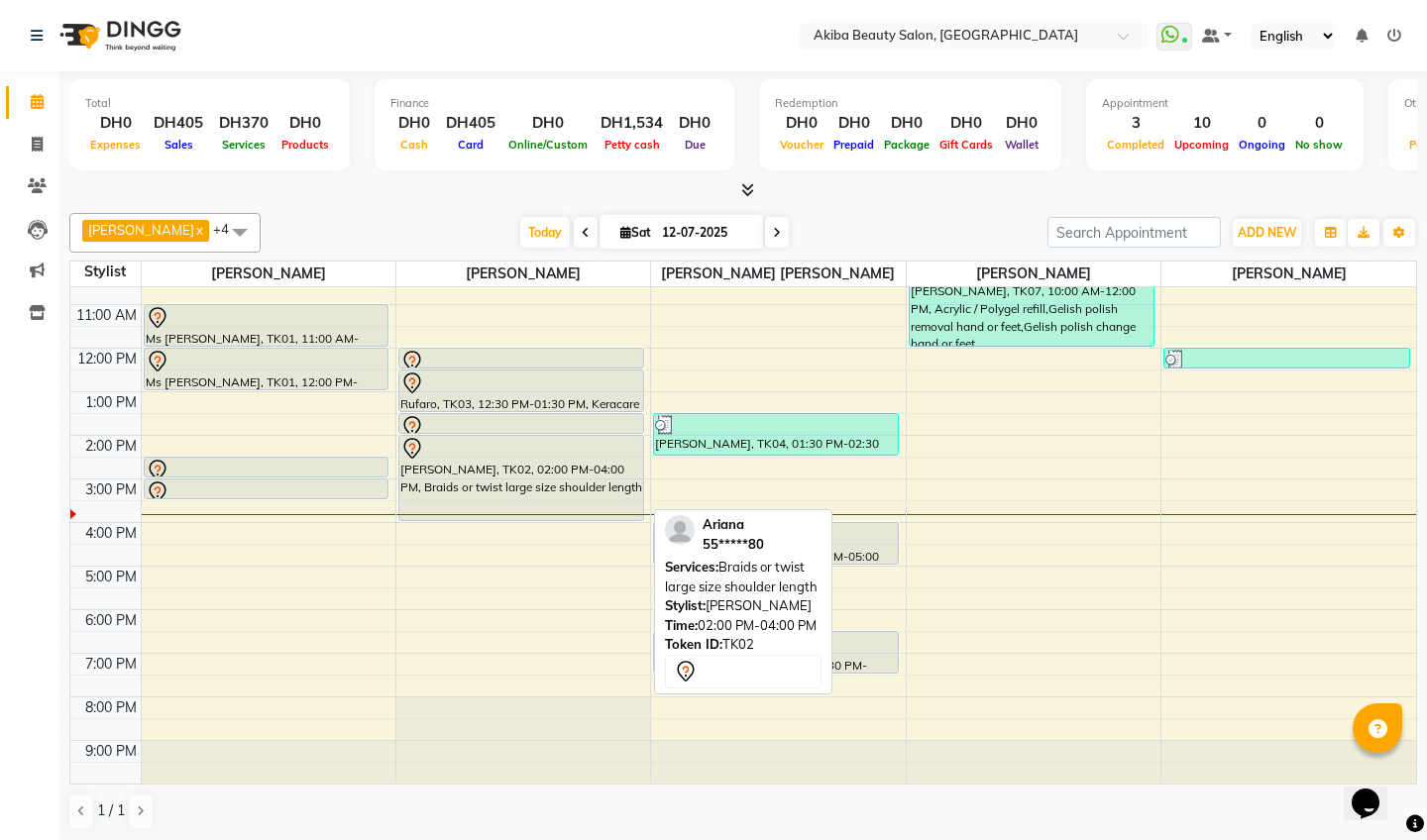 click on "[PERSON_NAME], TK02, 02:00 PM-04:00 PM, Braids or twist large size shoulder length" at bounding box center [521, 477] 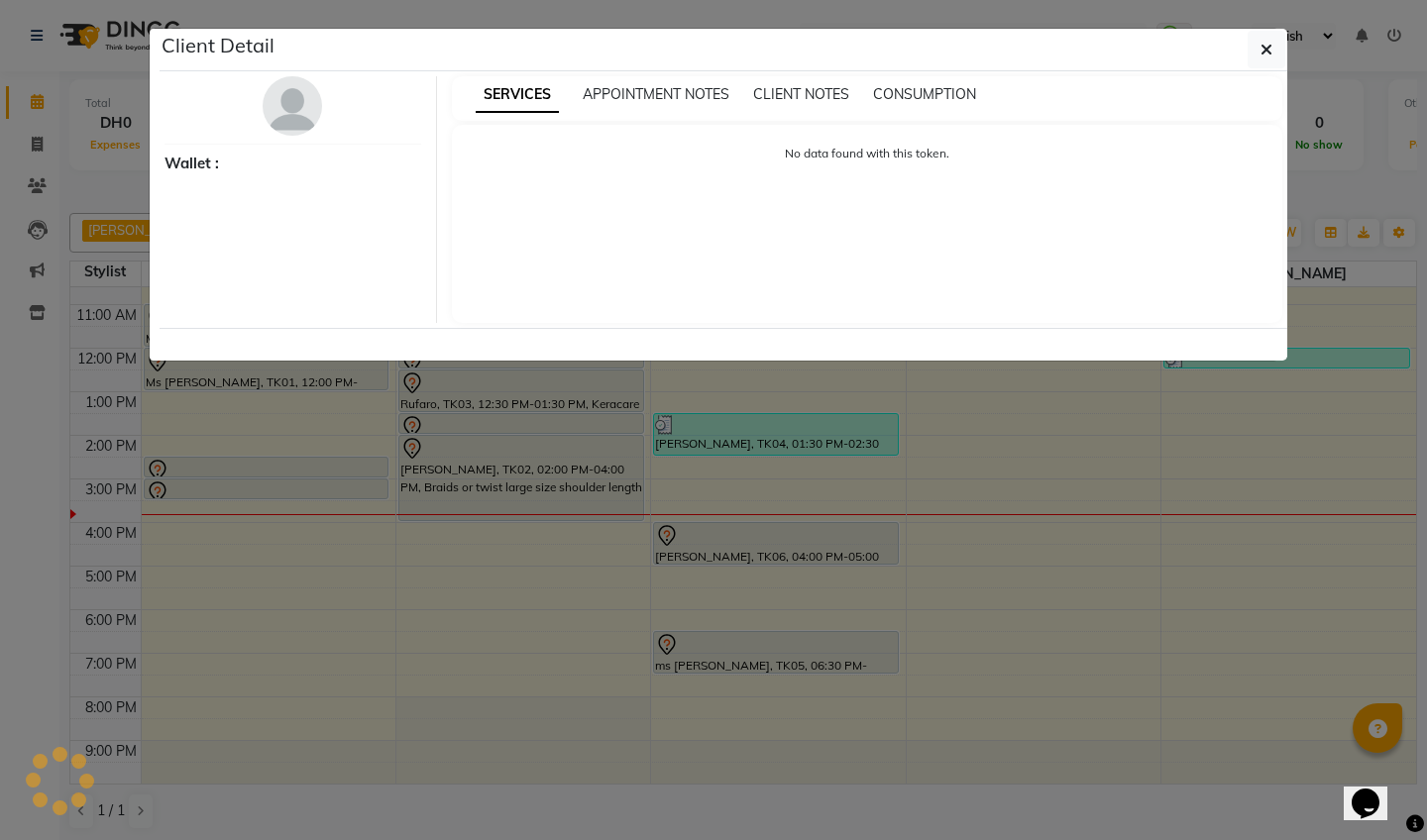 select on "7" 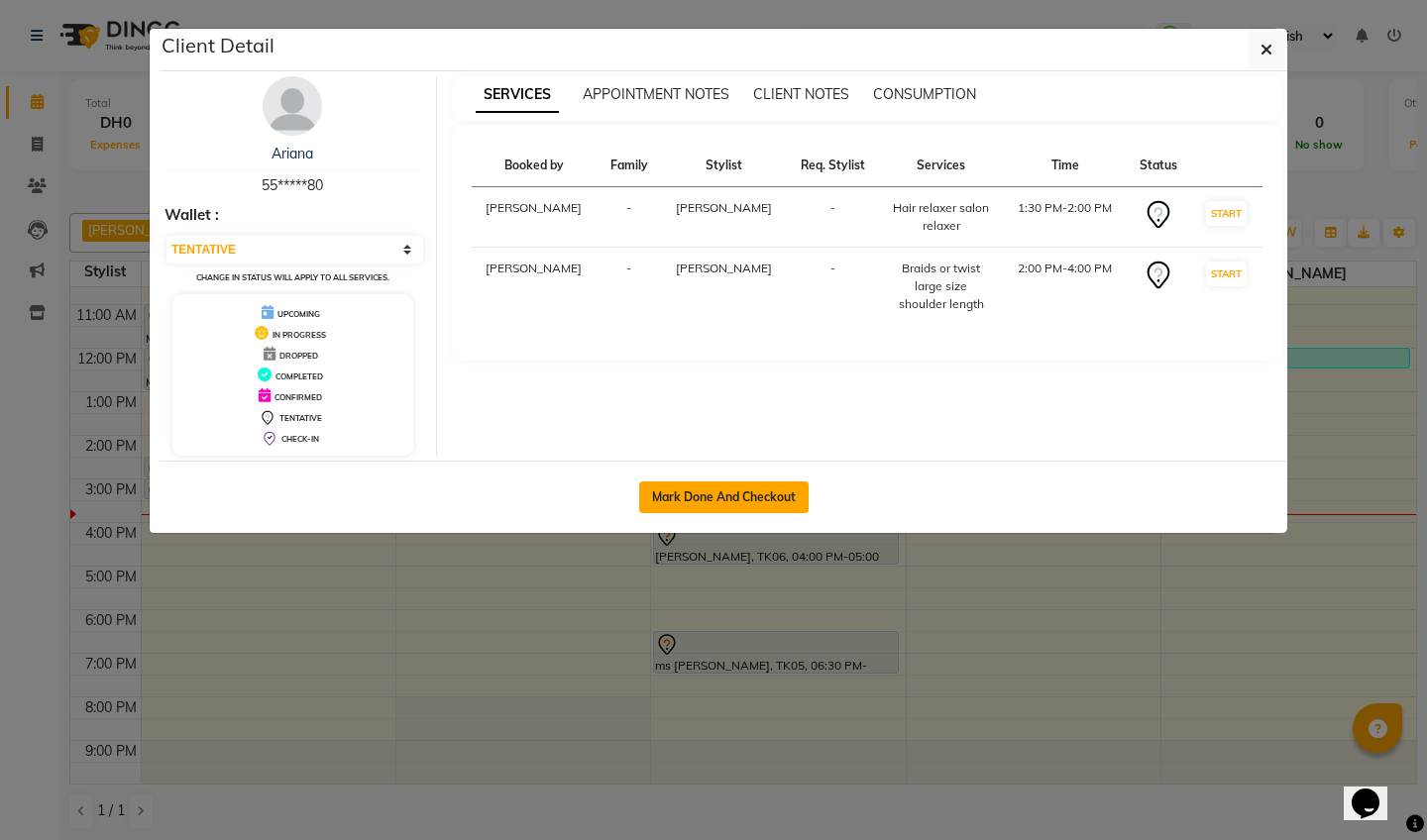 click on "Mark Done And Checkout" 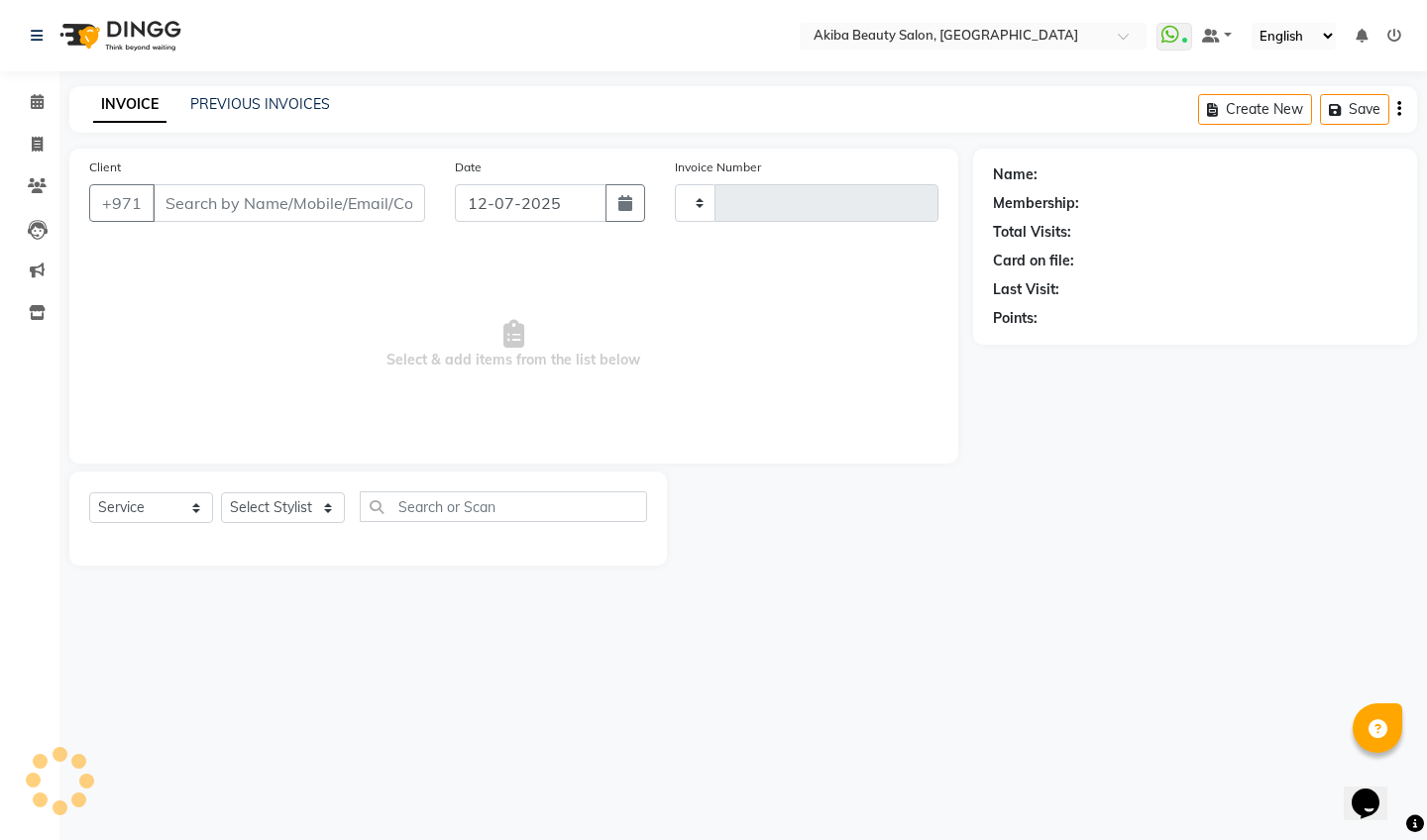 type on "0538" 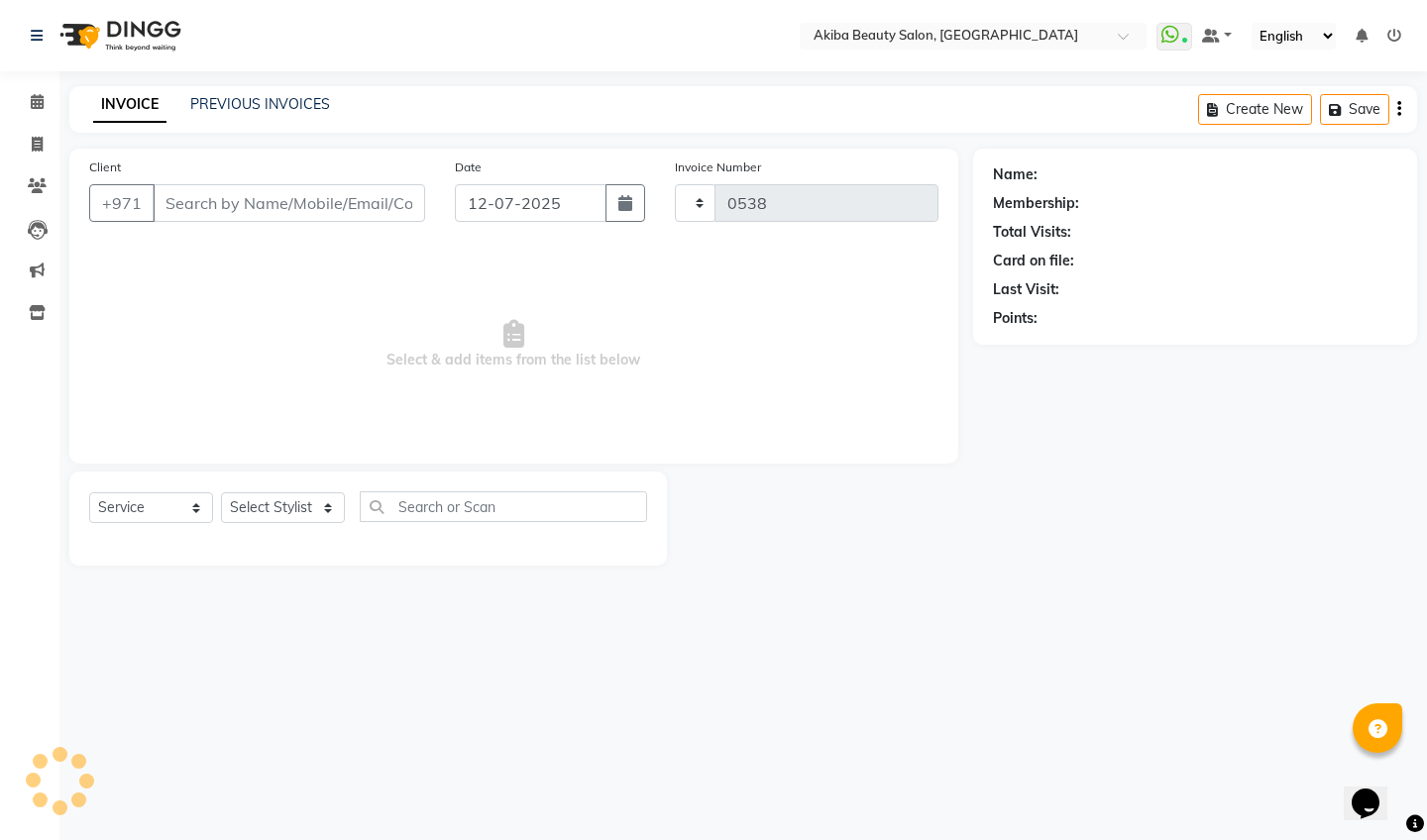 select on "5567" 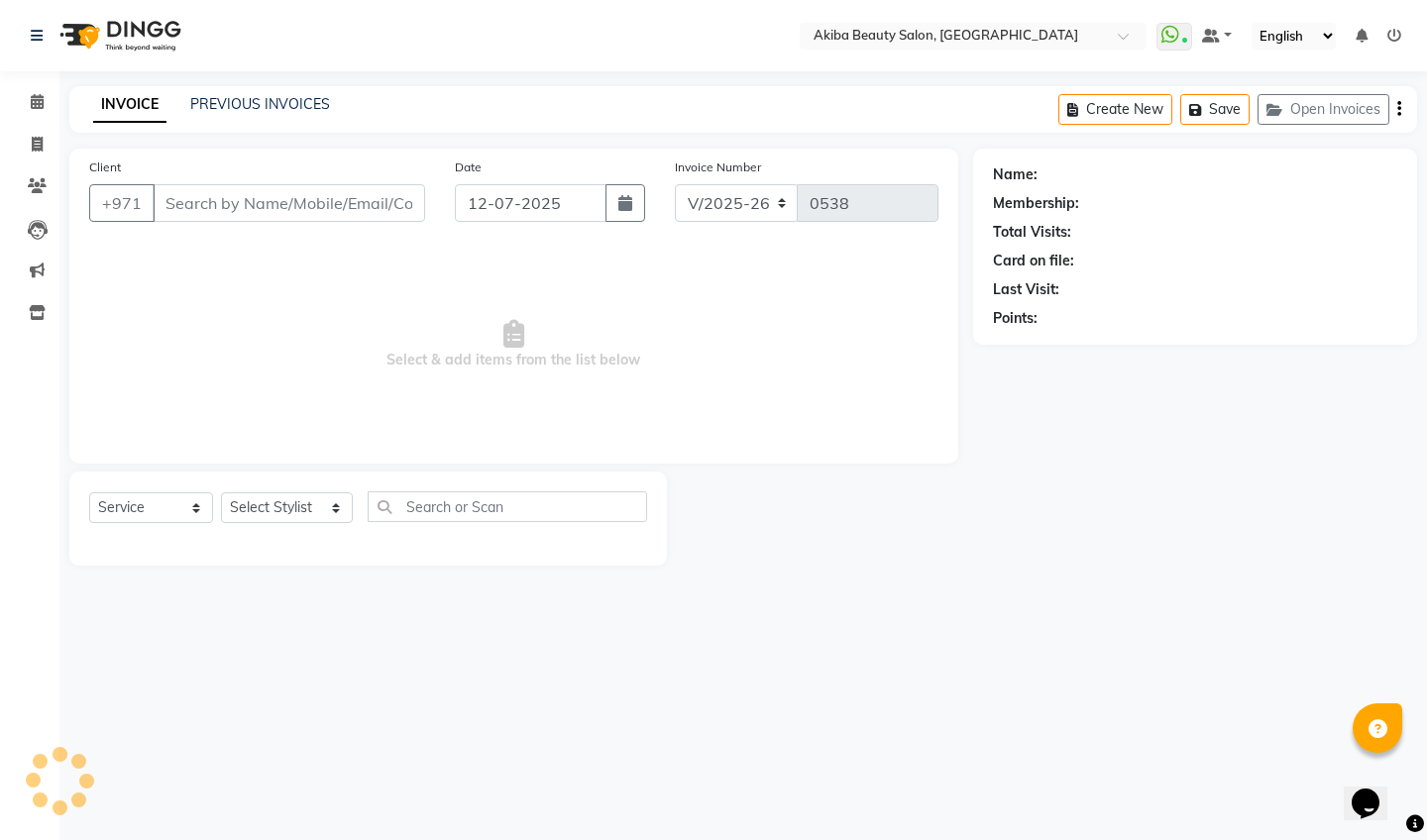 type on "55*****80" 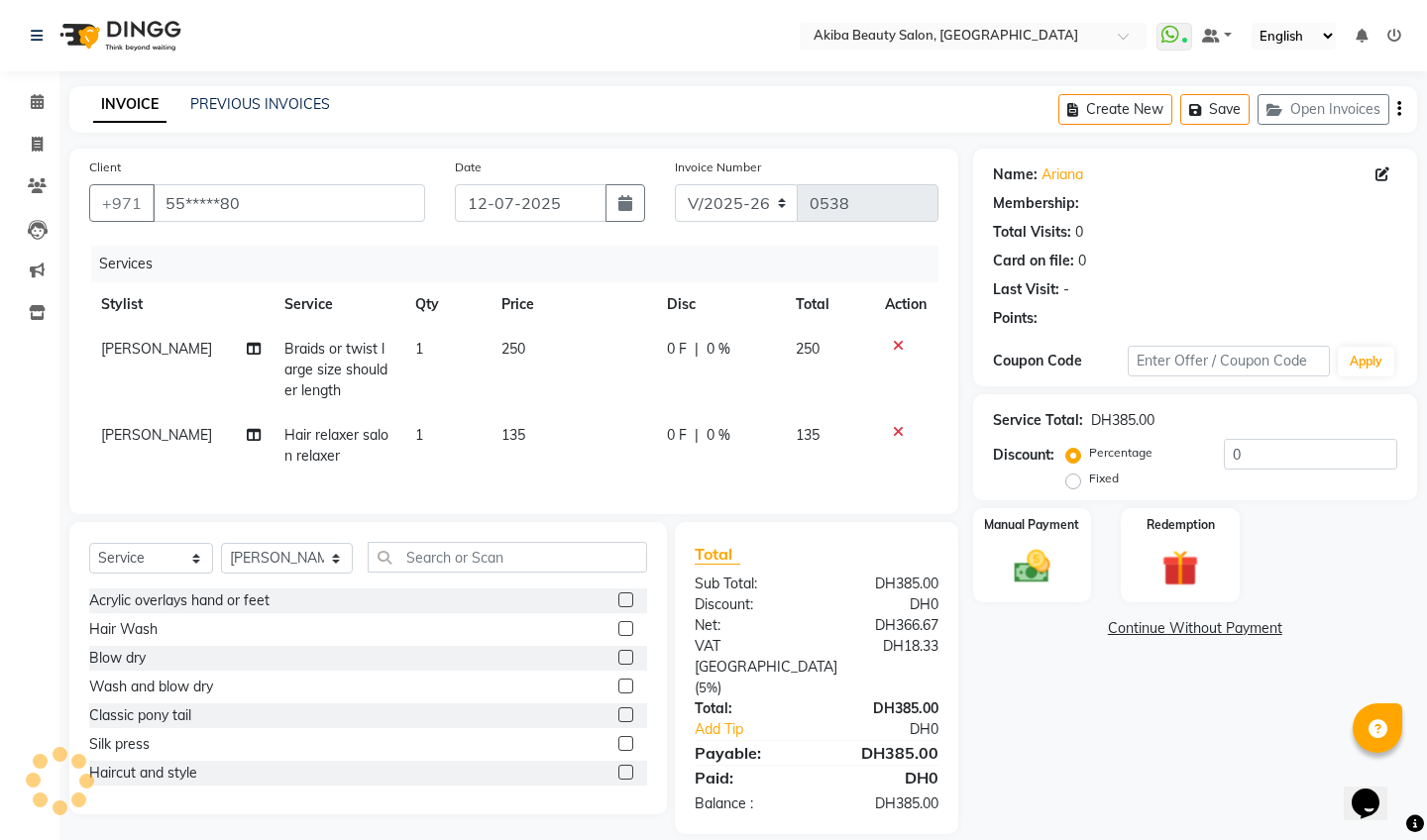 select on "1: Object" 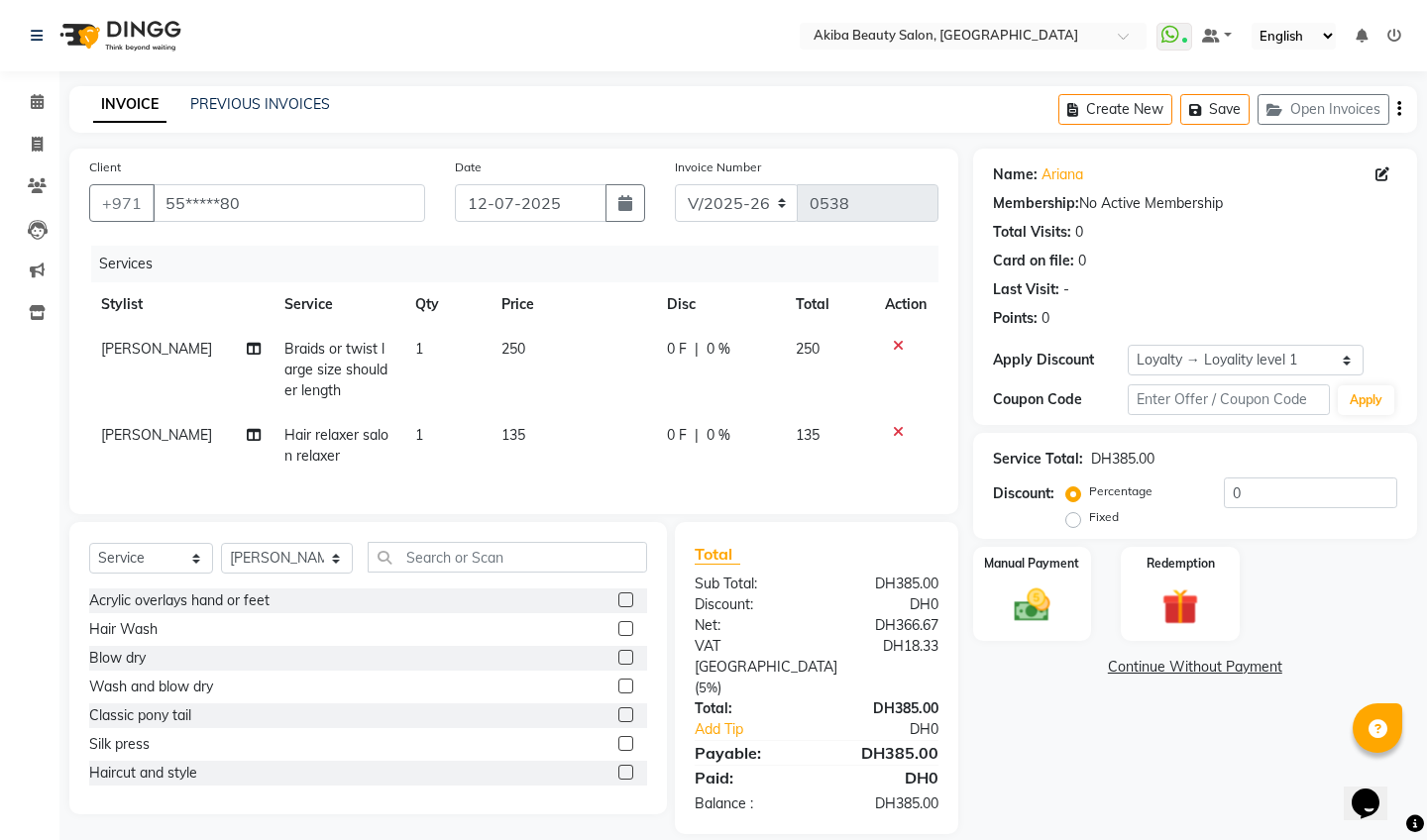 click on "Braids or twist large size shoulder length" 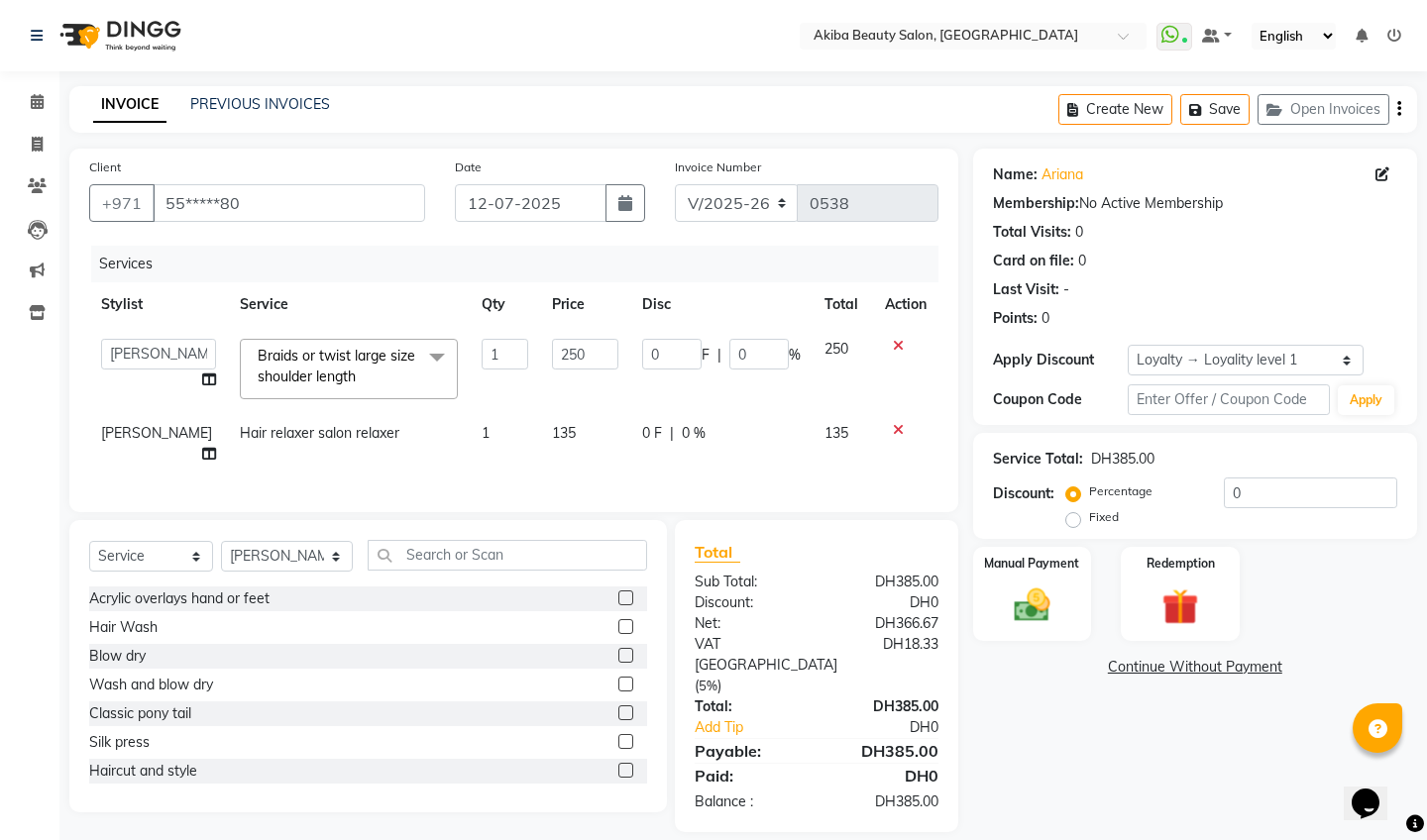 click 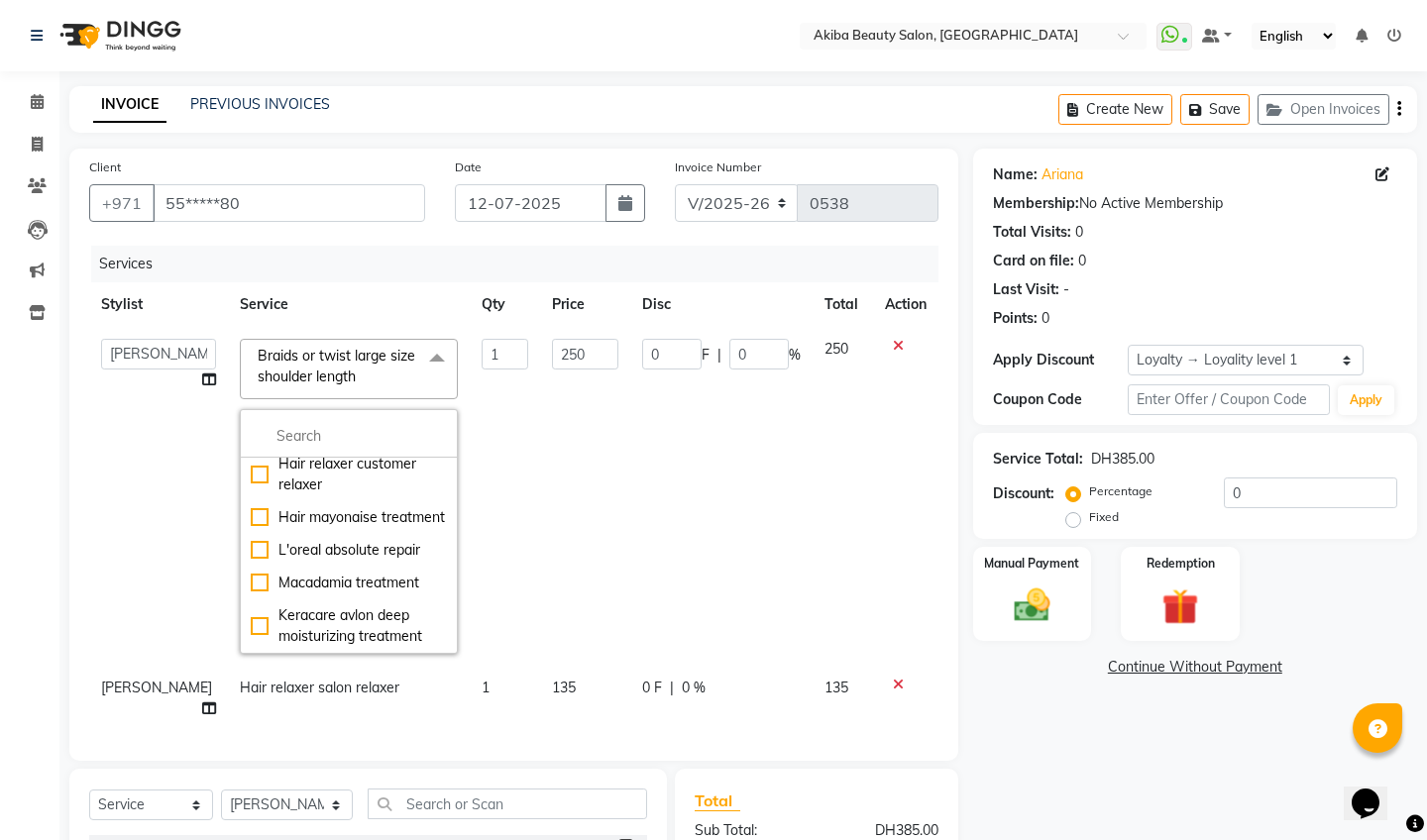 scroll, scrollTop: 1340, scrollLeft: 0, axis: vertical 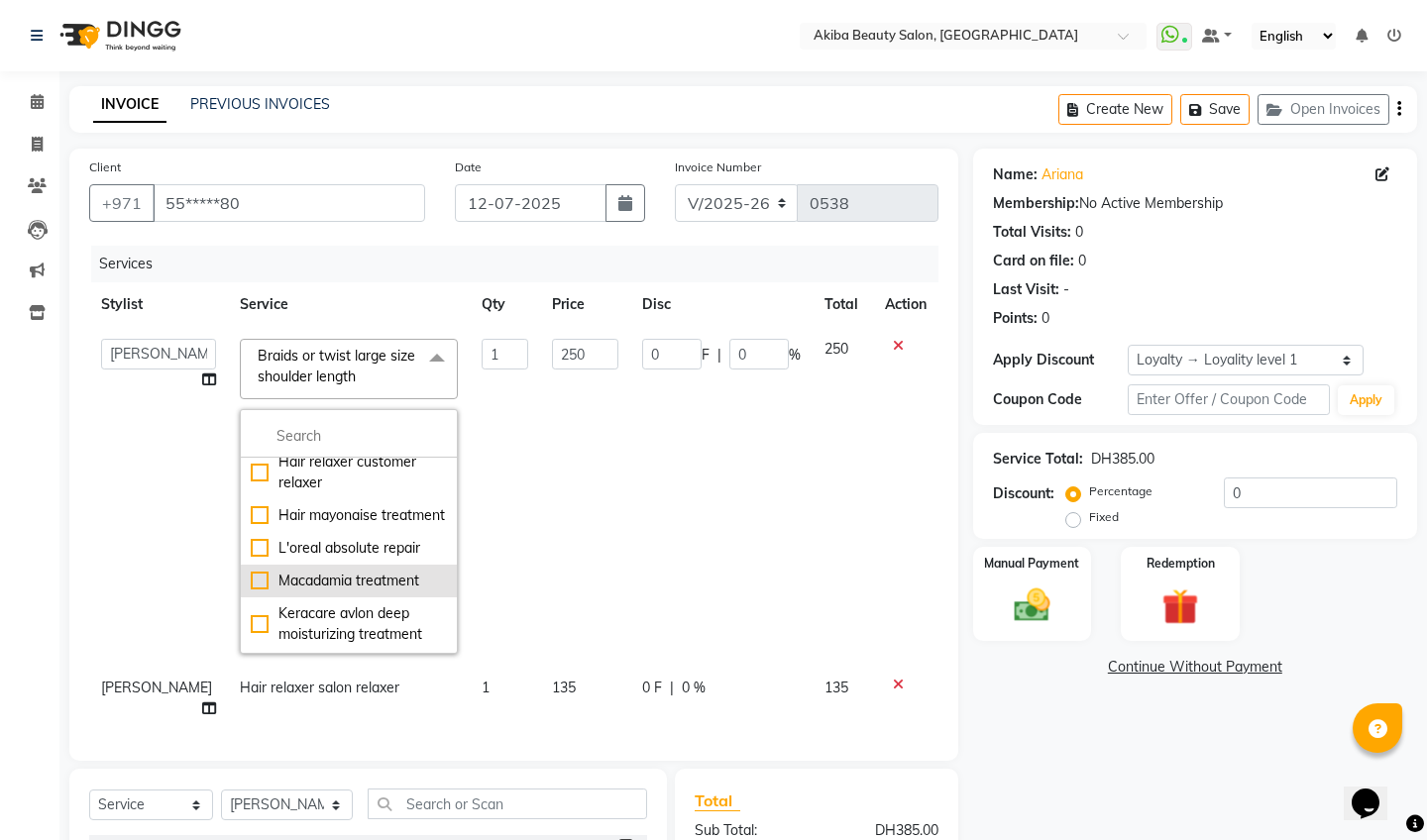 click on "Macadamia treatment" 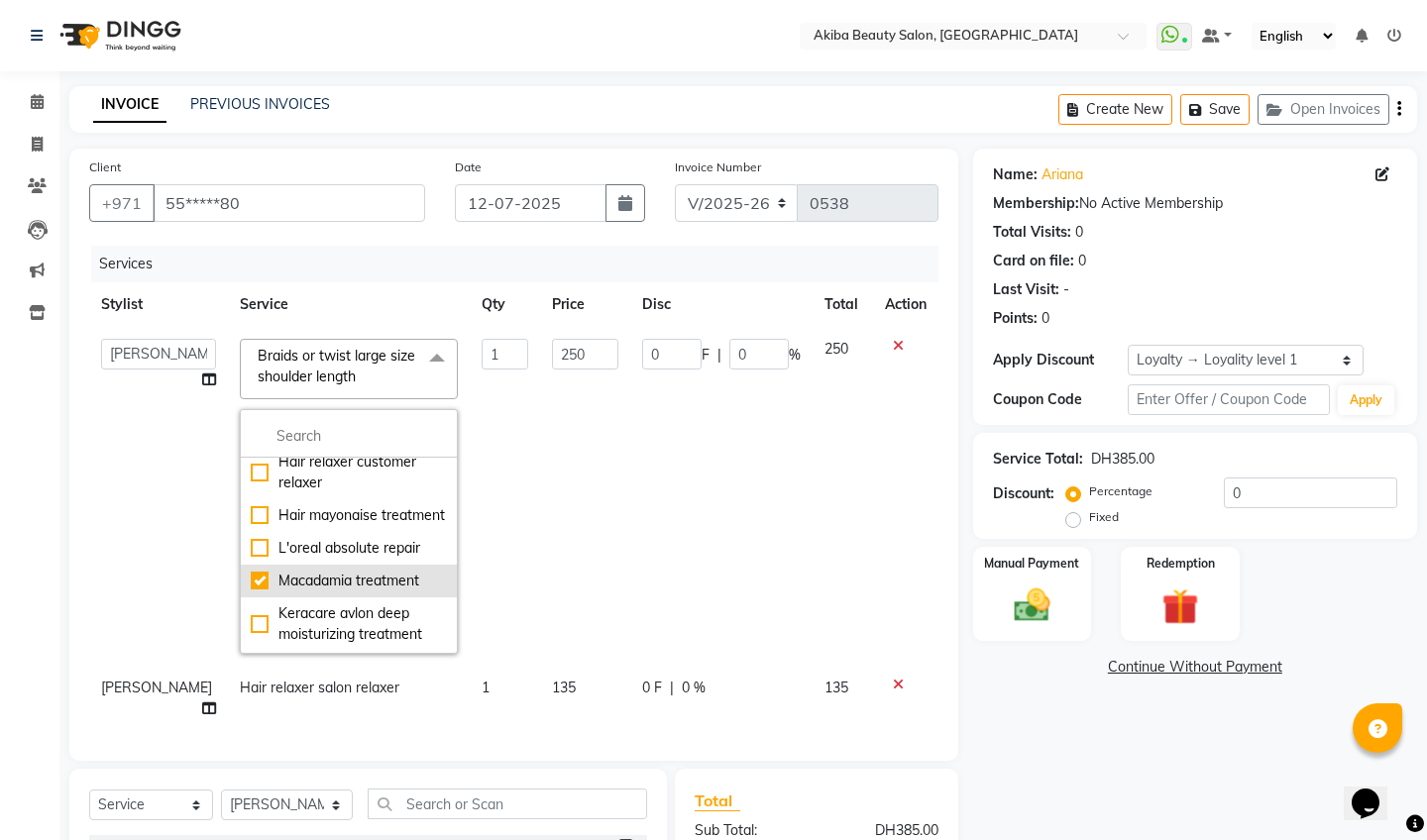 checkbox on "true" 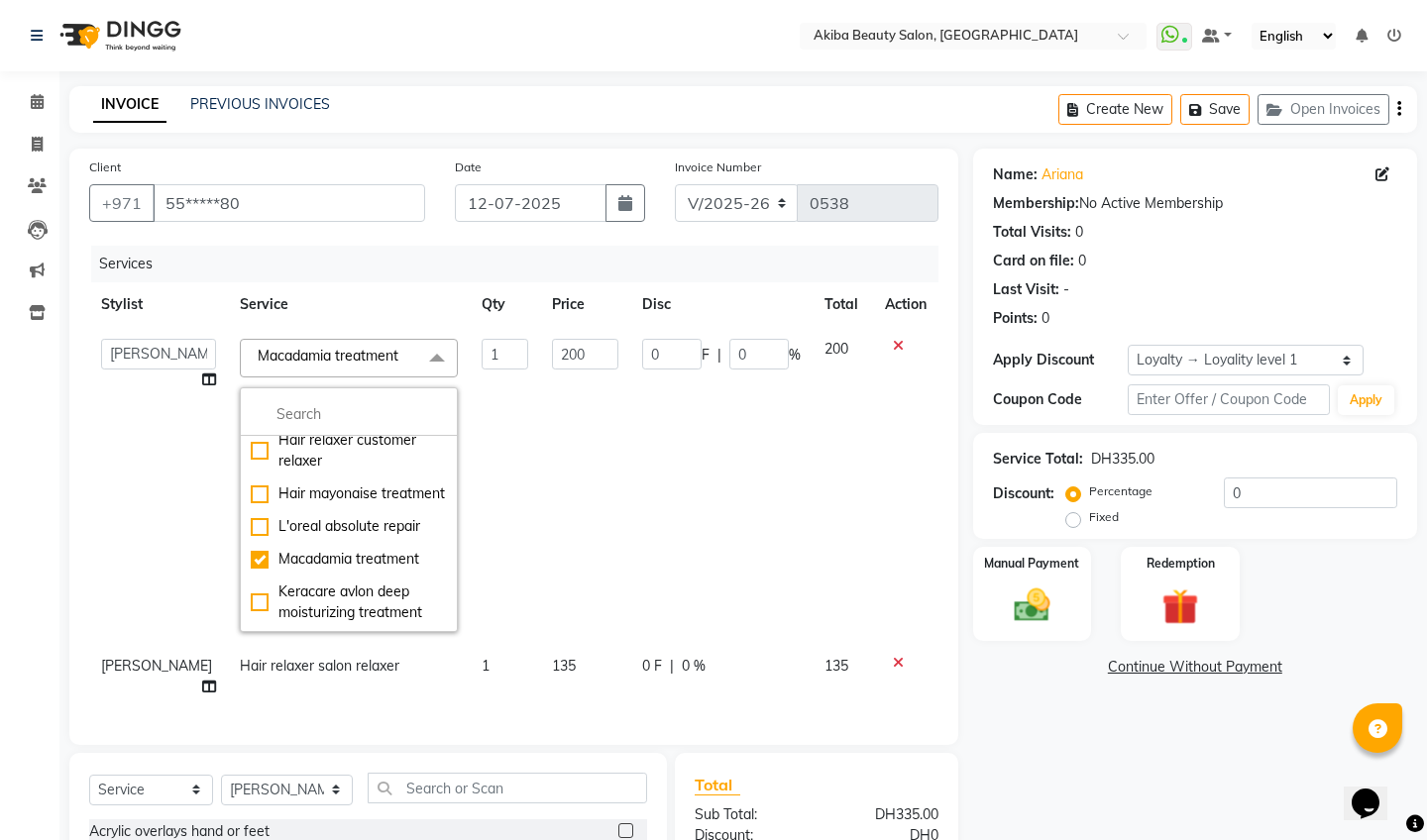 click on "0 F | 0 %" 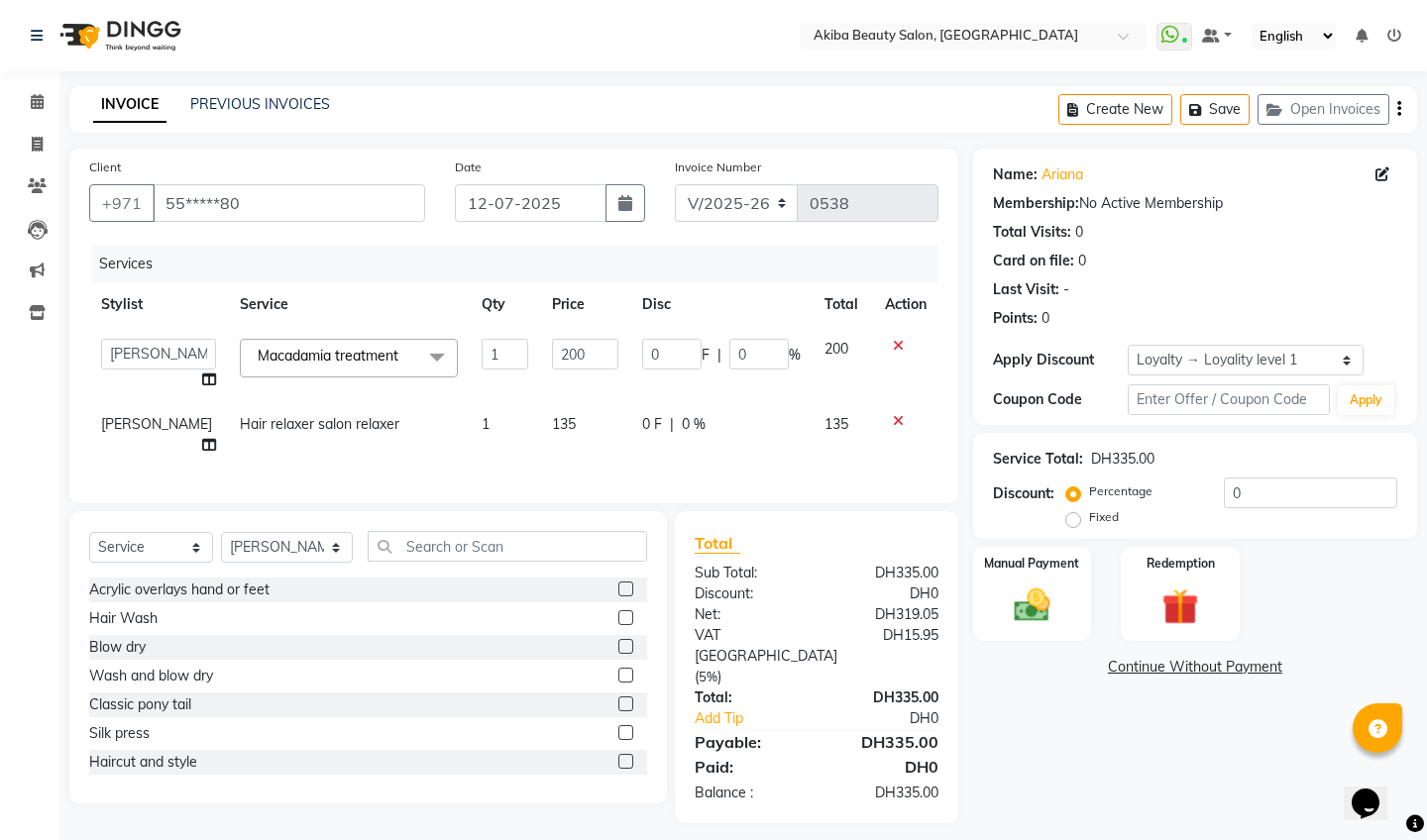 click on "135" 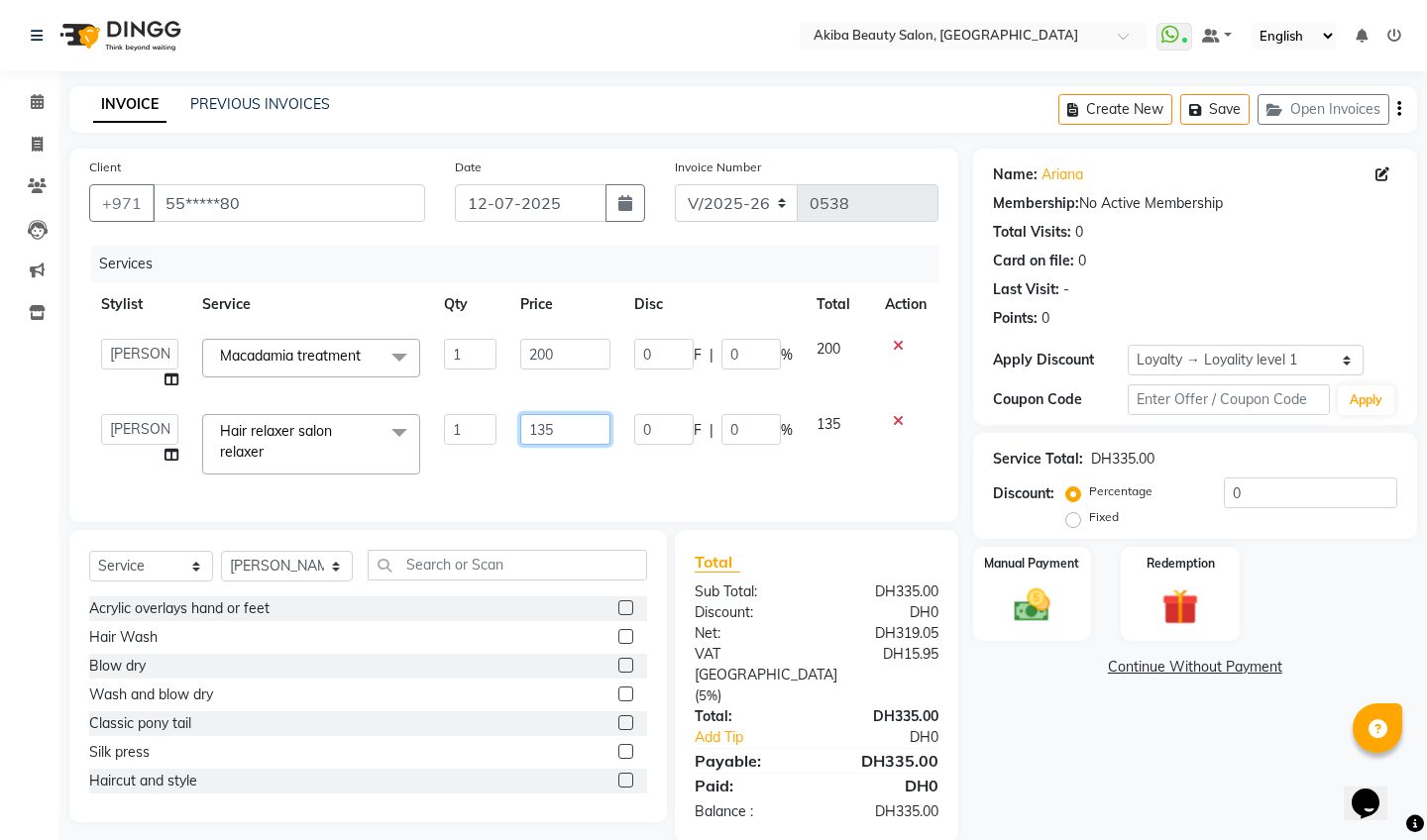 click on "135" 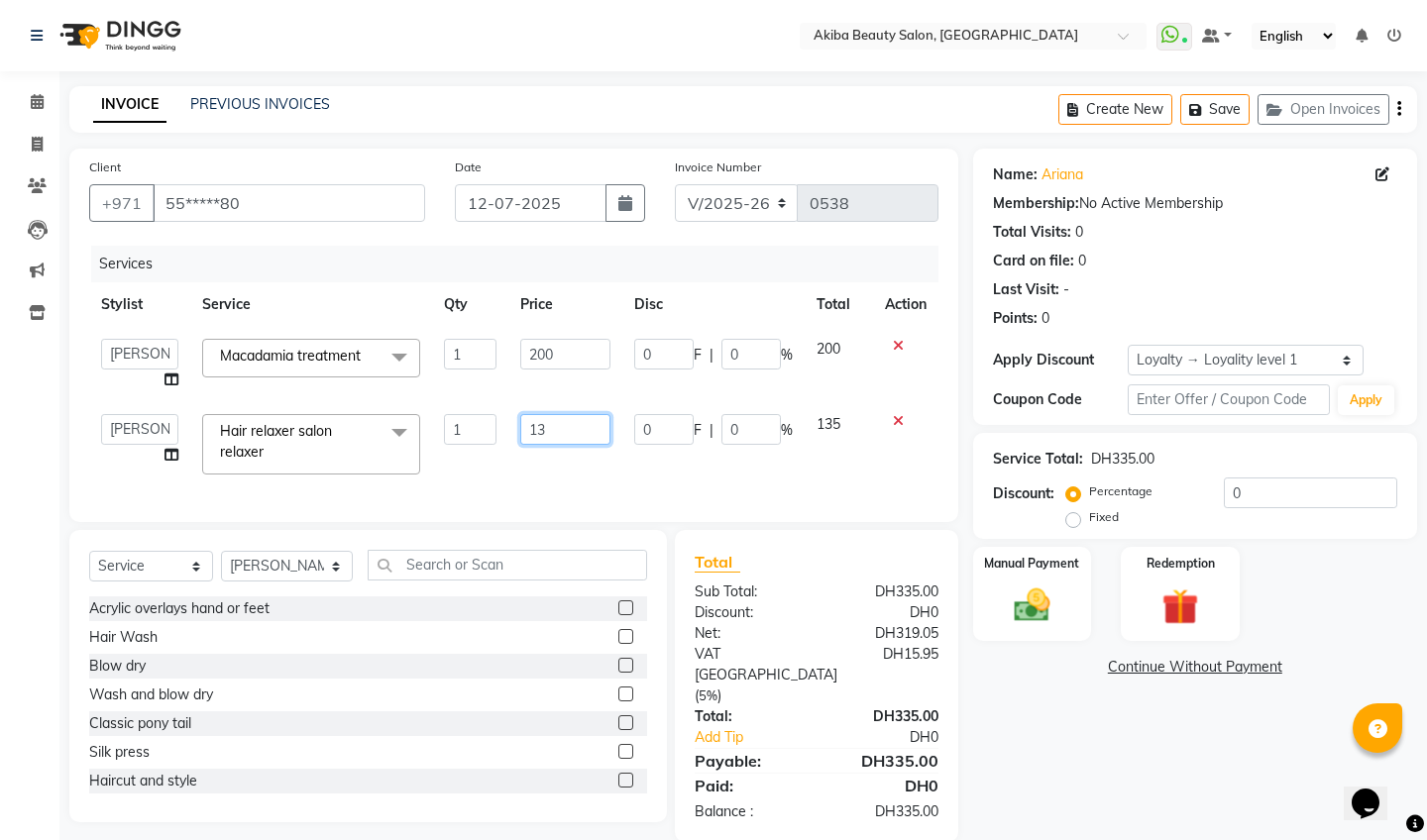 type on "130" 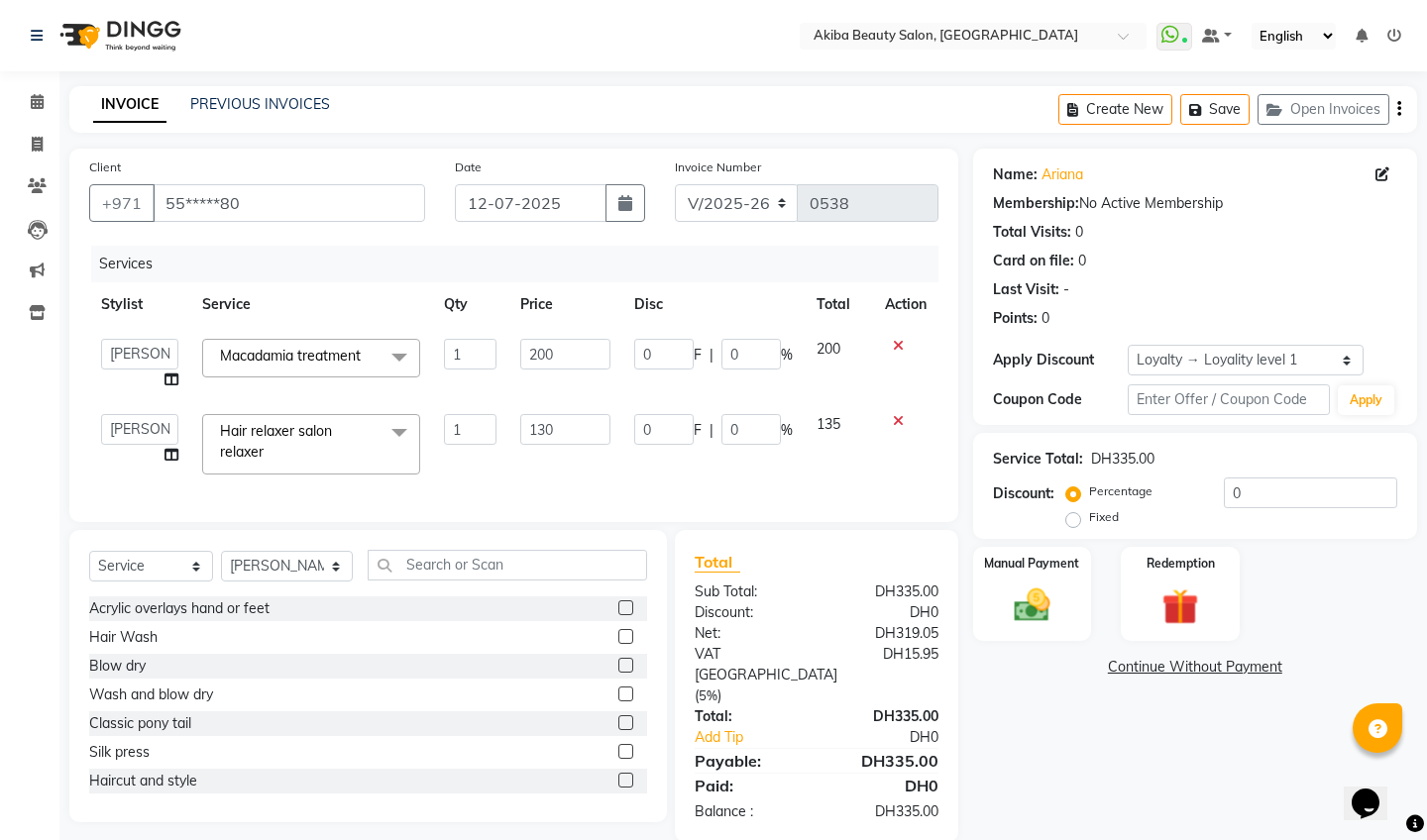 click on "130" 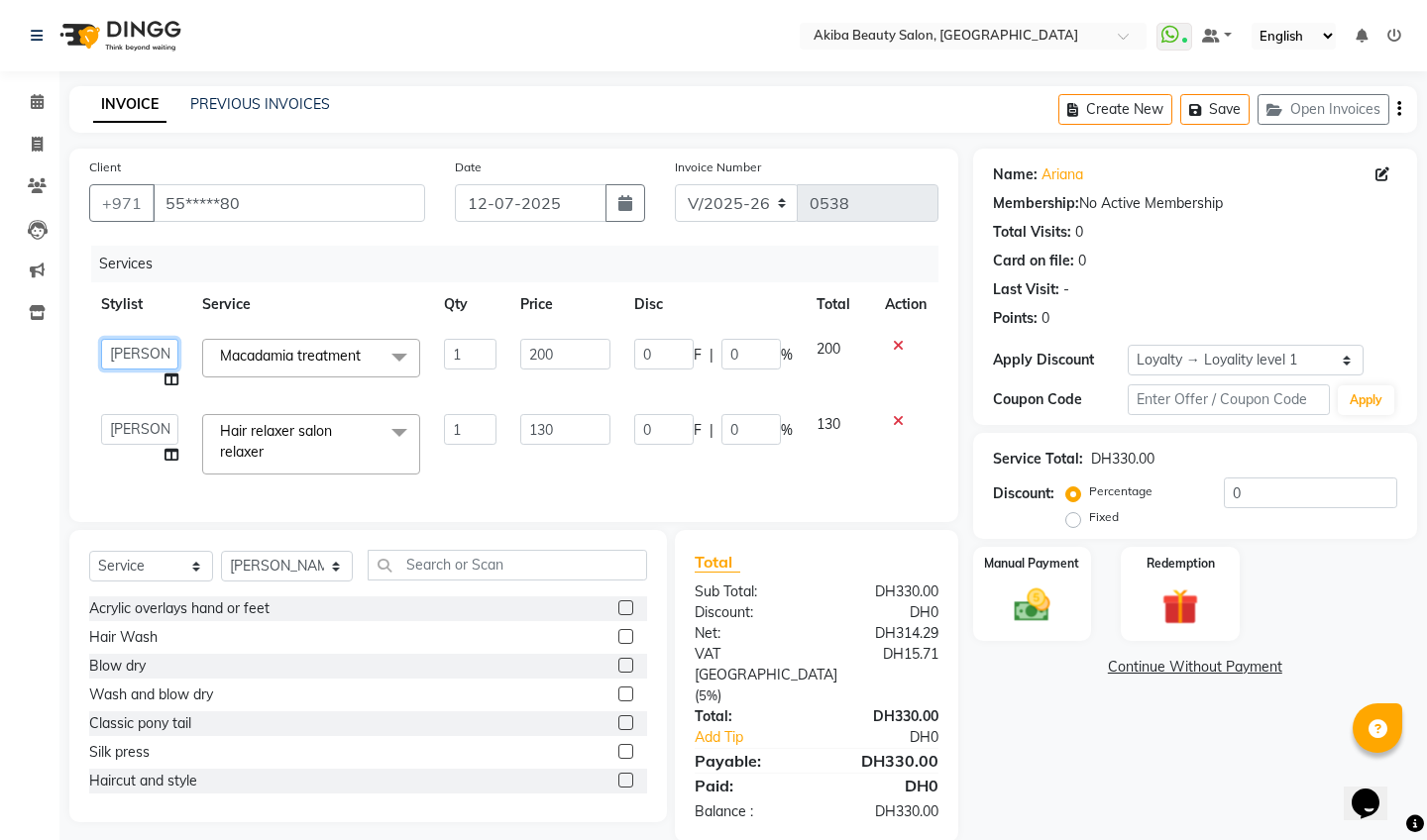 select on "57438" 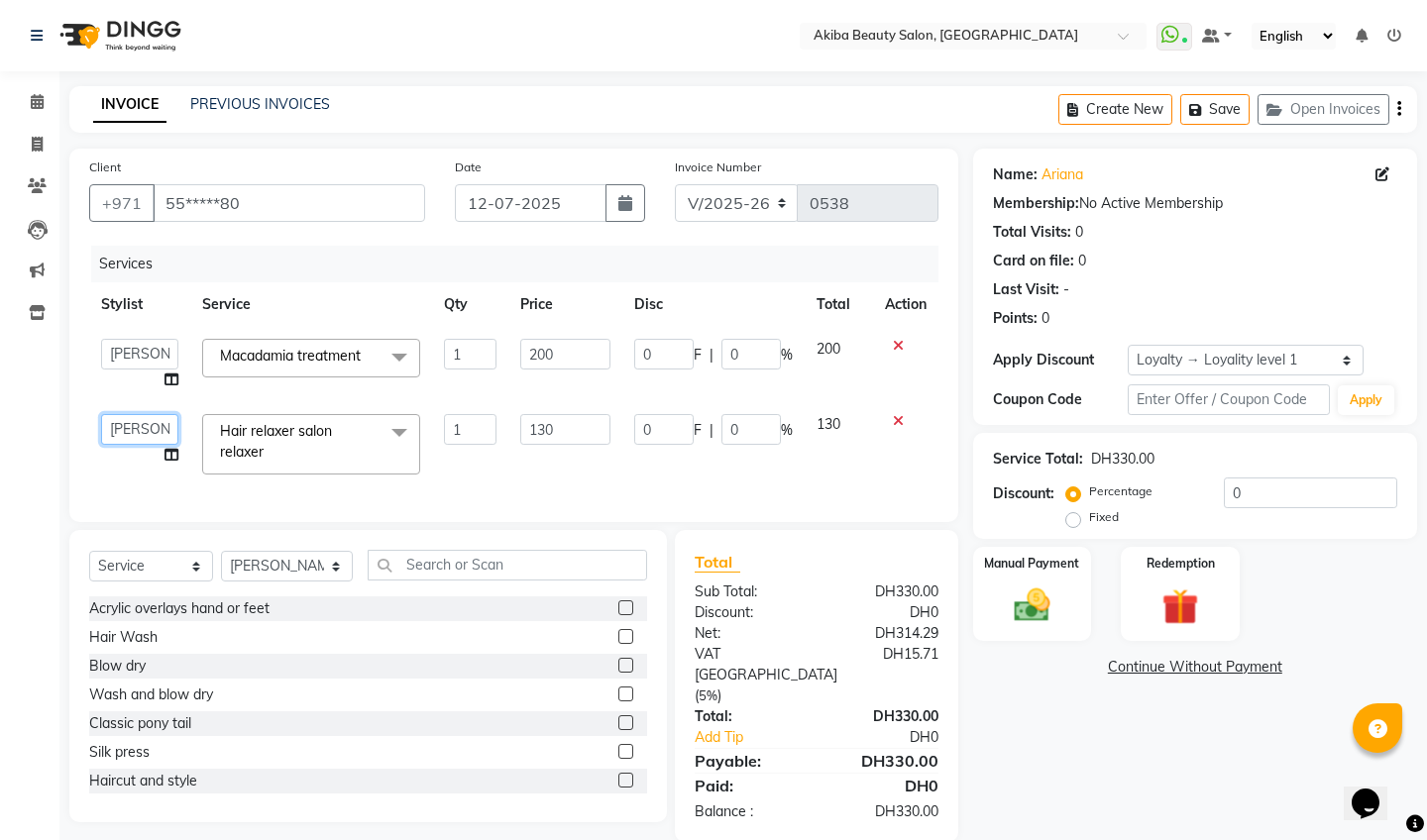 select on "57438" 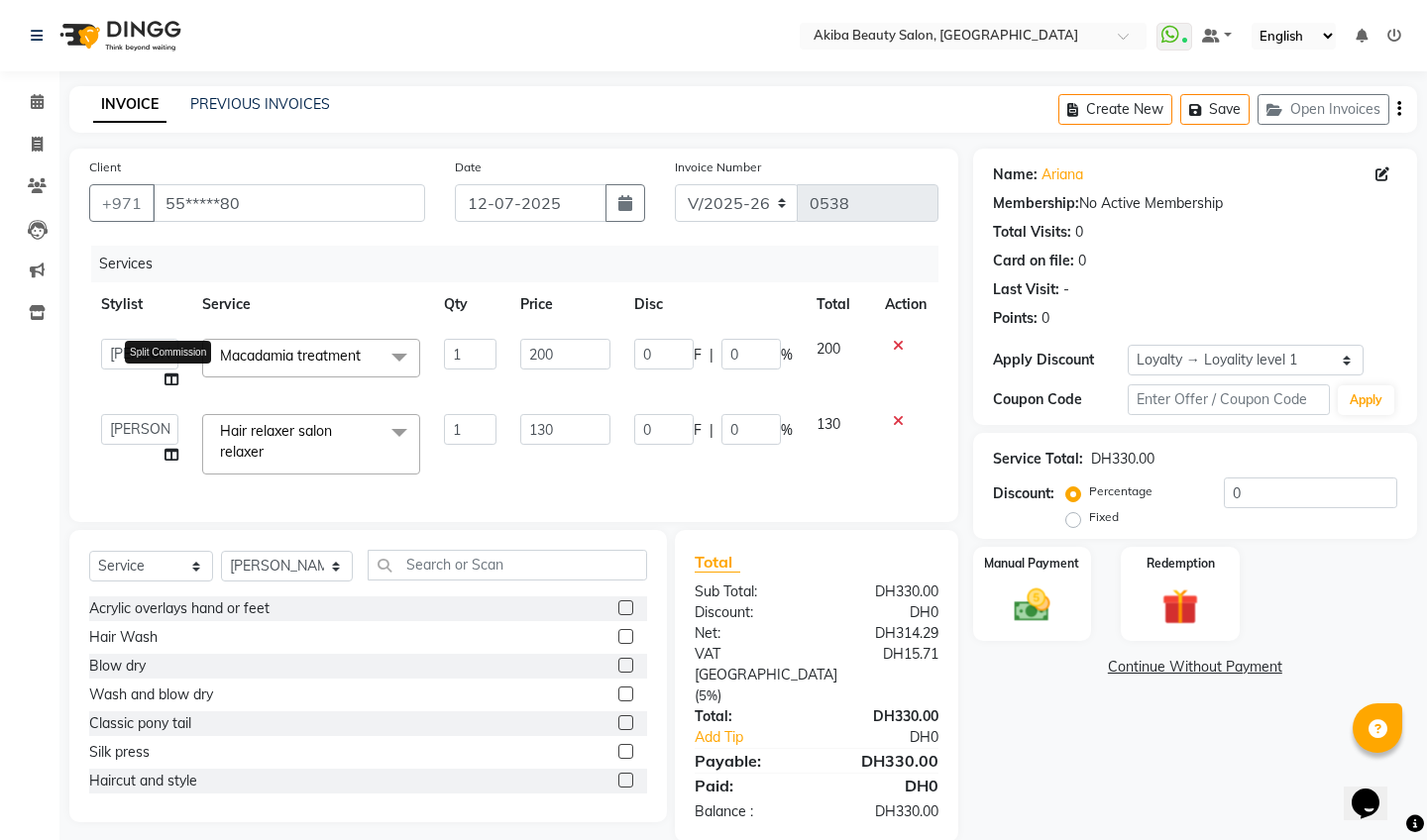 click 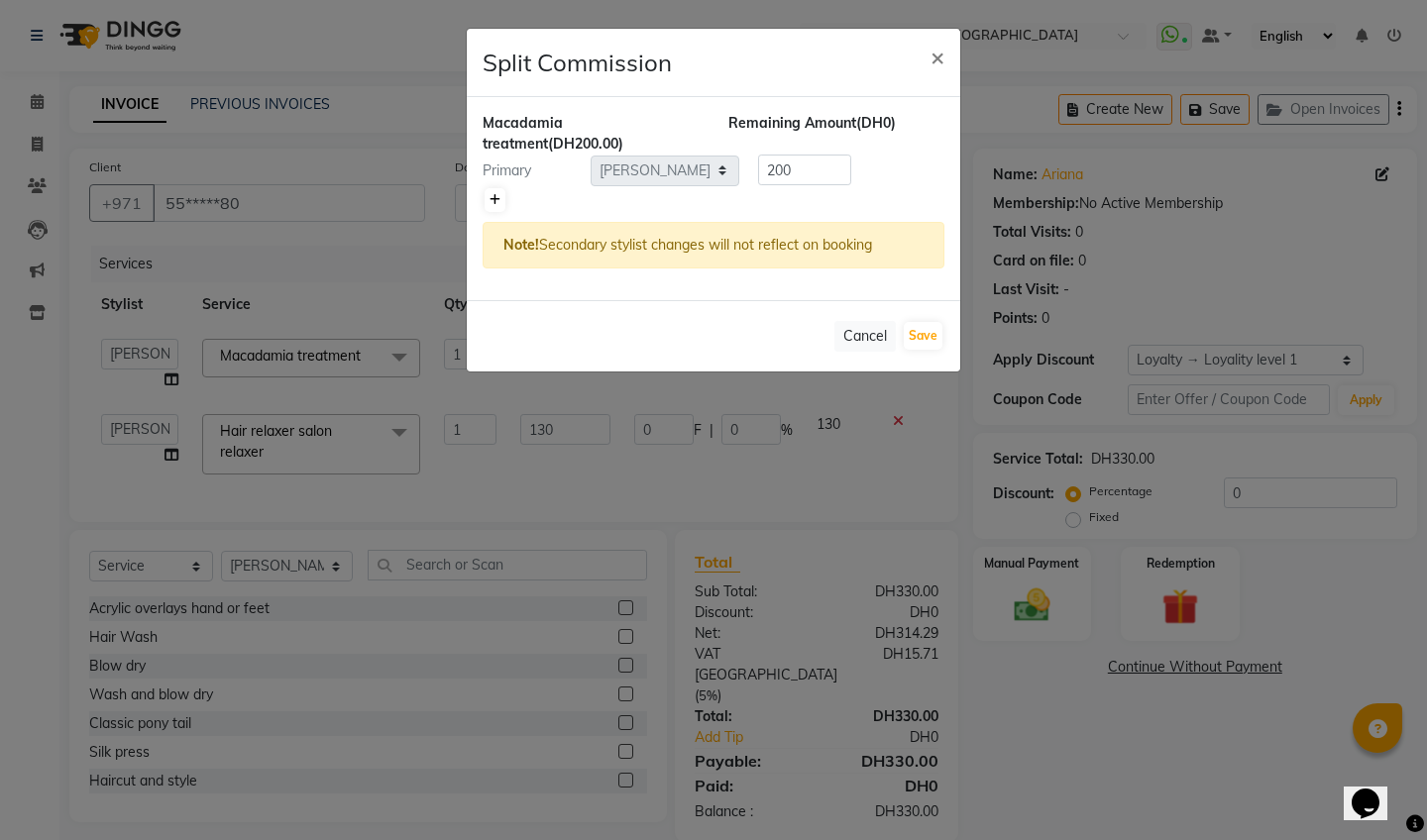 click 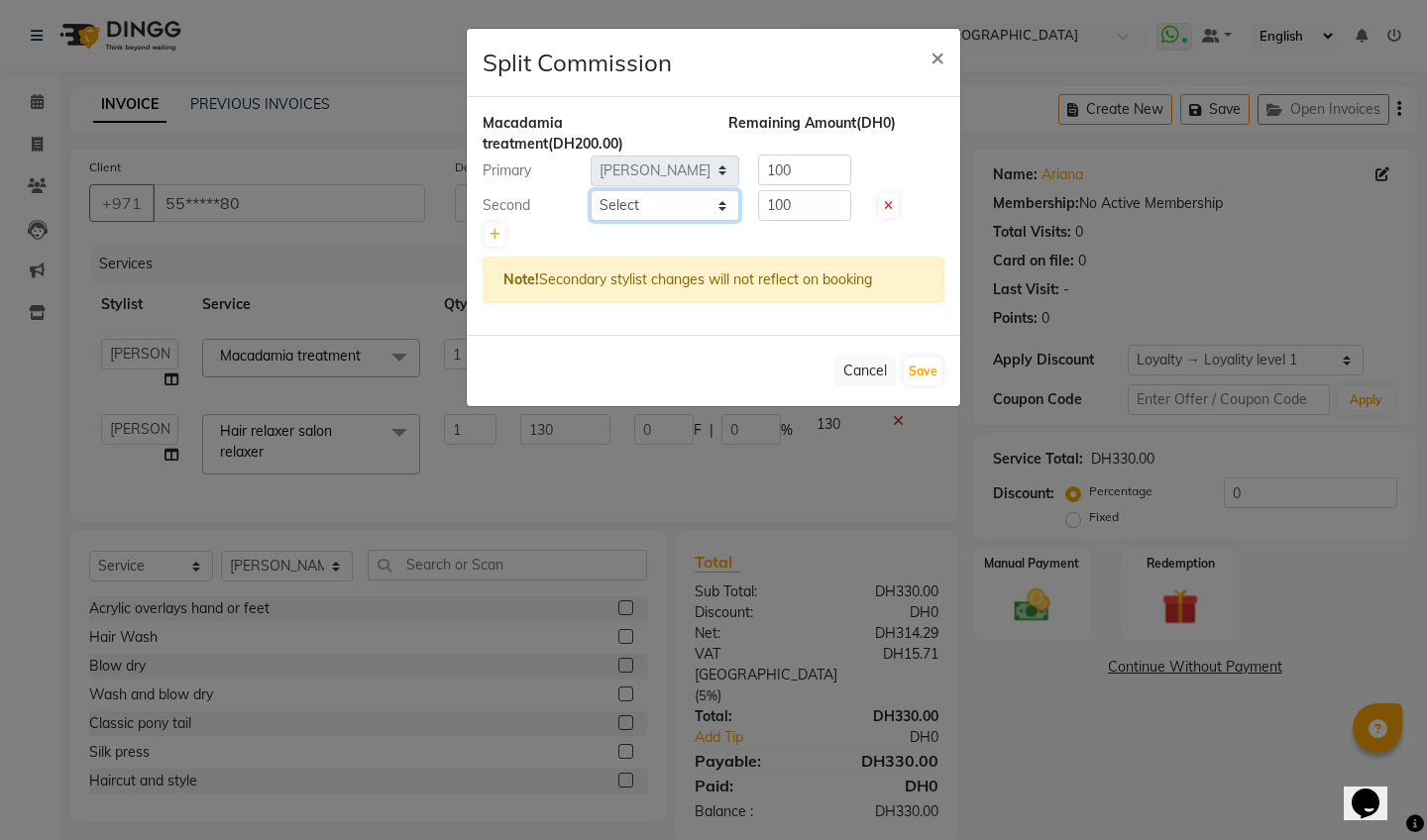 select on "83207" 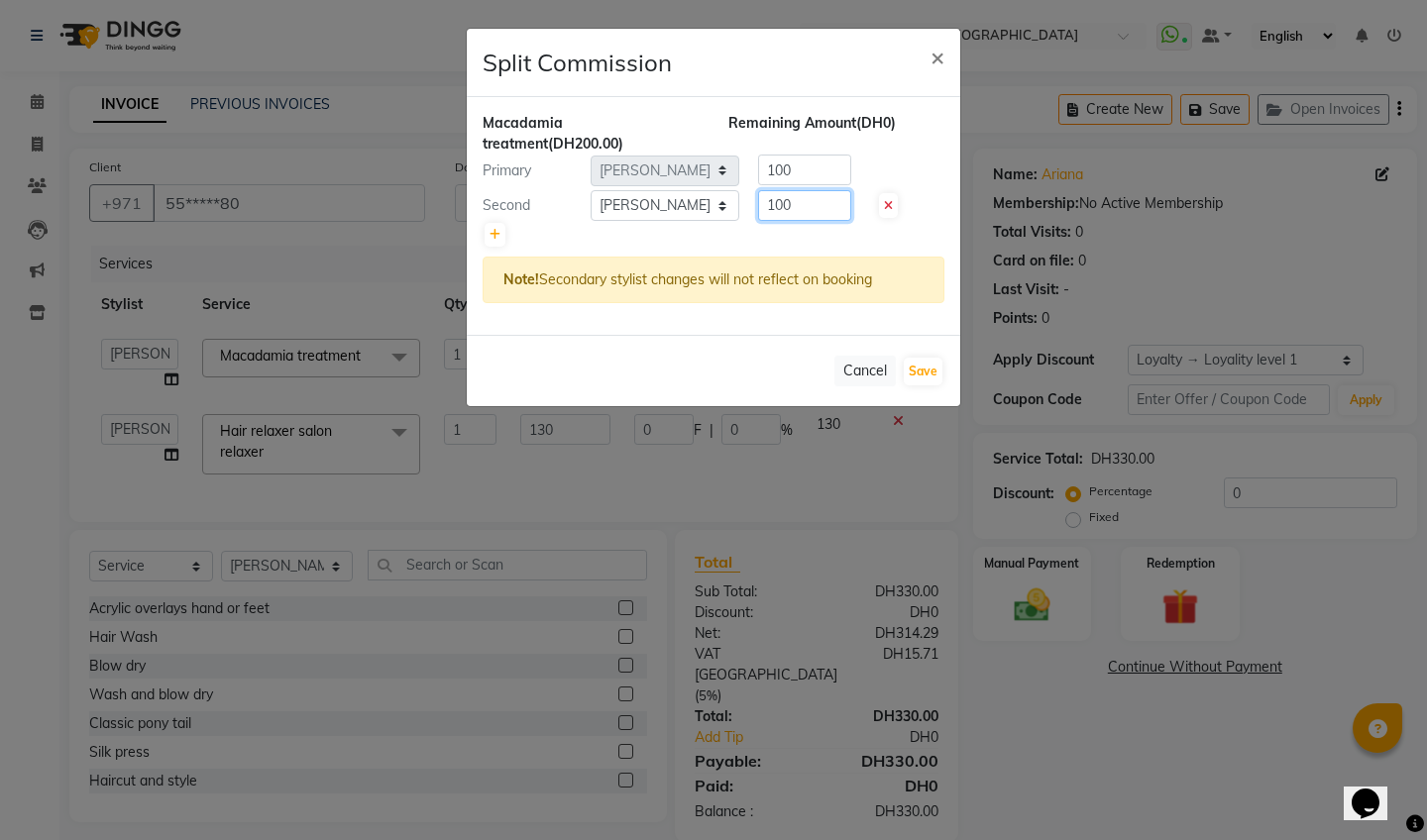 click on "100" 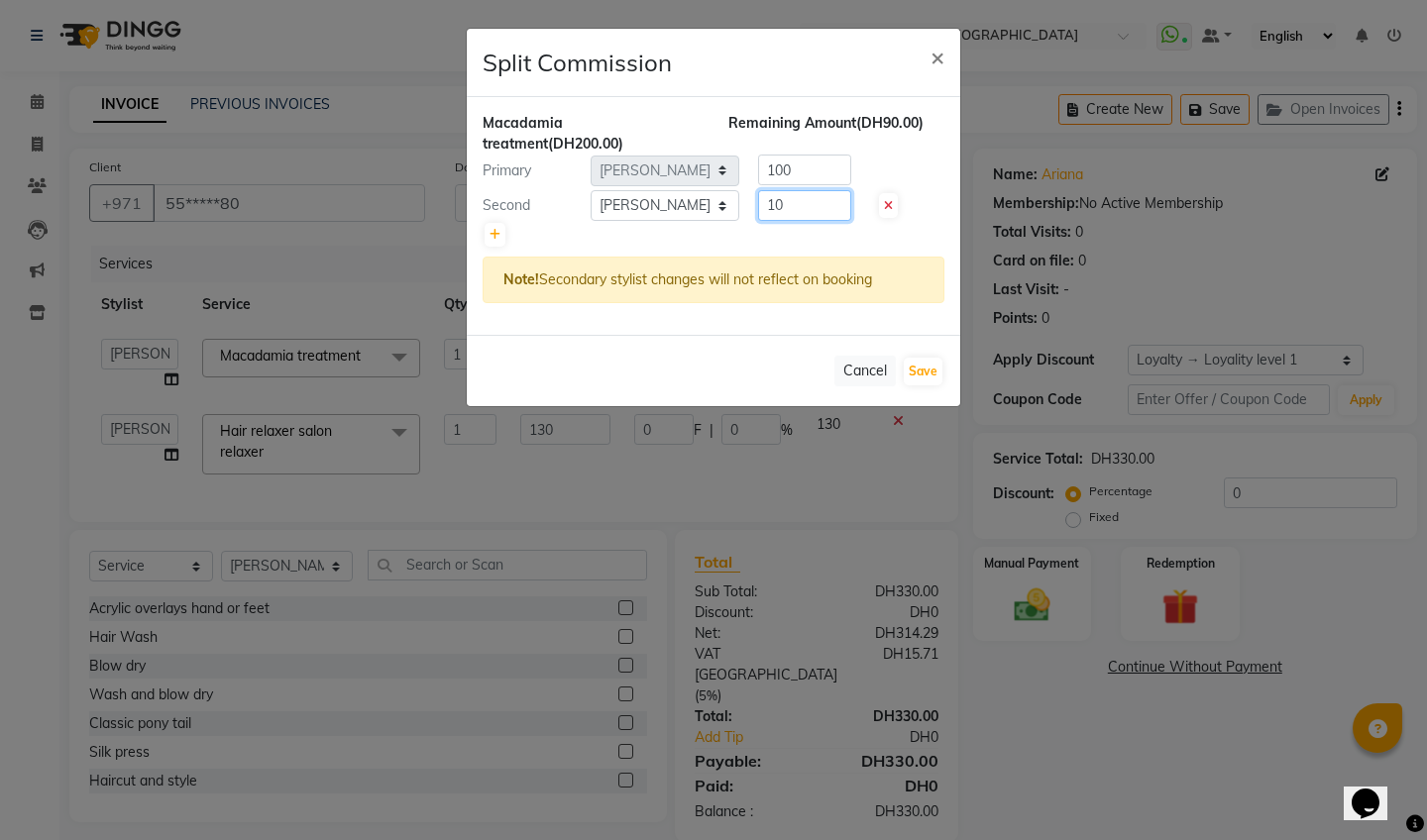 type on "1" 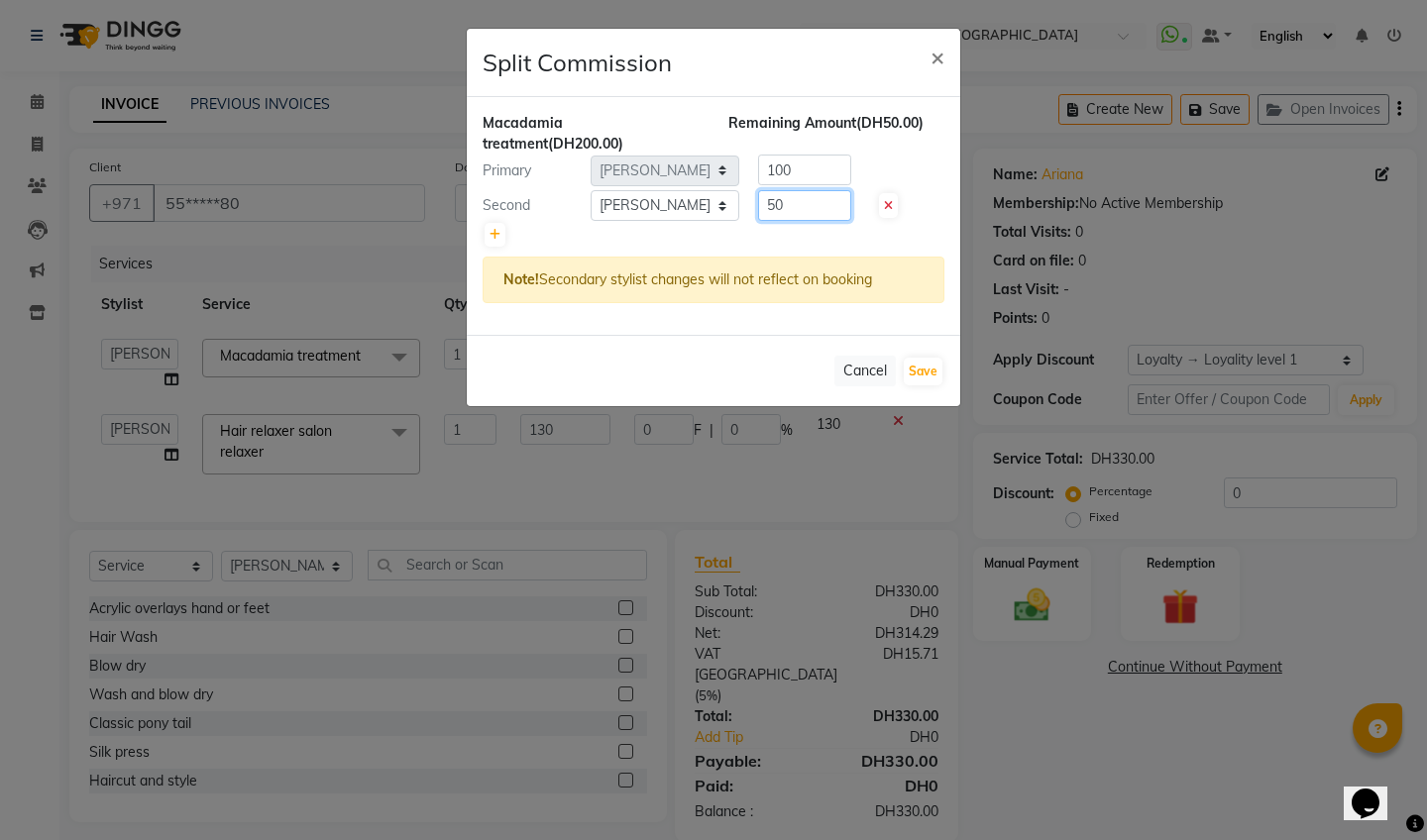 type on "50" 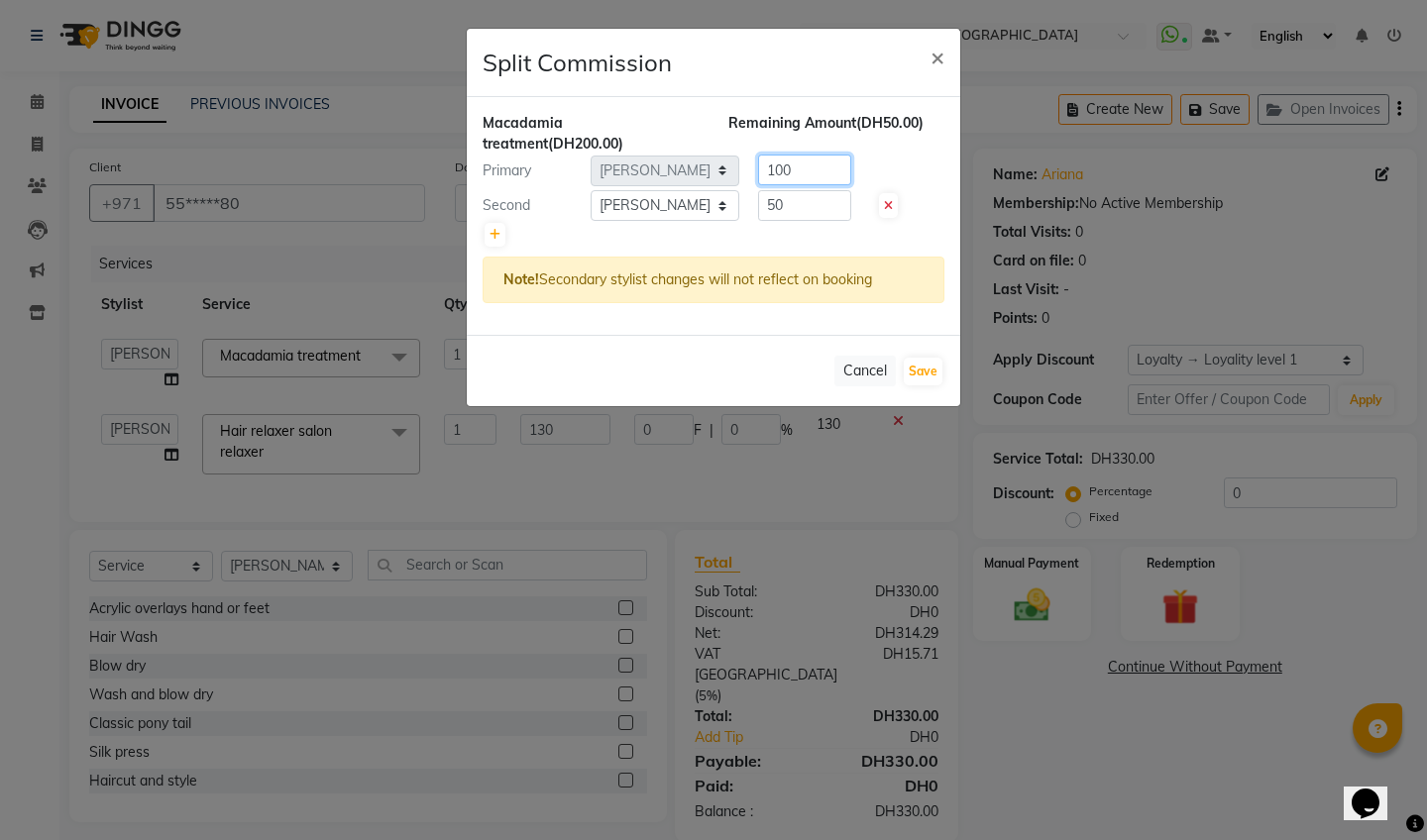 click on "100" 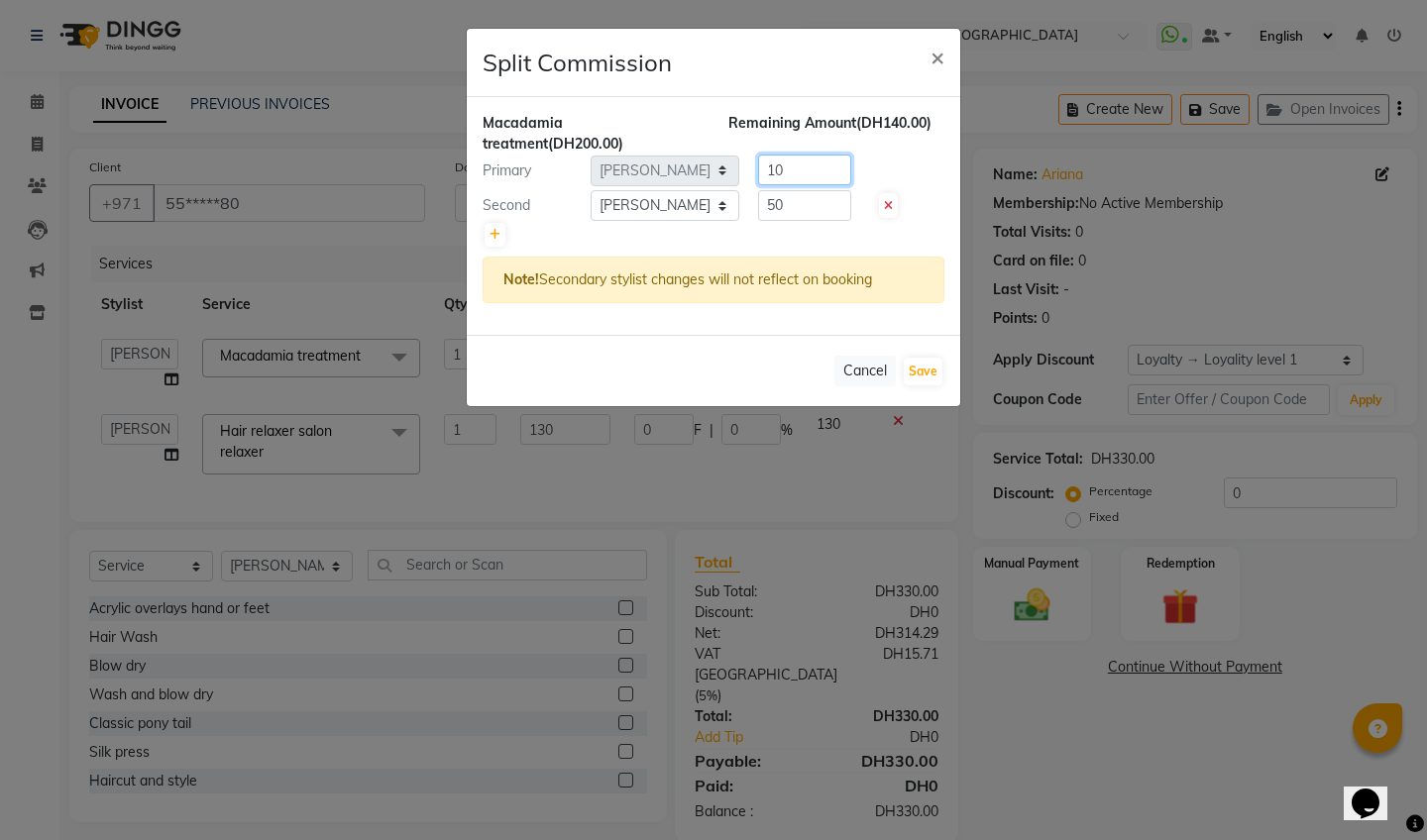 type on "1" 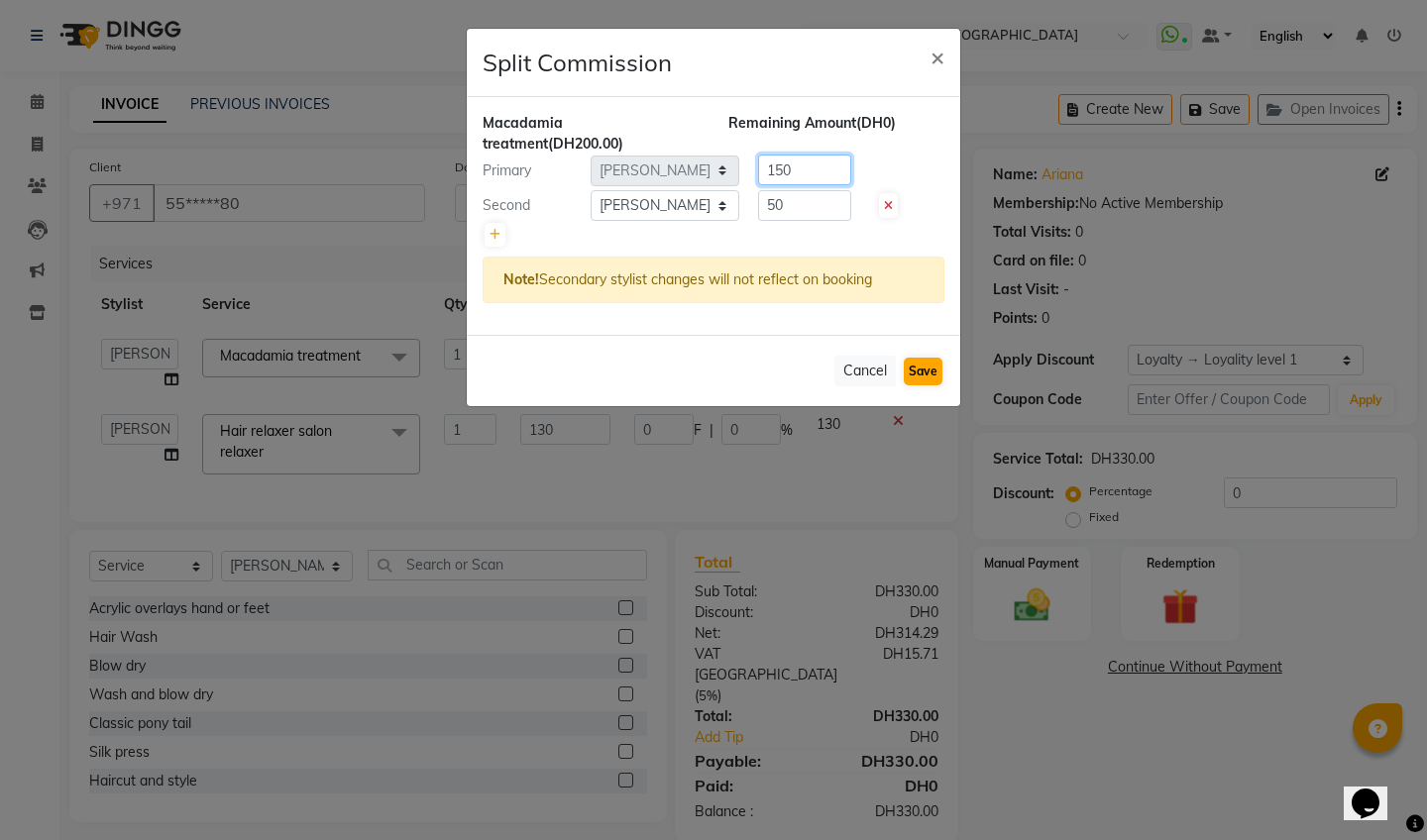type on "150" 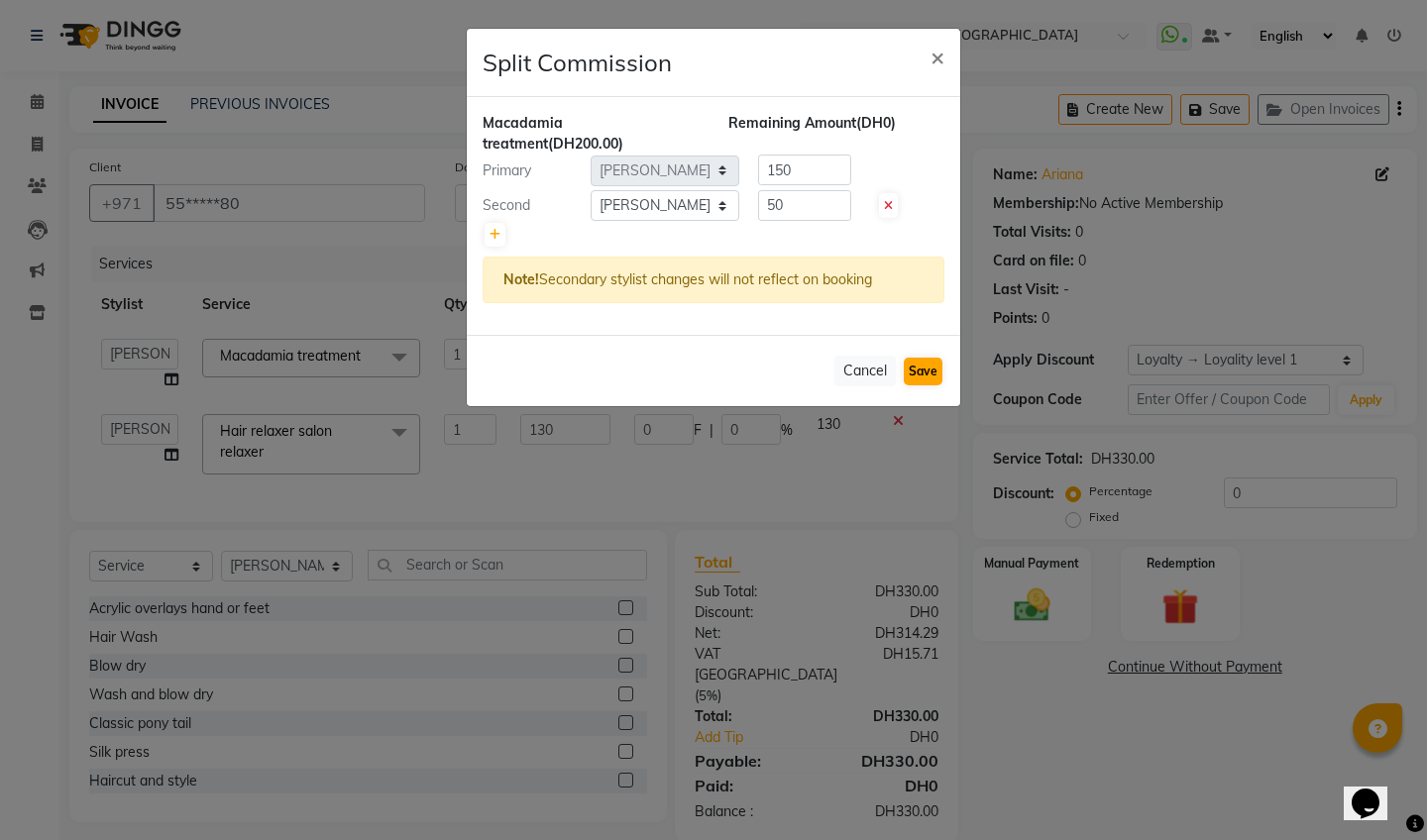 click on "Save" 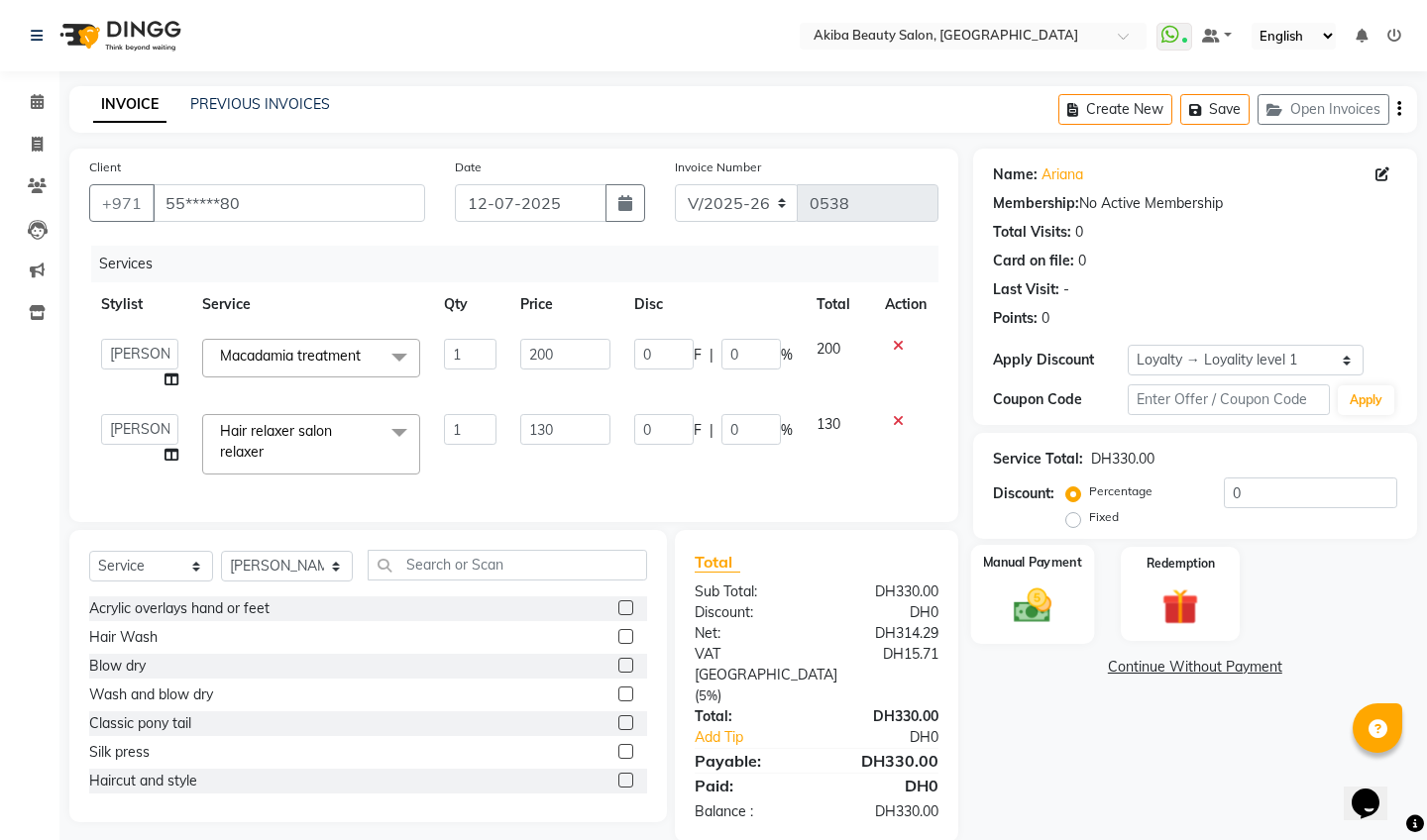 click 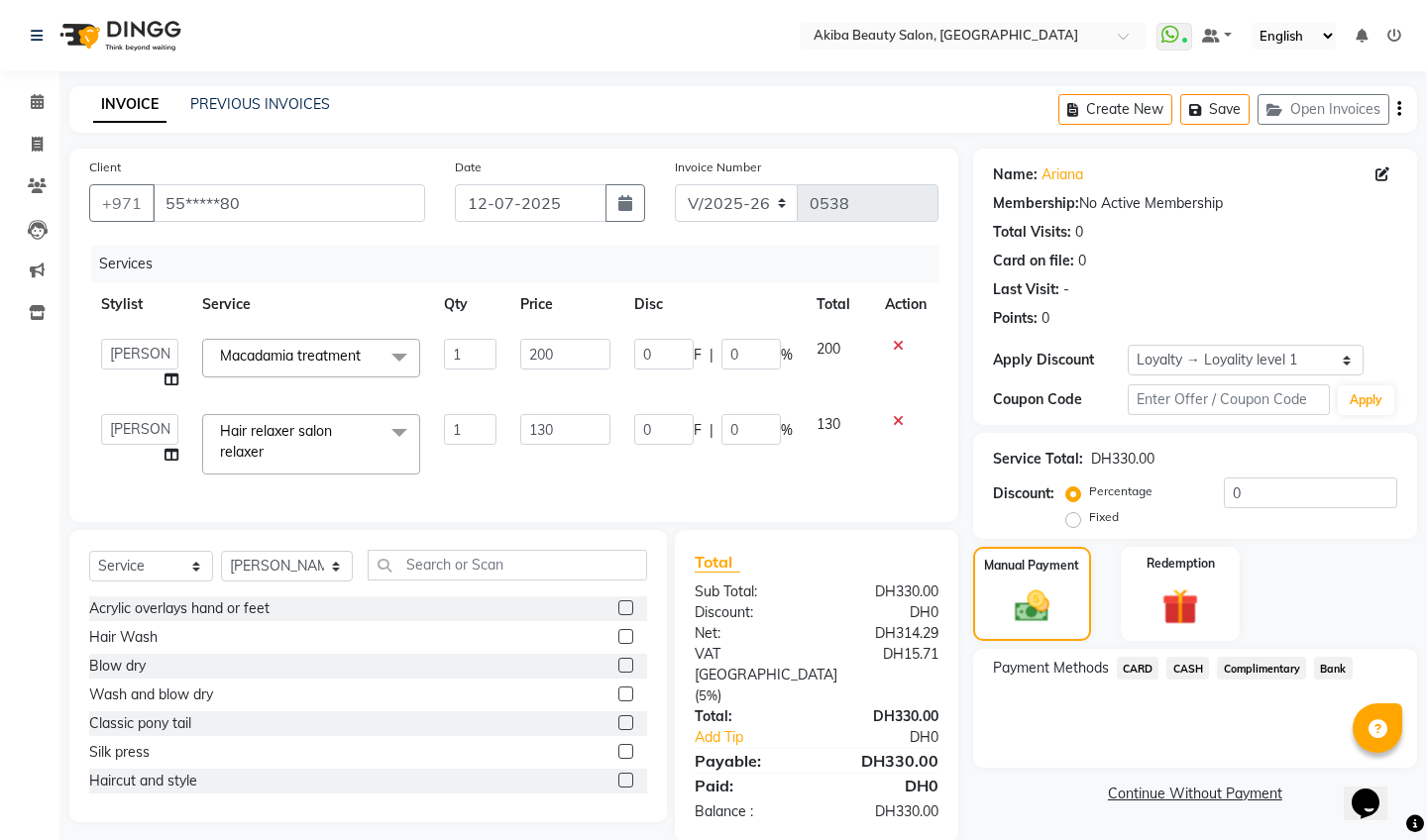 click on "CARD" 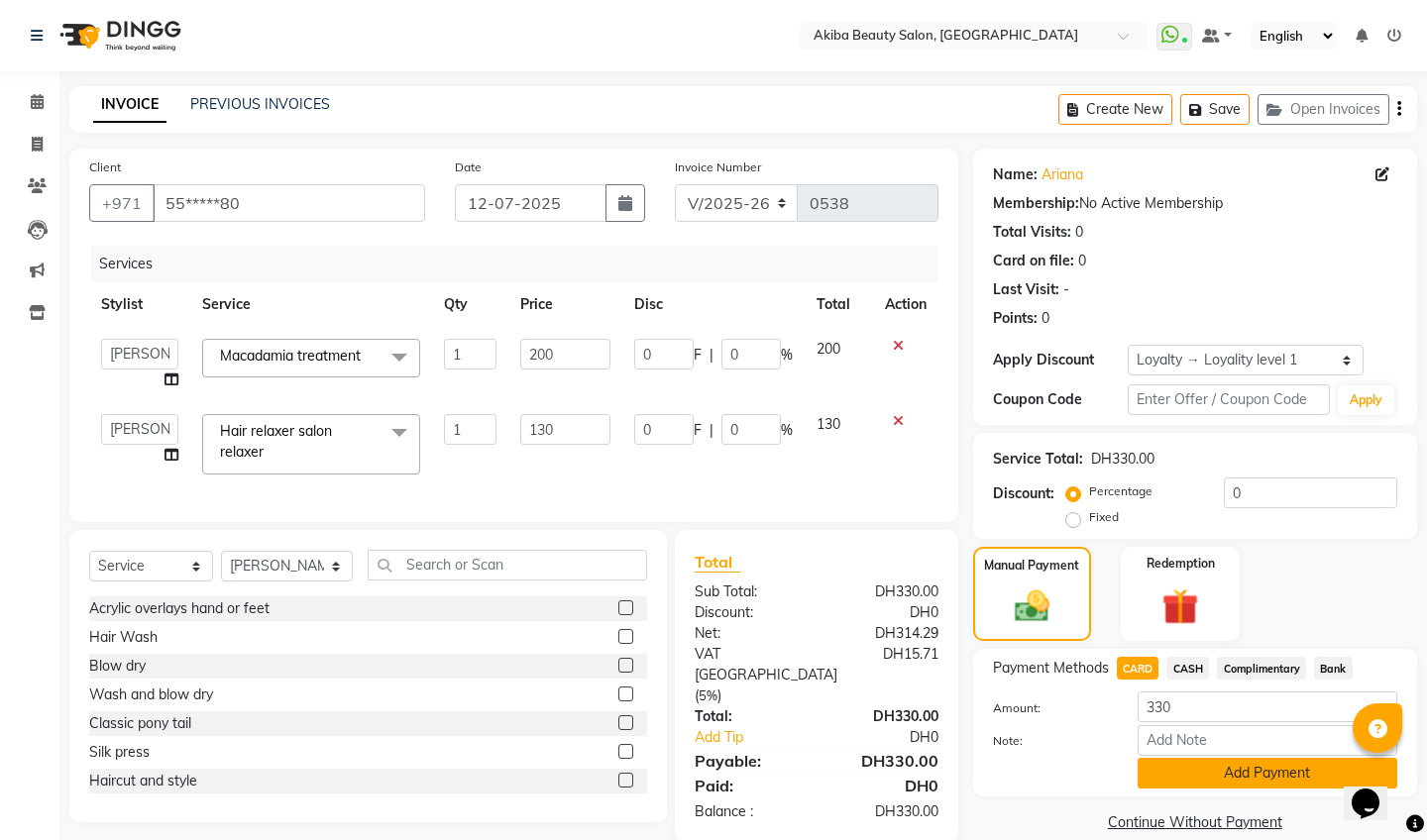 click on "Add Payment" 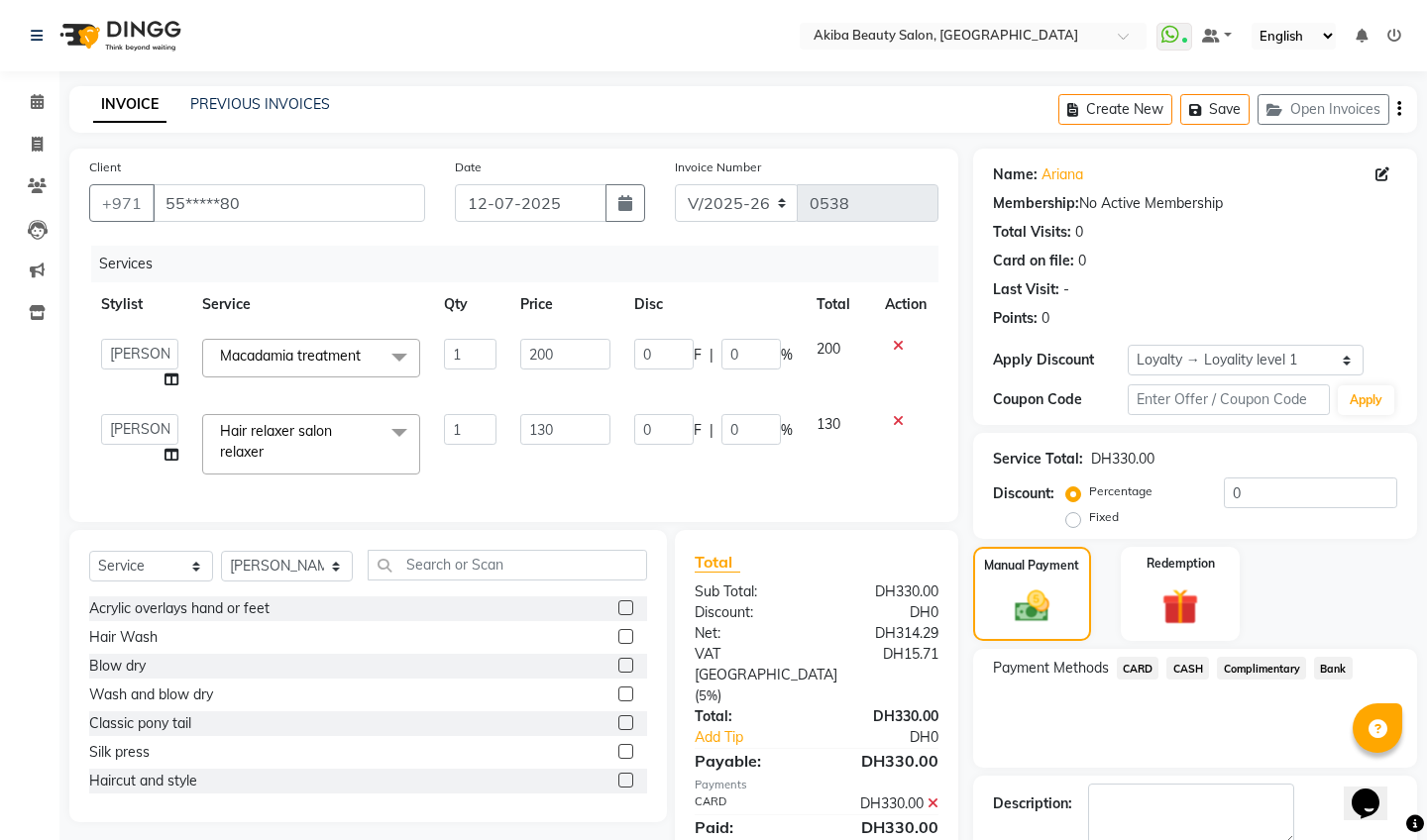 click on "Checkout" 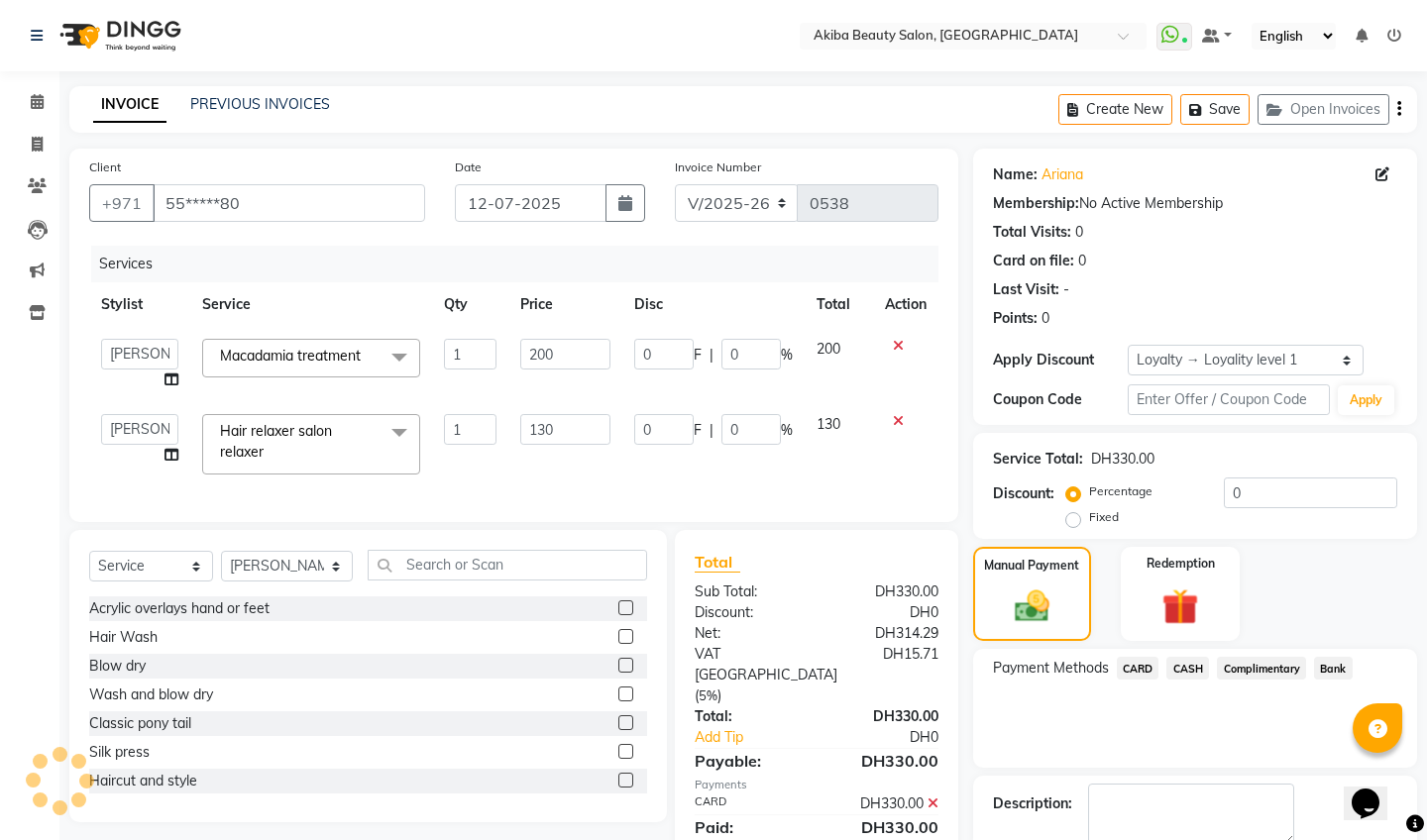 scroll, scrollTop: 128, scrollLeft: 0, axis: vertical 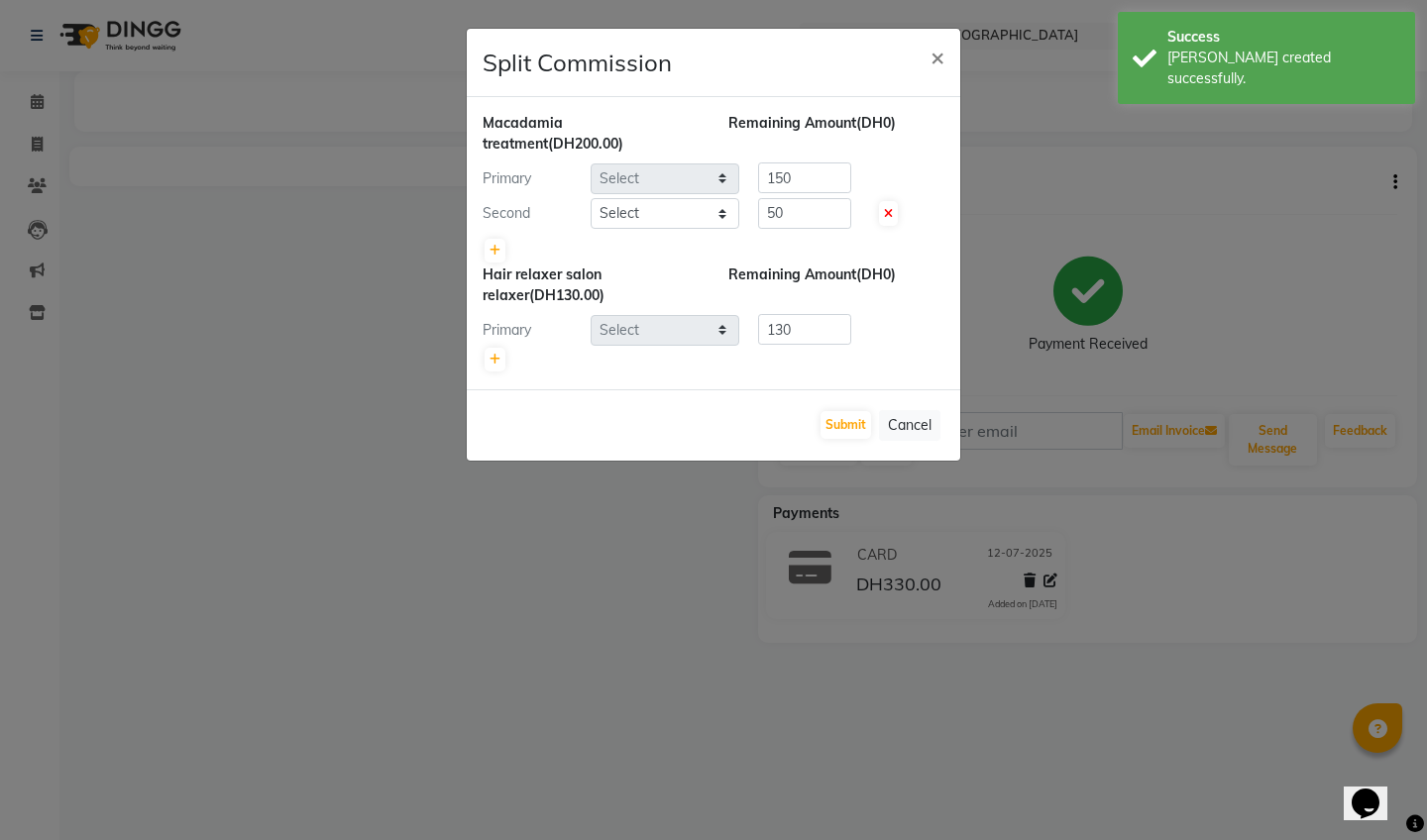 select on "57438" 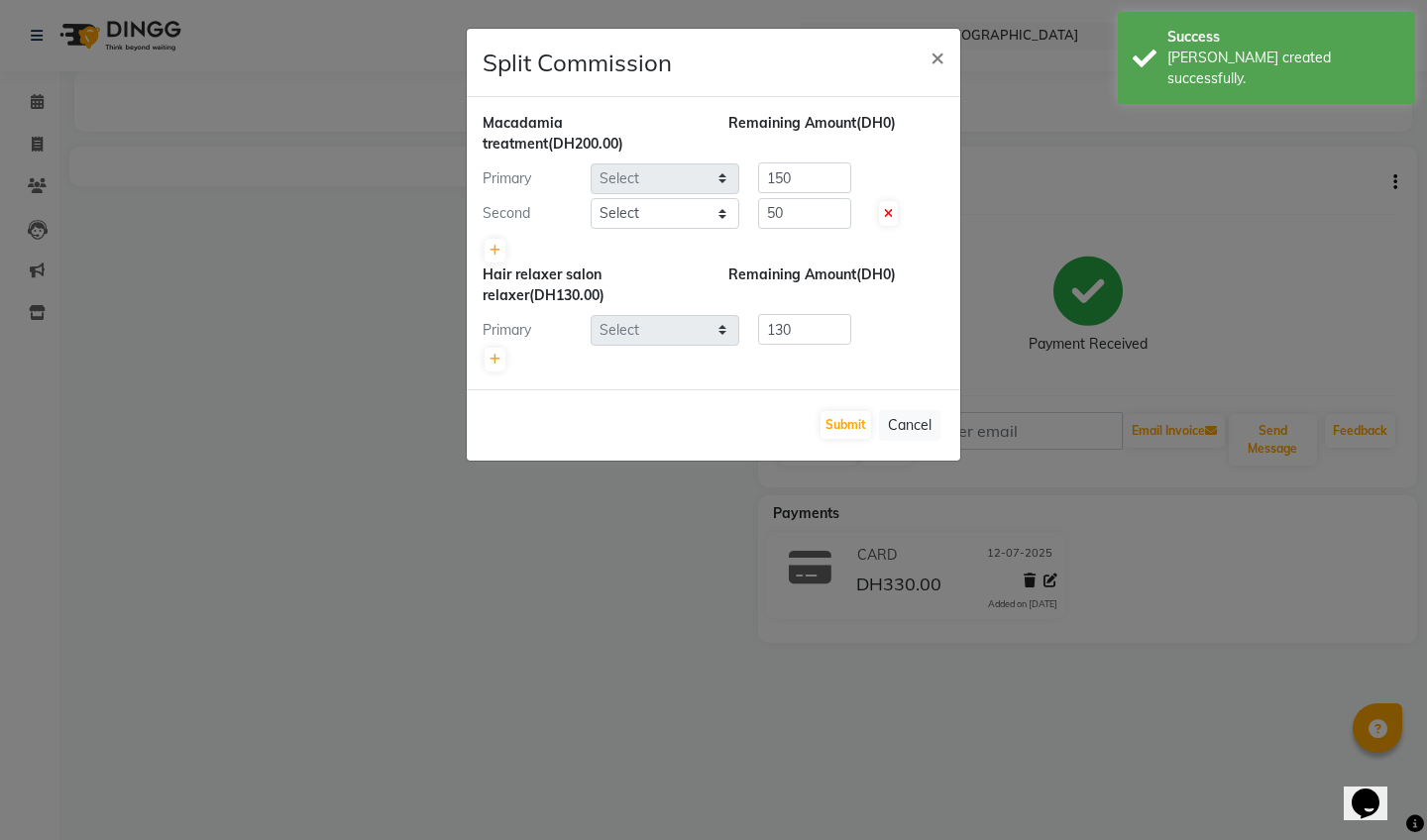 select on "83207" 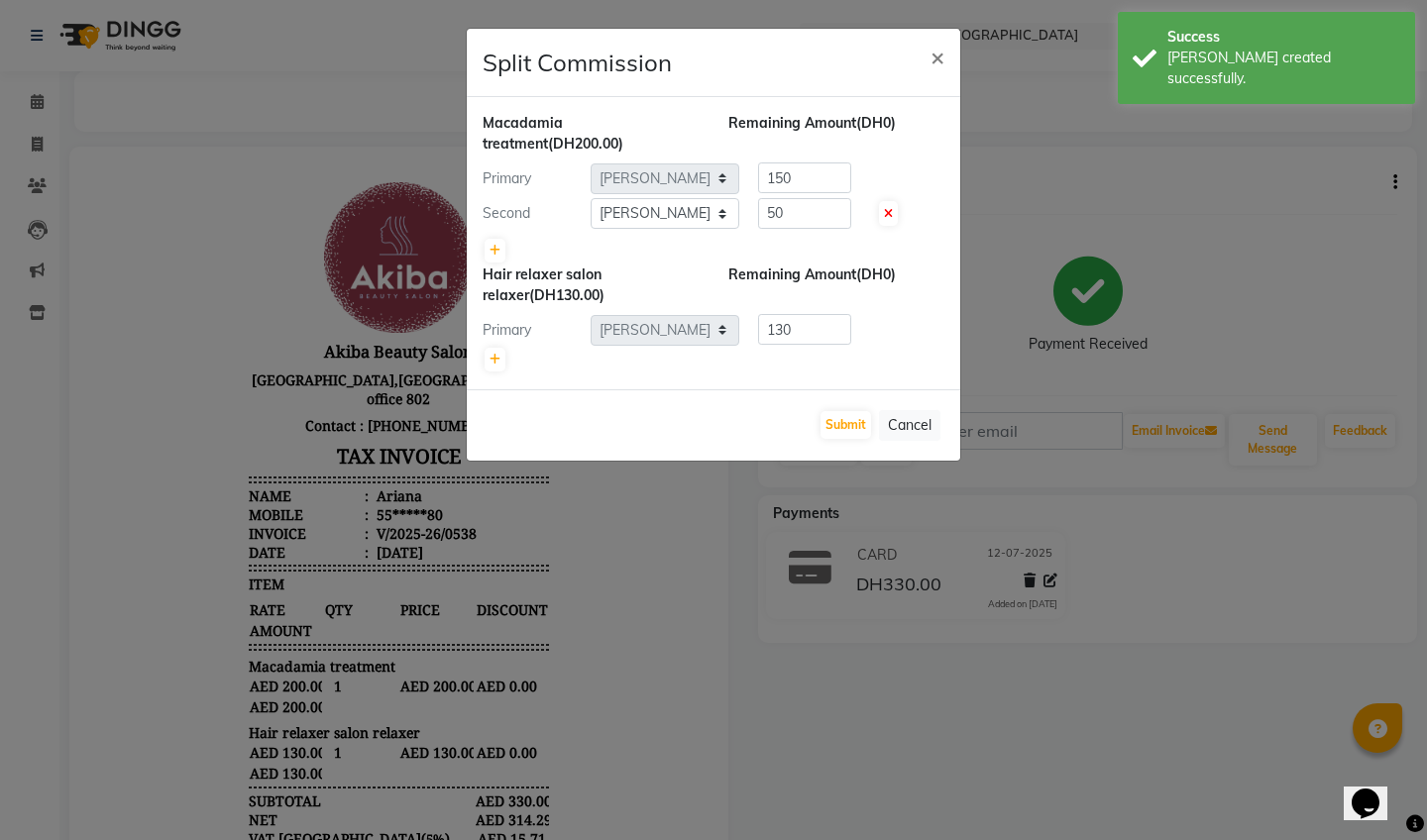 scroll, scrollTop: 0, scrollLeft: 0, axis: both 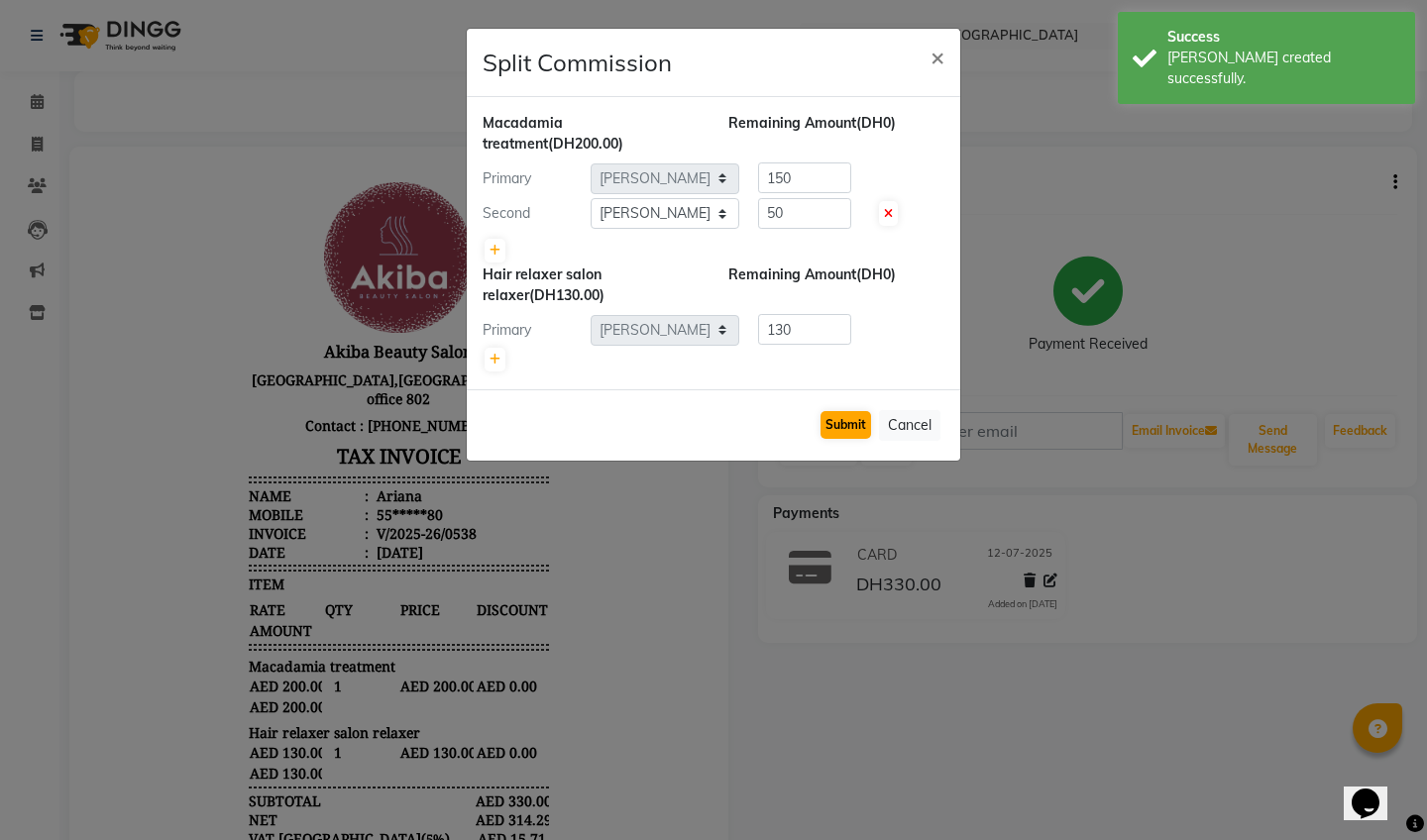 click on "Submit" 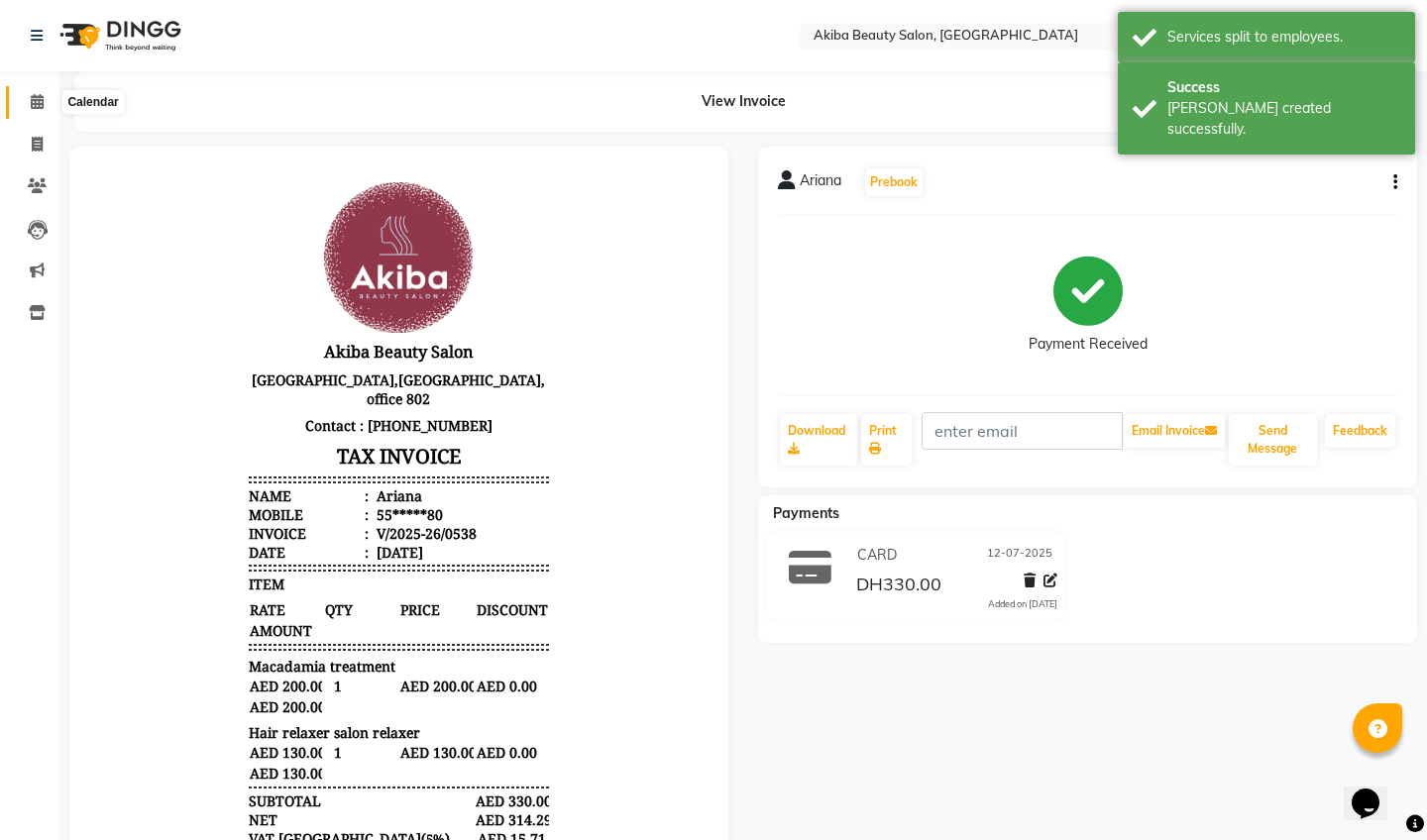click 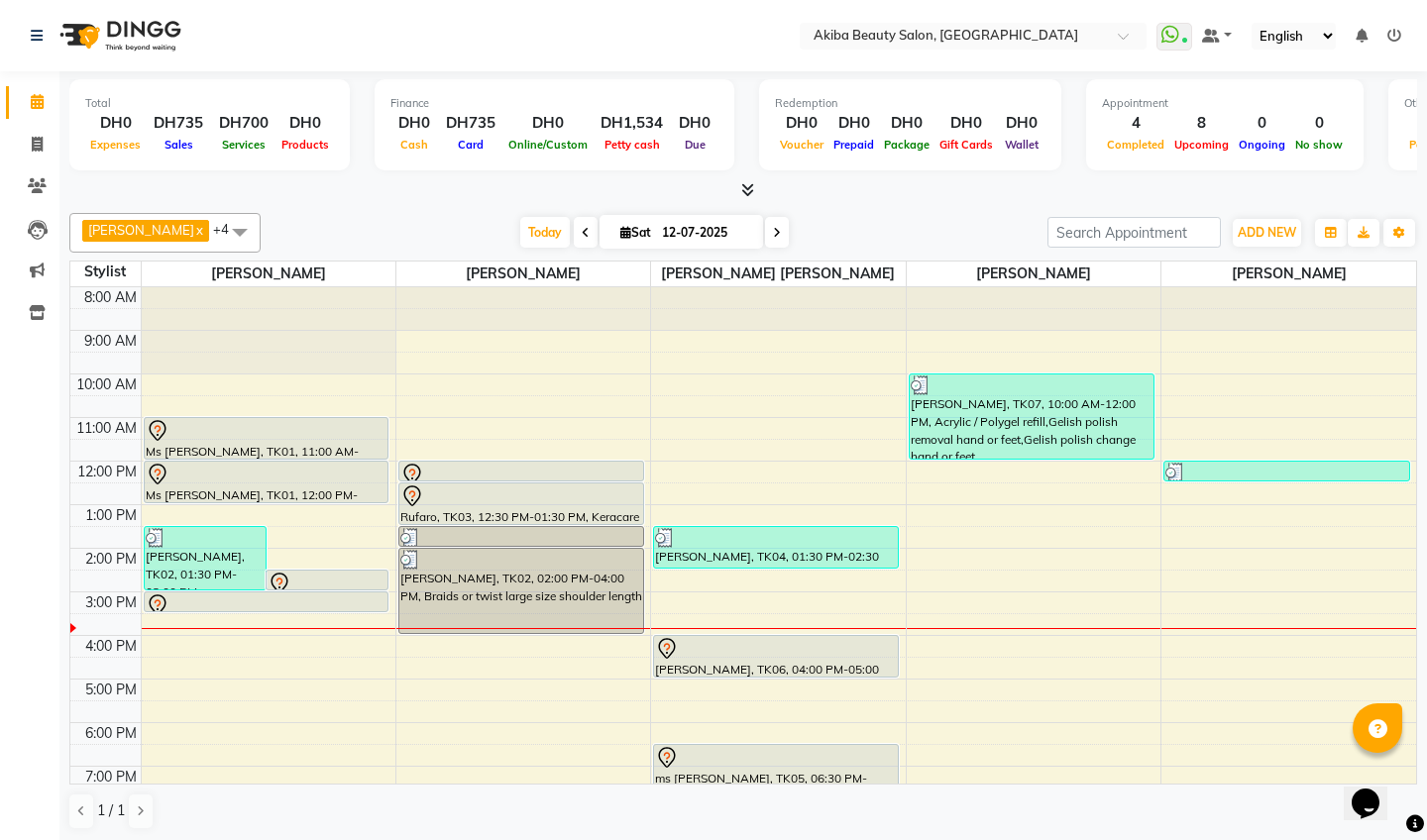 click at bounding box center (747, 189) 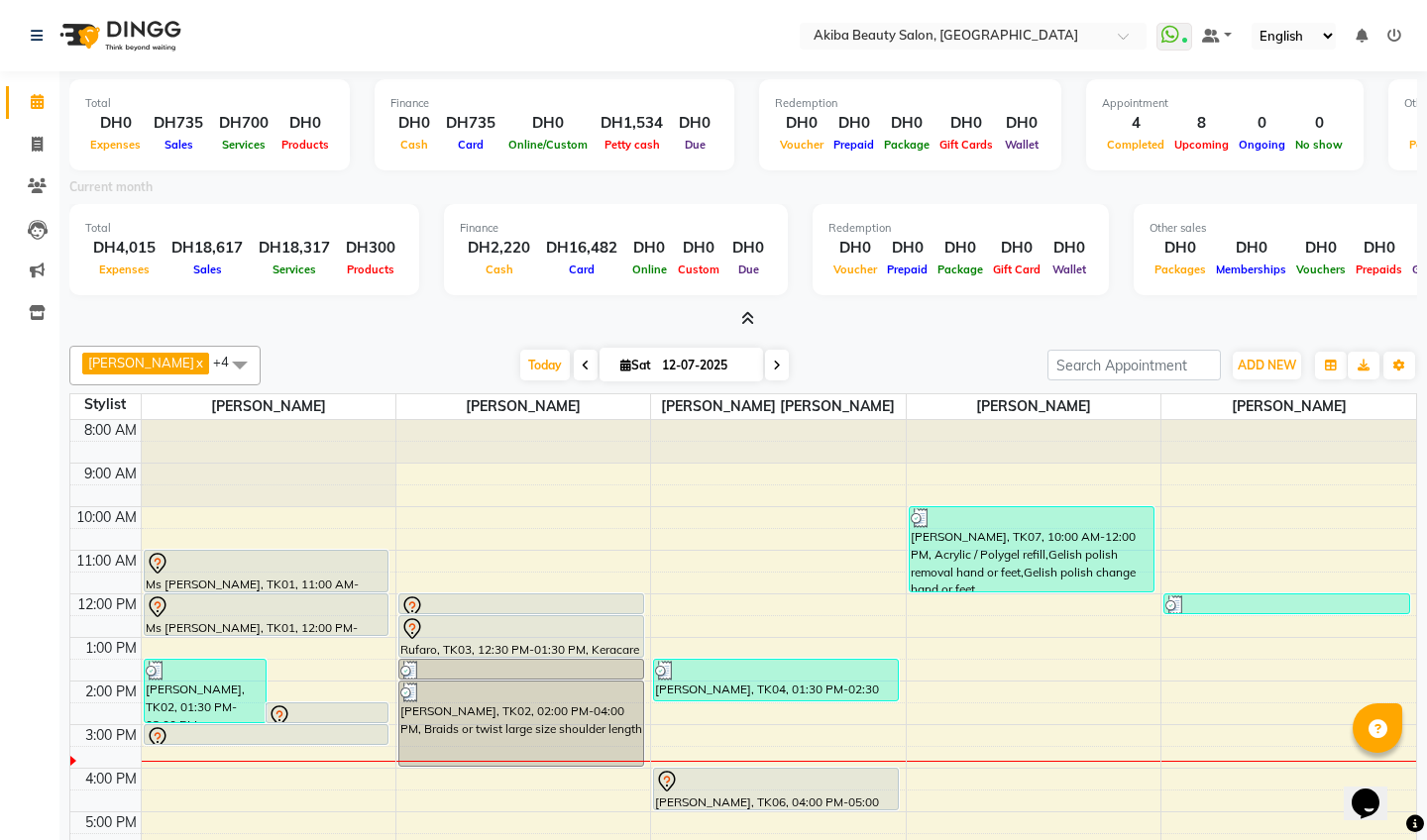 click at bounding box center [743, 319] 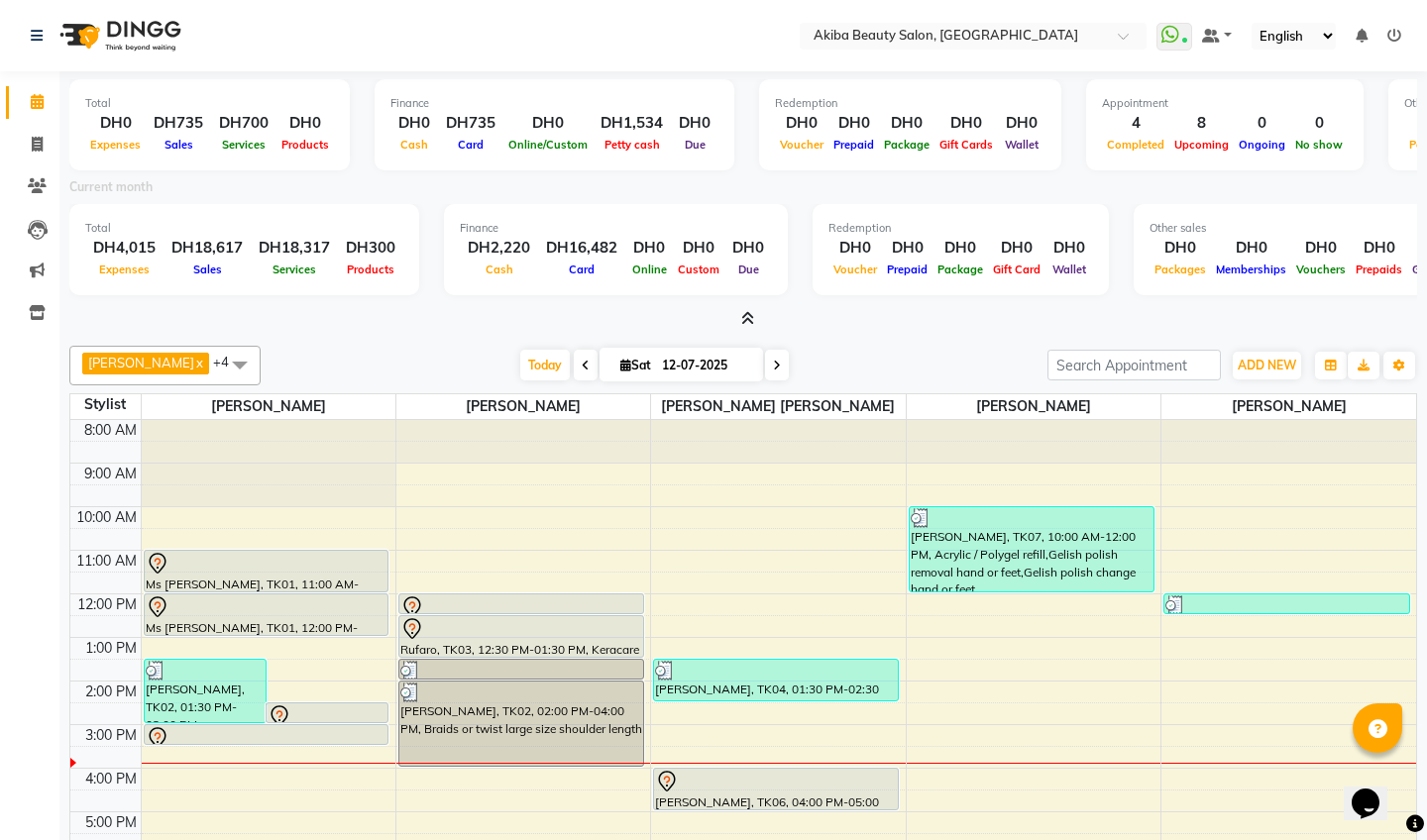 click on "Total  DH0  Expenses DH735  Sales DH700  Services DH0  Products Finance  DH0  Cash DH735  Card DH0  Online/Custom DH1,534 [PERSON_NAME] cash DH0 Due  Redemption  DH0 Voucher DH0 Prepaid DH0 Package DH0  Gift Cards DH0  Wallet  Appointment  4 Completed 8 Upcoming 0 Ongoing 0 No show  Other sales  DH0  Packages DH0  Memberships DH0  Vouchers DH0  Prepaids DH0  Gift Cards Current month Total  DH4,015  Expenses DH18,617  Sales DH18,317 Services DH300 Products  Finance  DH2,220  Cash DH16,482  Card DH0 Online DH0 Custom DH0 Due  Redemption  DH0 Voucher DH0 Prepaid DH0 Package DH0 Gift Card DH0 Wallet Other sales  DH0  Packages DH0  Memberships DH0  Vouchers DH0  Prepaids DH0  Gift Cards" at bounding box center [743, 200] 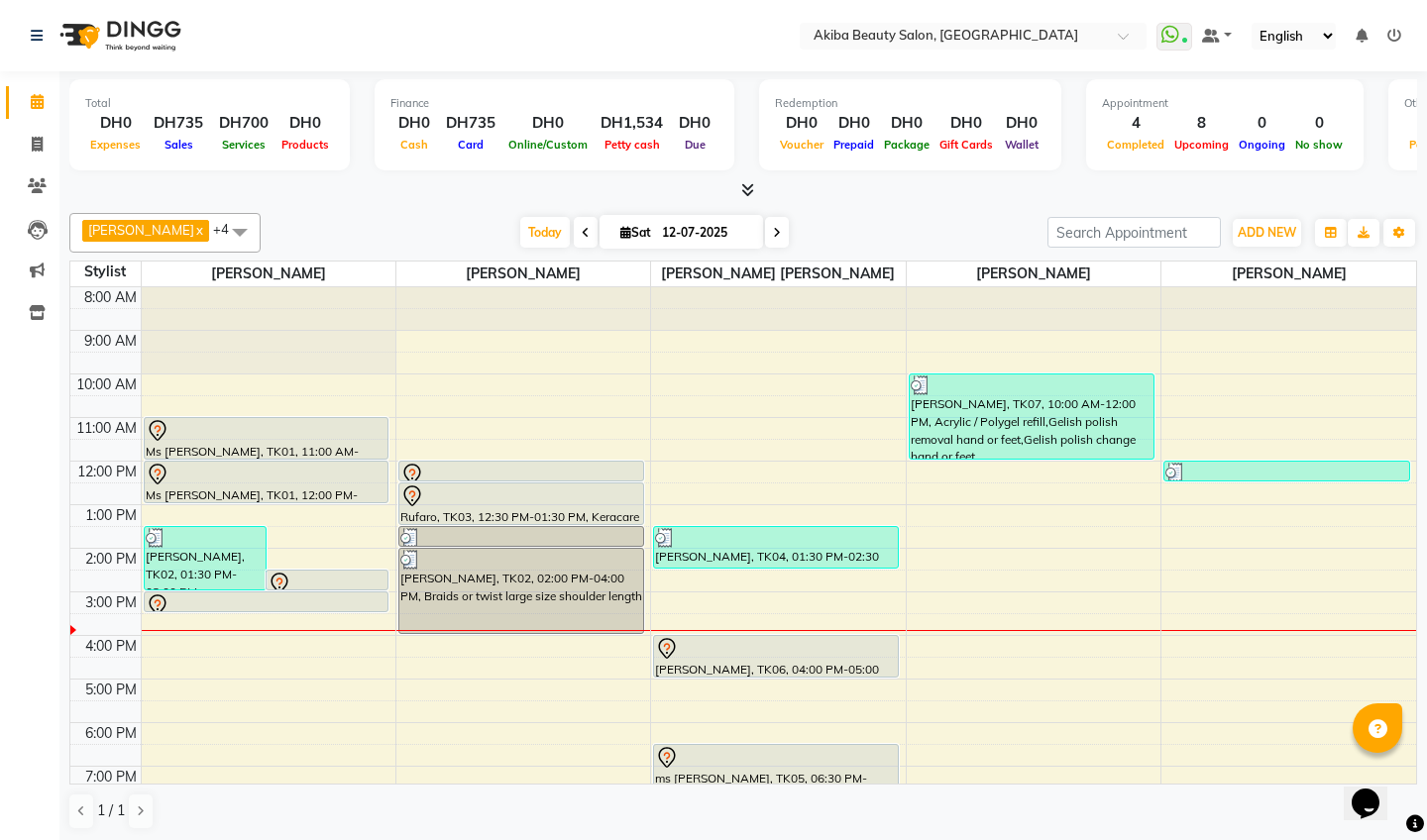 click at bounding box center (777, 232) 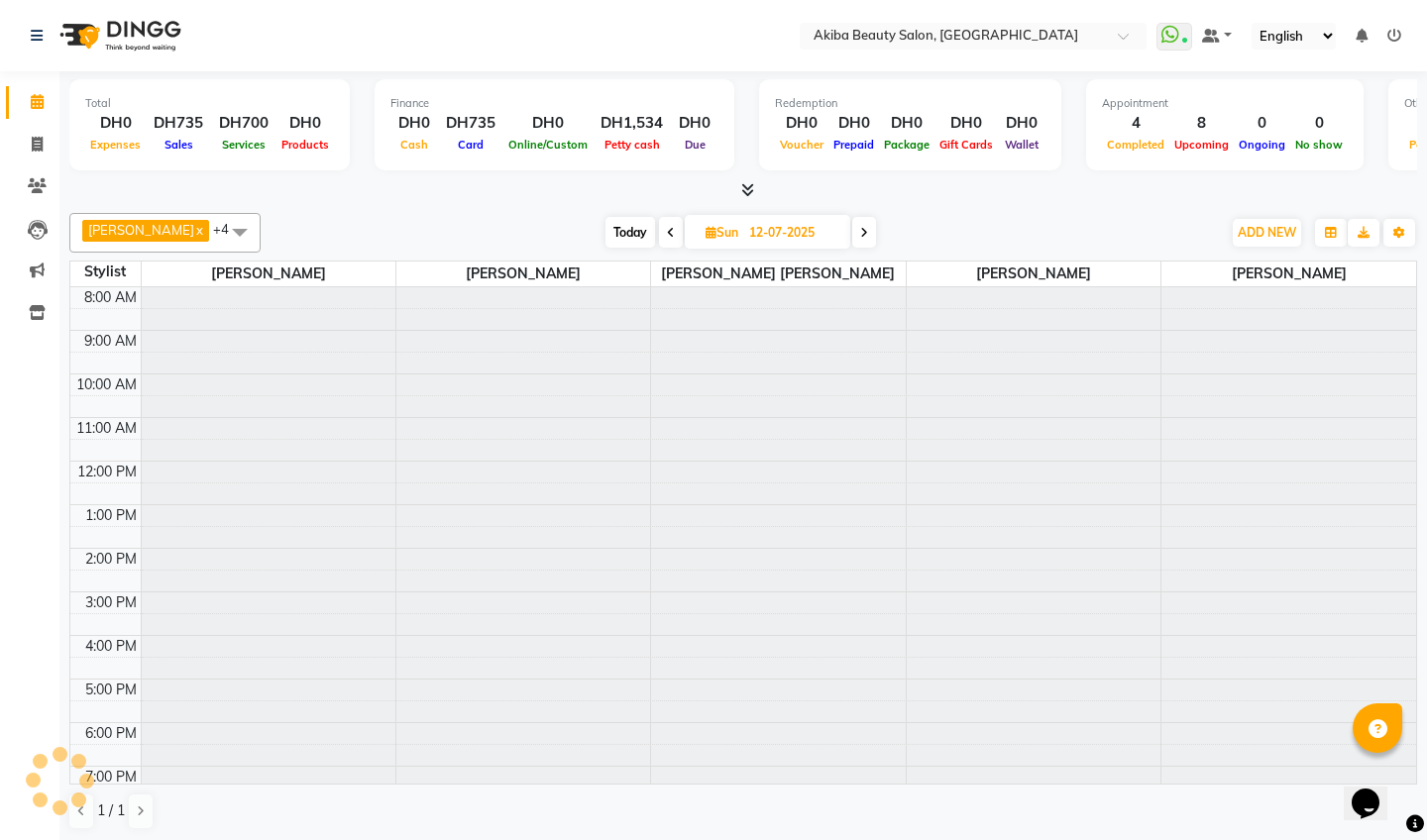 type on "[DATE]" 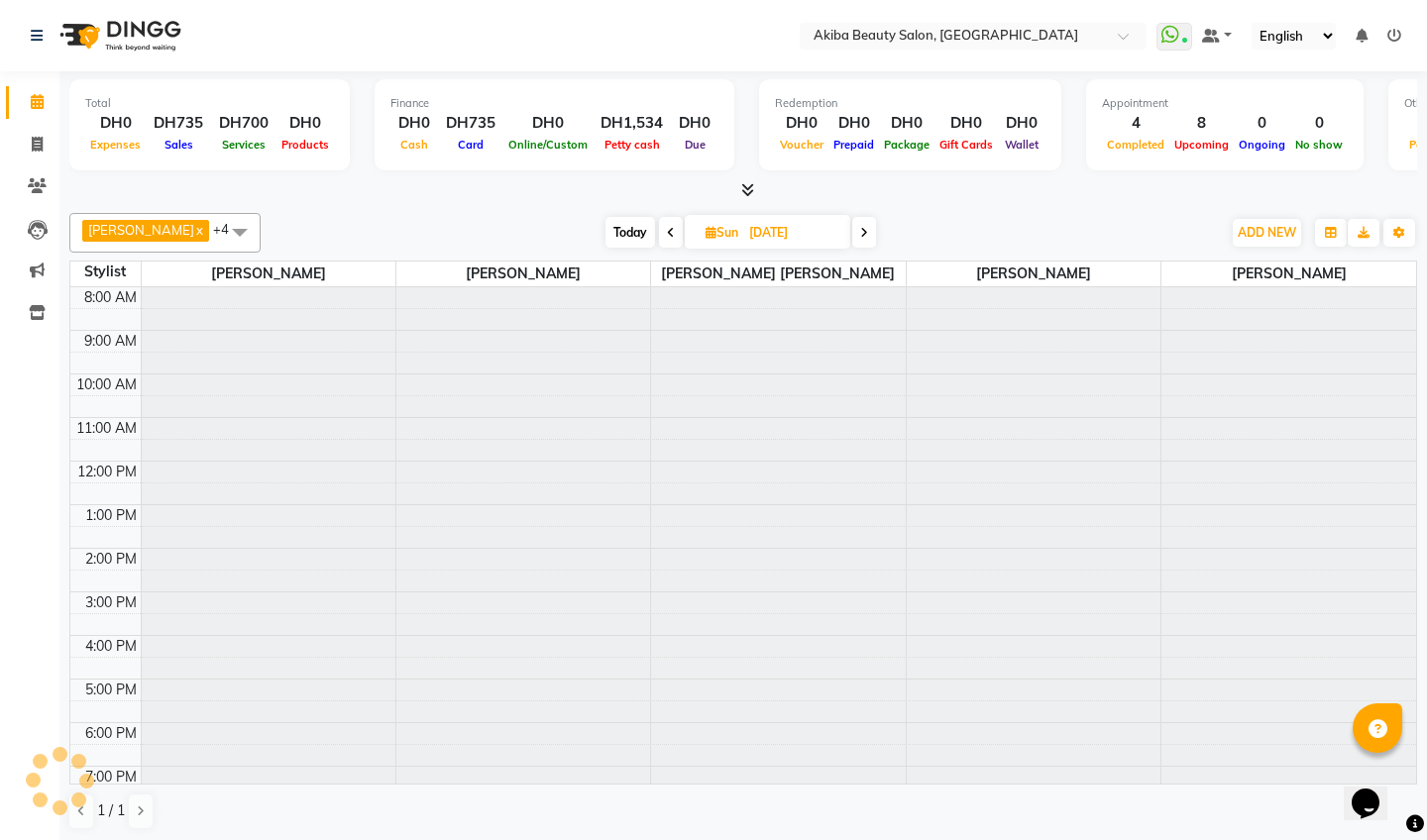 scroll, scrollTop: 113, scrollLeft: 0, axis: vertical 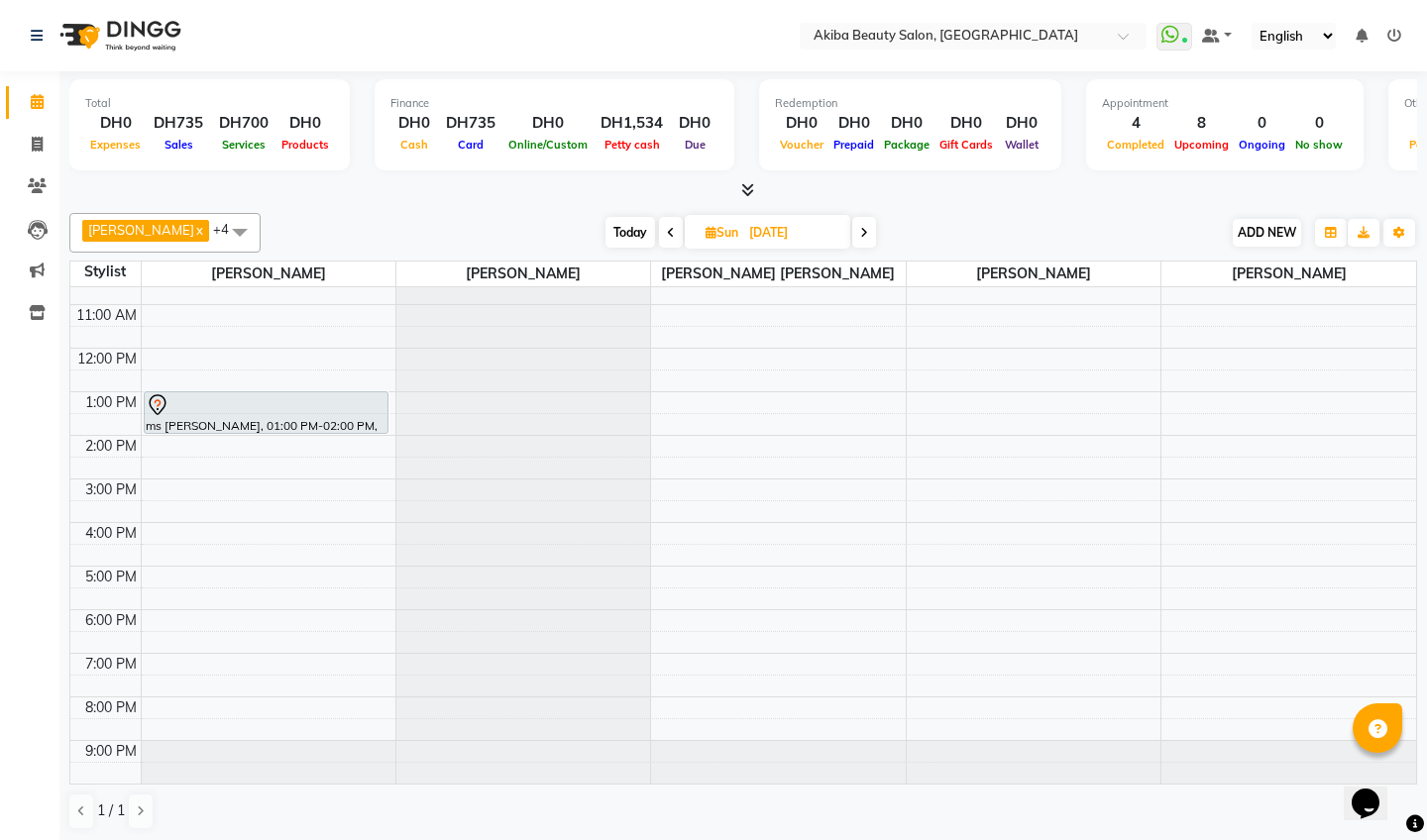 click on "ADD NEW" at bounding box center [1266, 232] 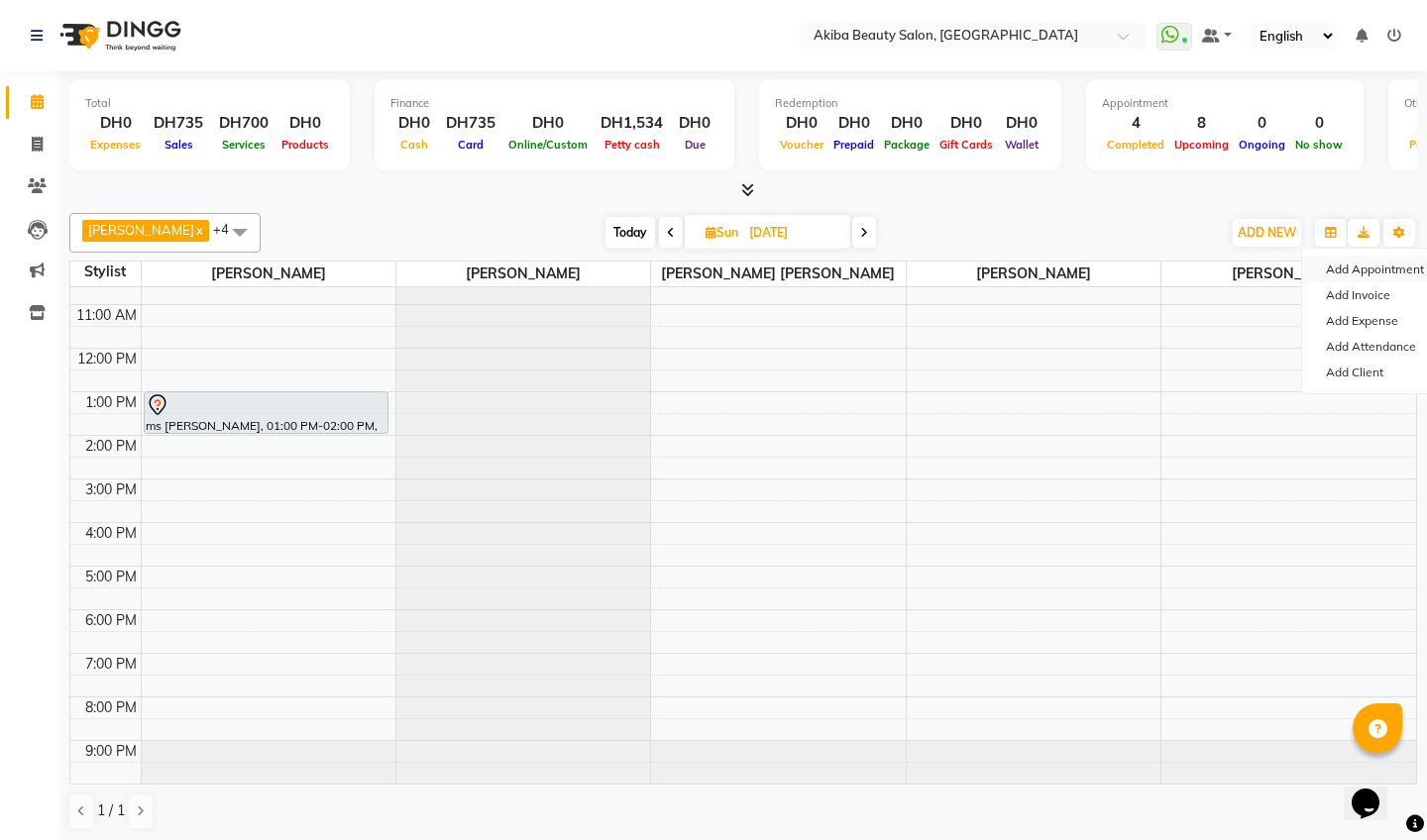 click on "Add Appointment" at bounding box center [1380, 269] 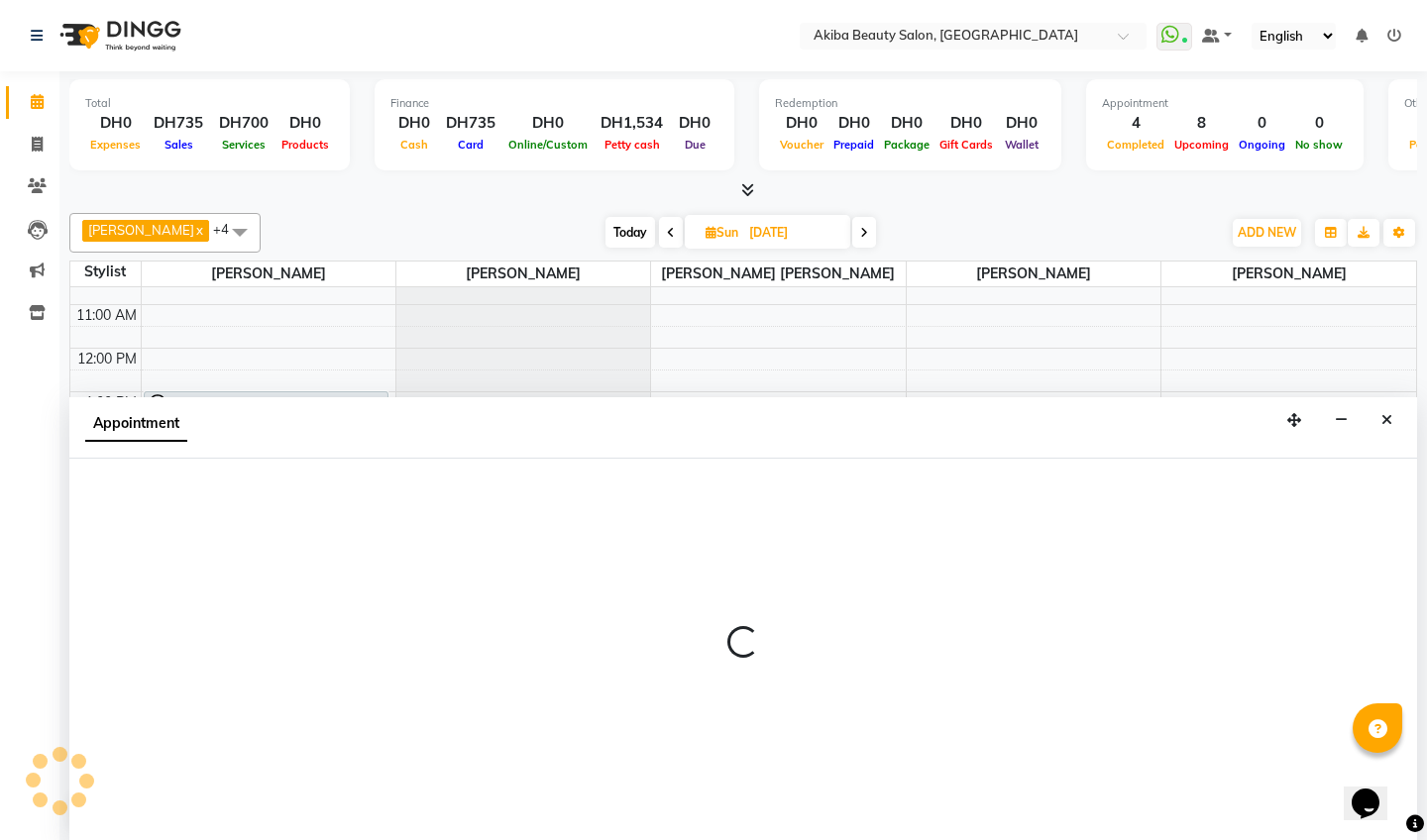 scroll, scrollTop: 1, scrollLeft: 0, axis: vertical 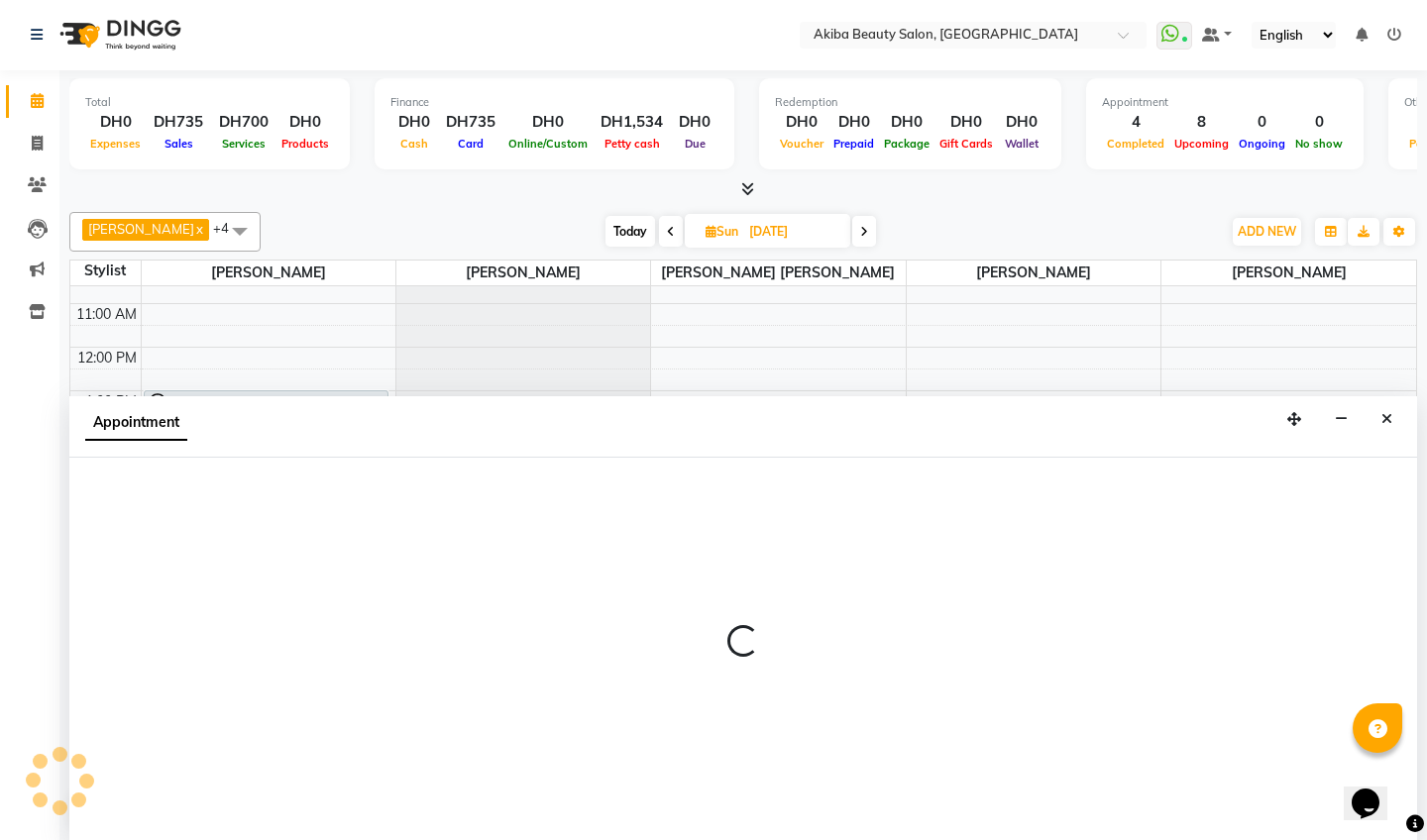 select on "tentative" 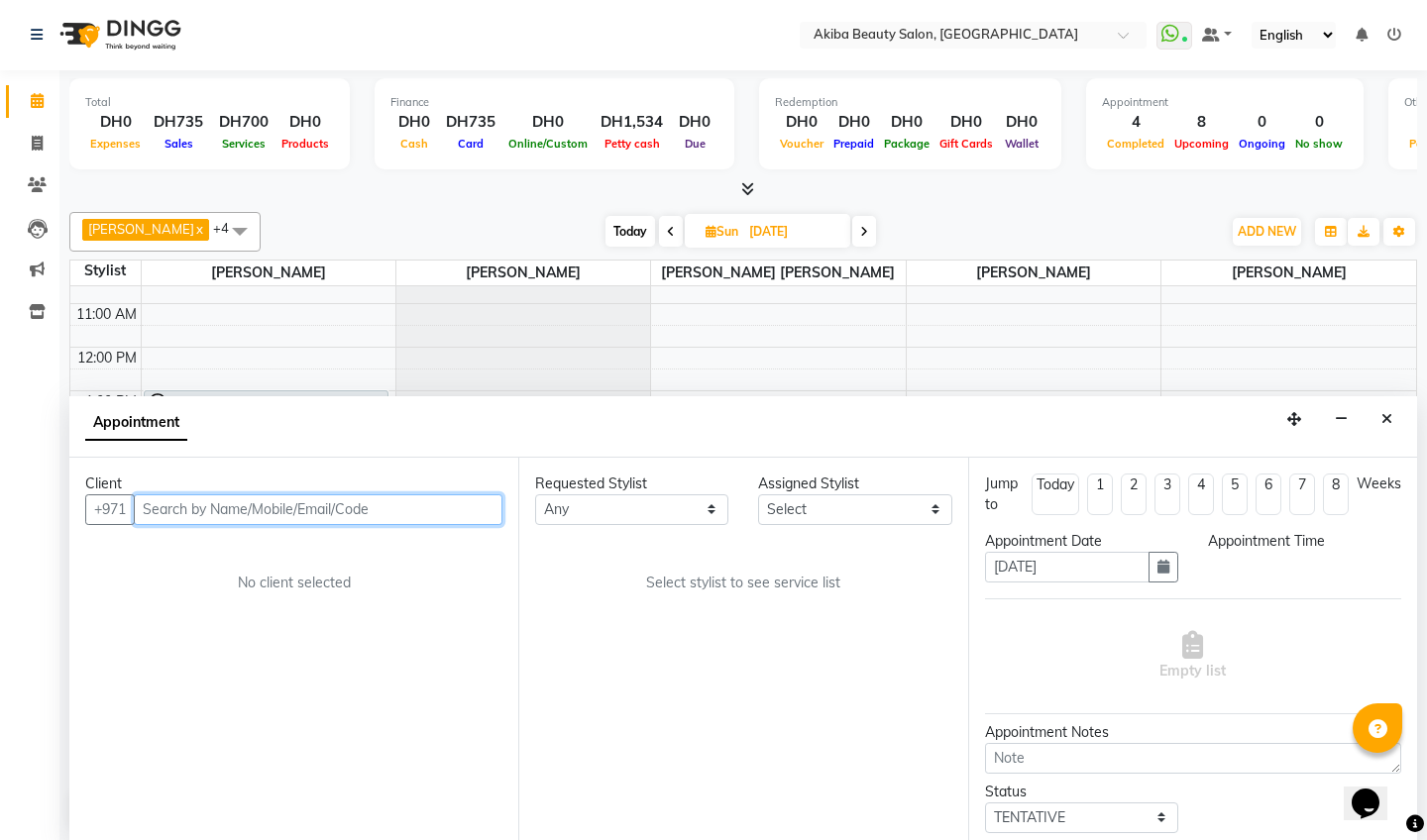 select on "540" 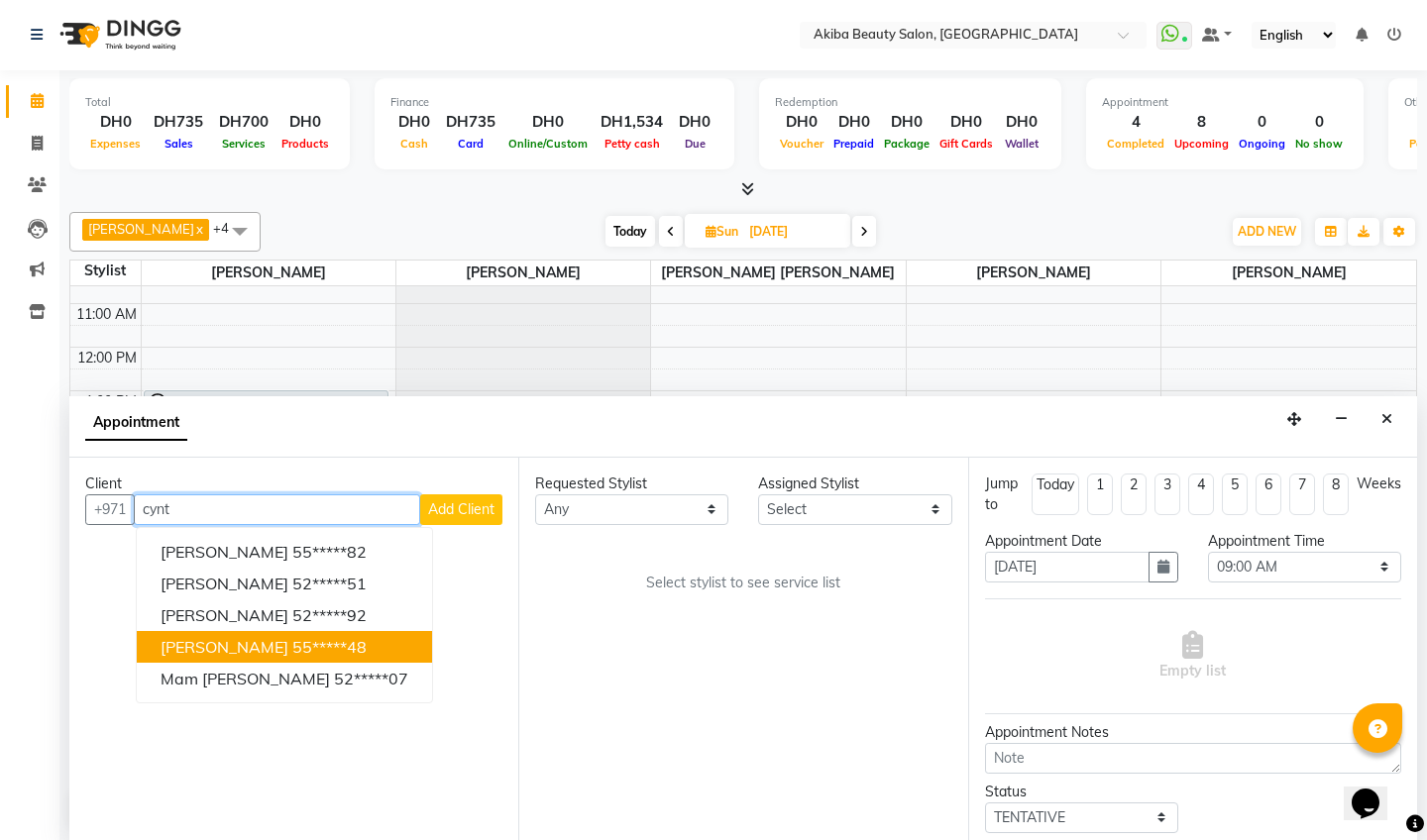 click on "55*****48" at bounding box center [329, 647] 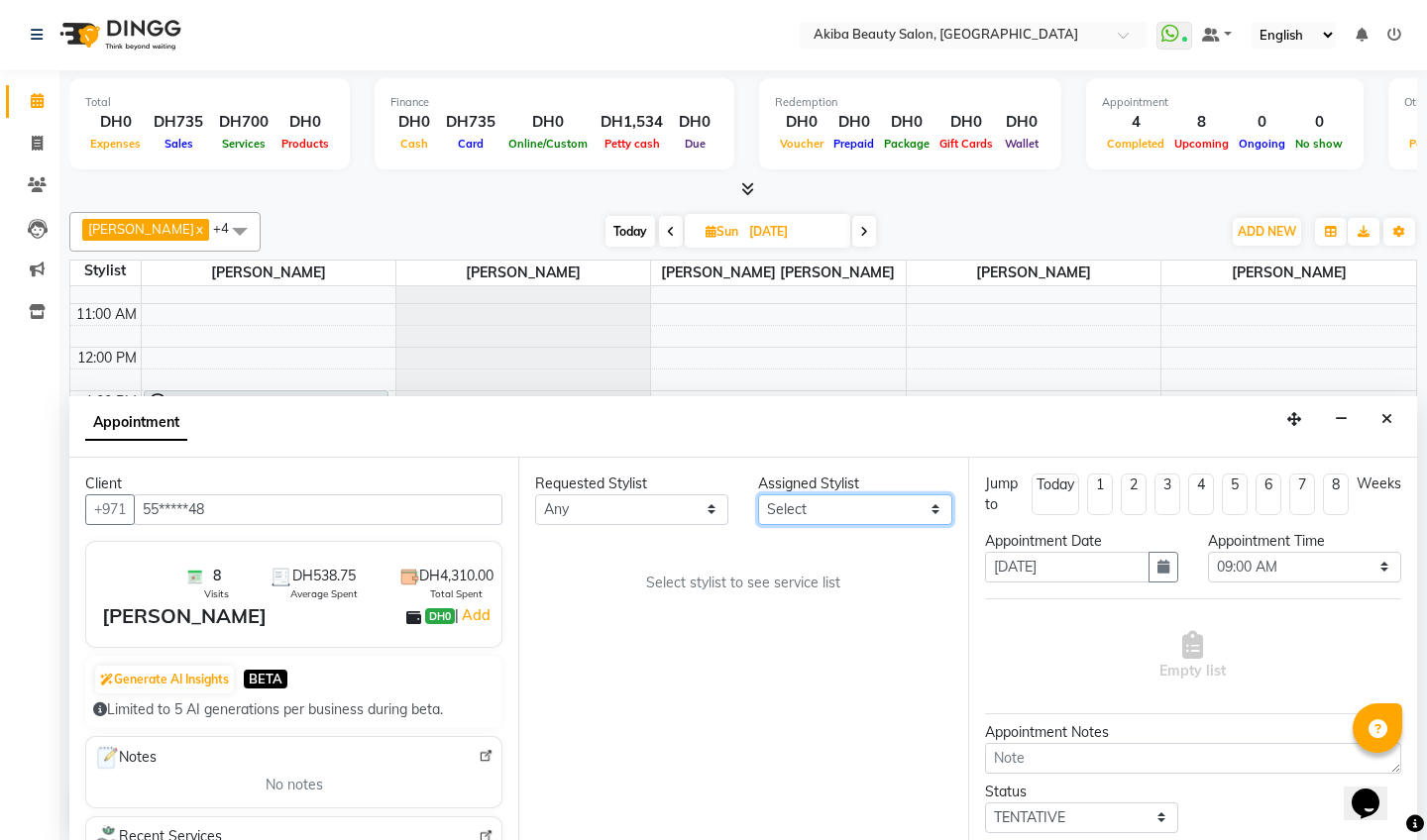 click on "Select [PERSON_NAME] [PERSON_NAME] [PERSON_NAME] [PERSON_NAME] Roseeler [PERSON_NAME] [PERSON_NAME]" at bounding box center [854, 509] 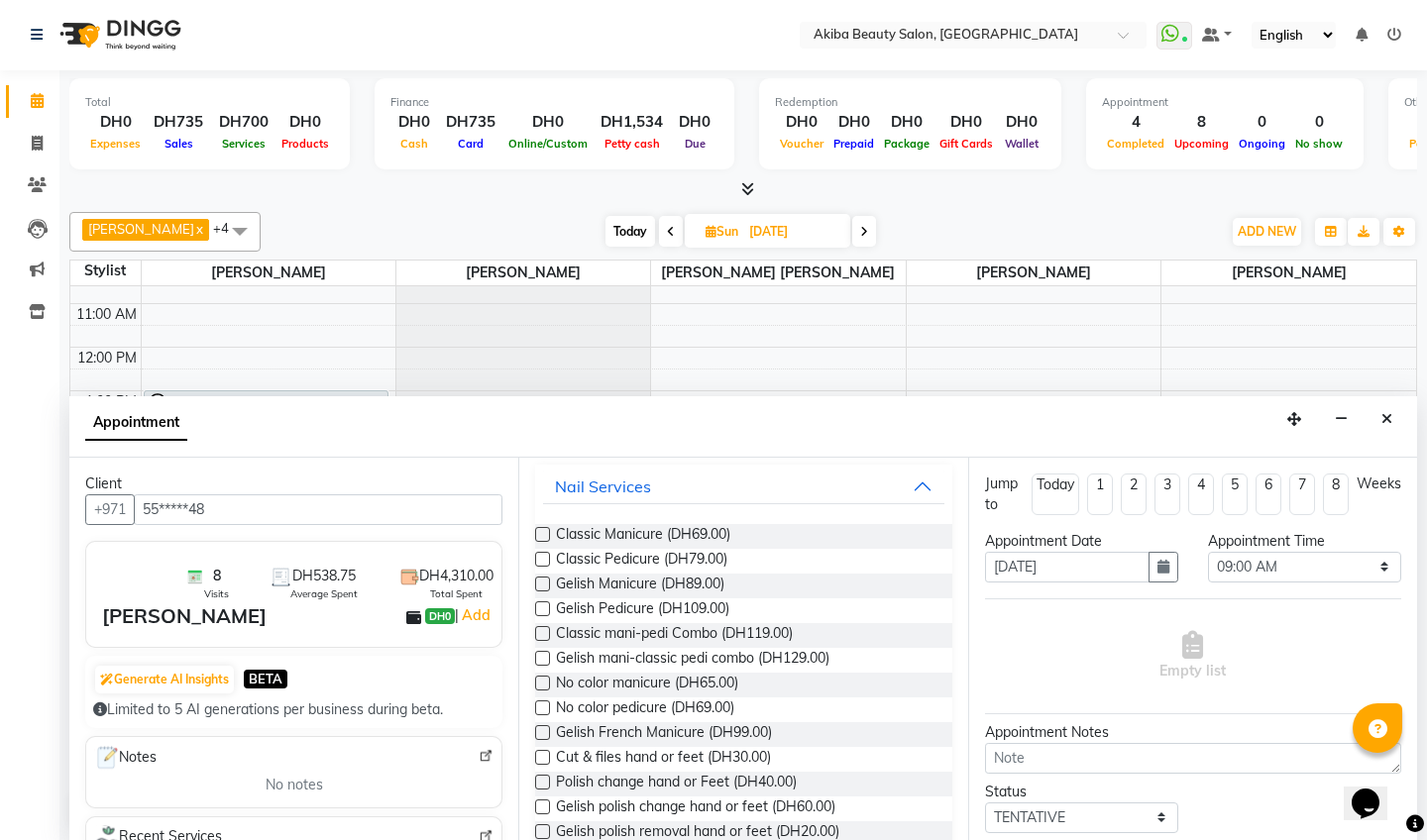 scroll, scrollTop: 122, scrollLeft: 0, axis: vertical 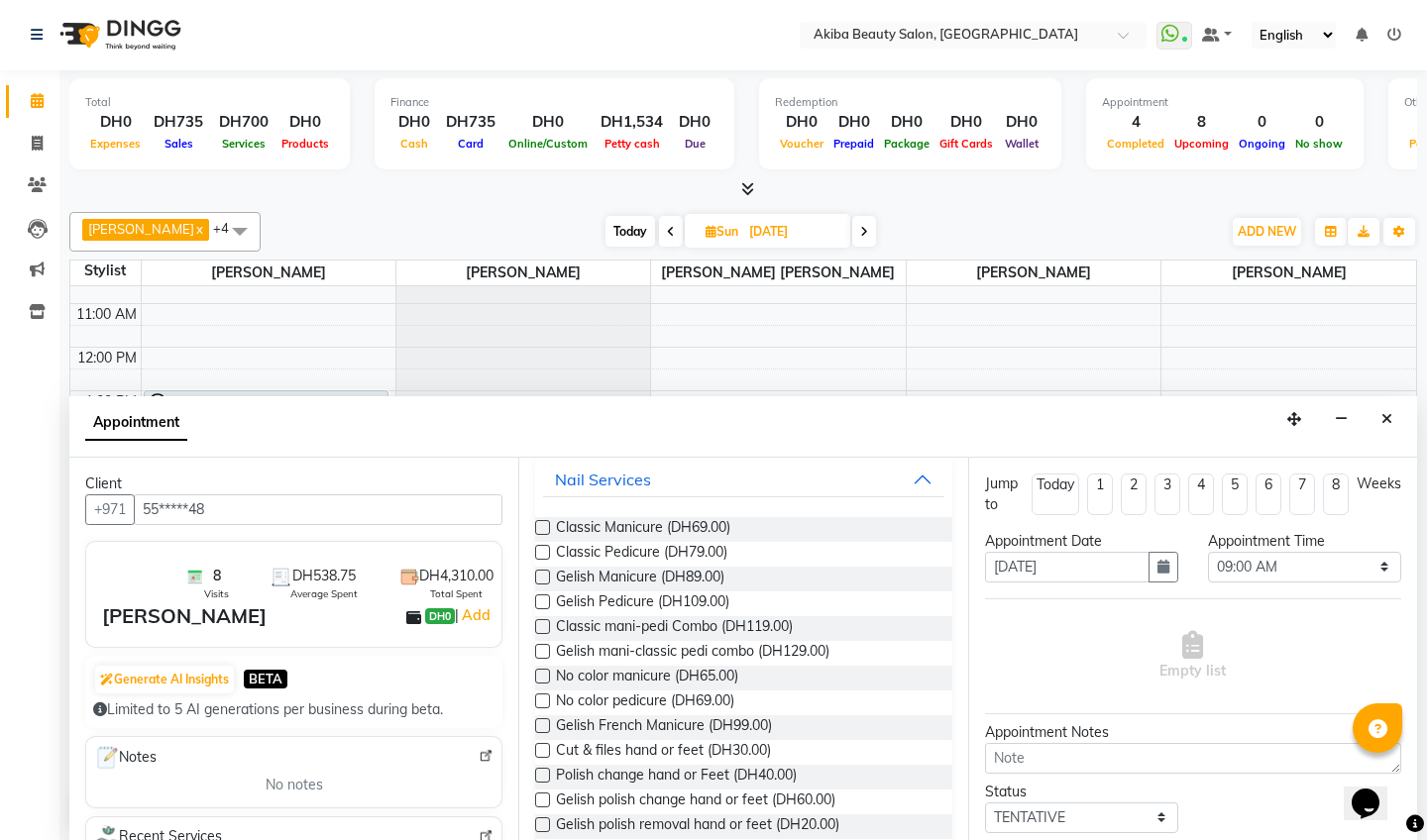 click at bounding box center [542, 651] 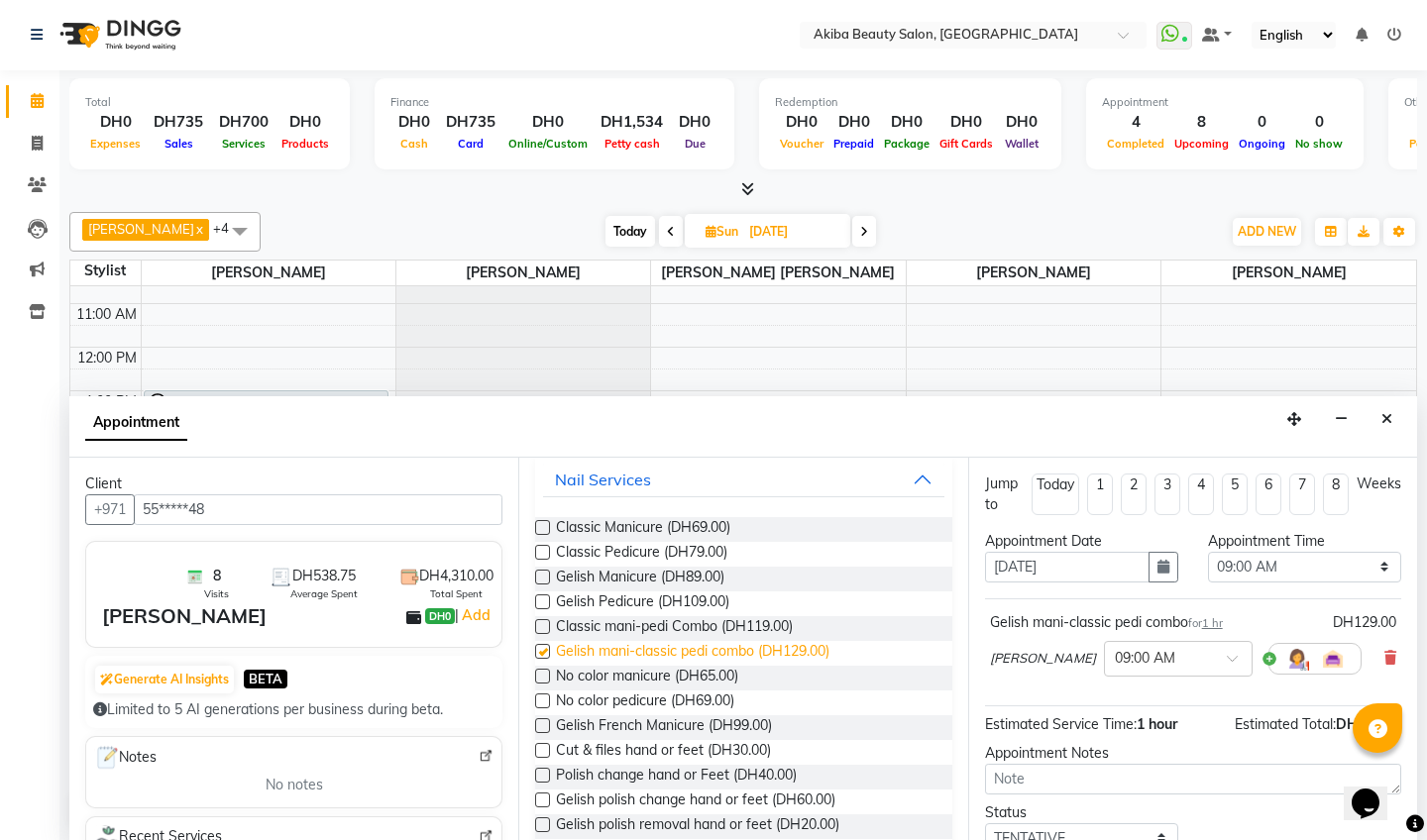 checkbox on "false" 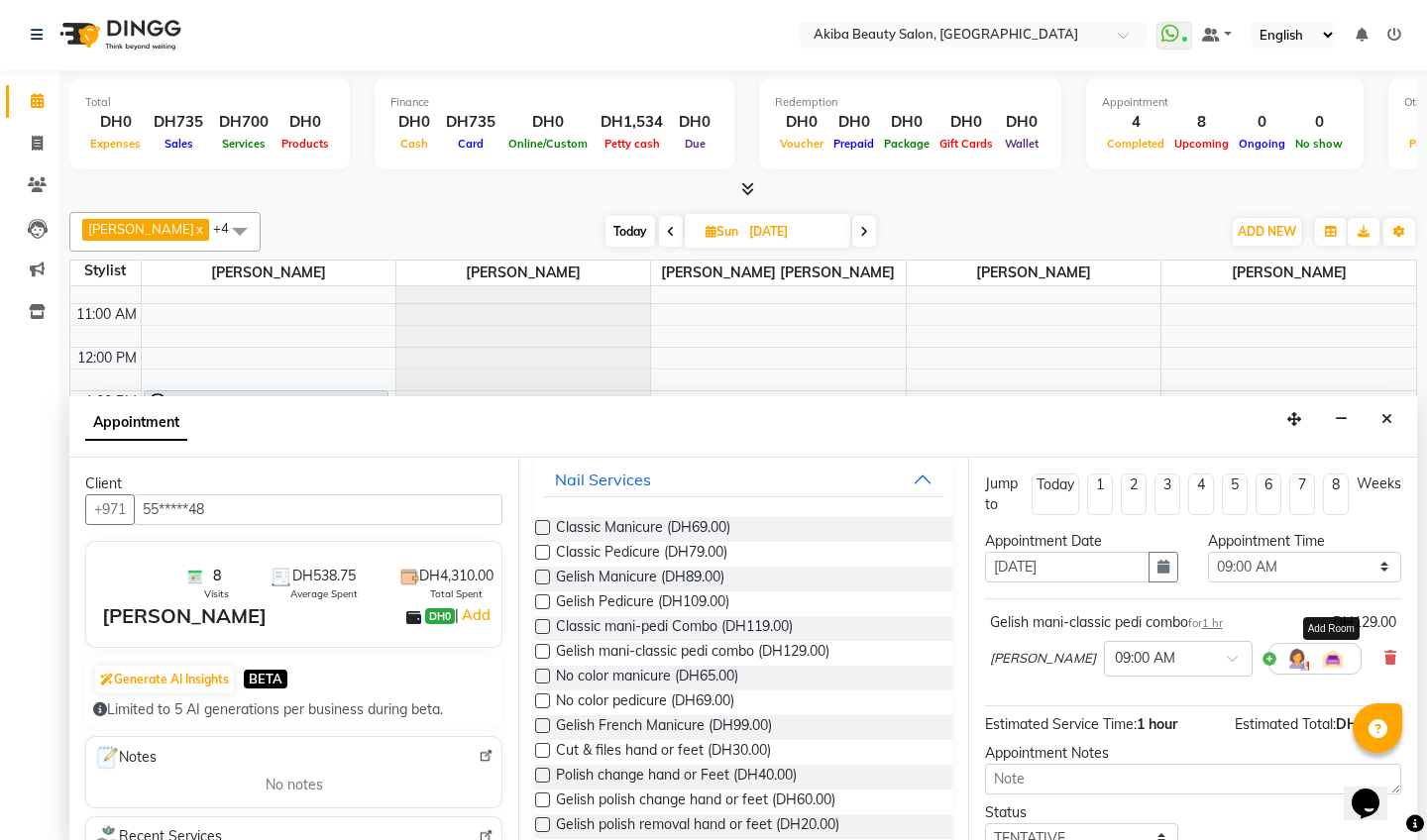 click at bounding box center (1333, 659) 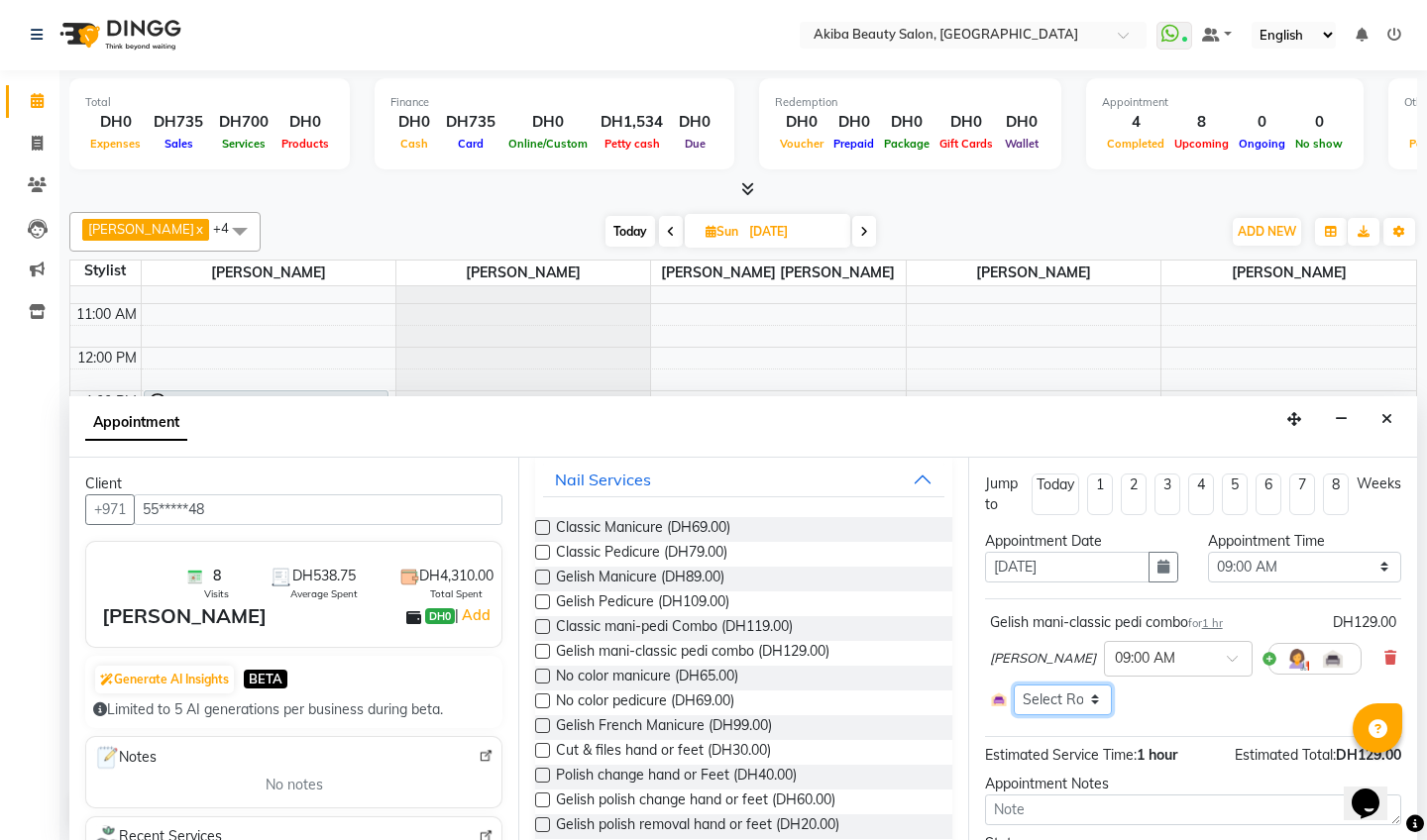 click on "Select Room Floor" at bounding box center (1062, 699) 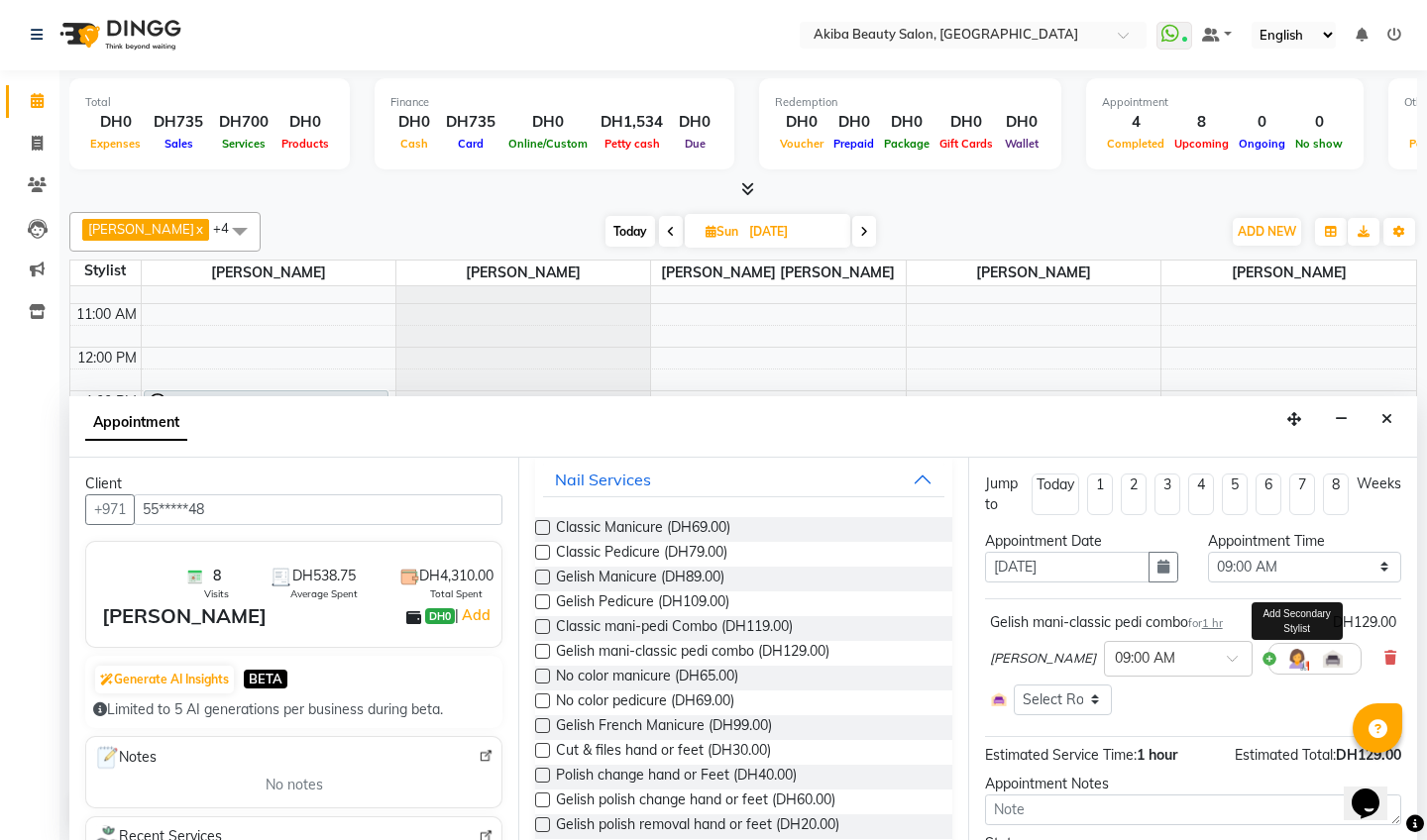 click at bounding box center (1297, 659) 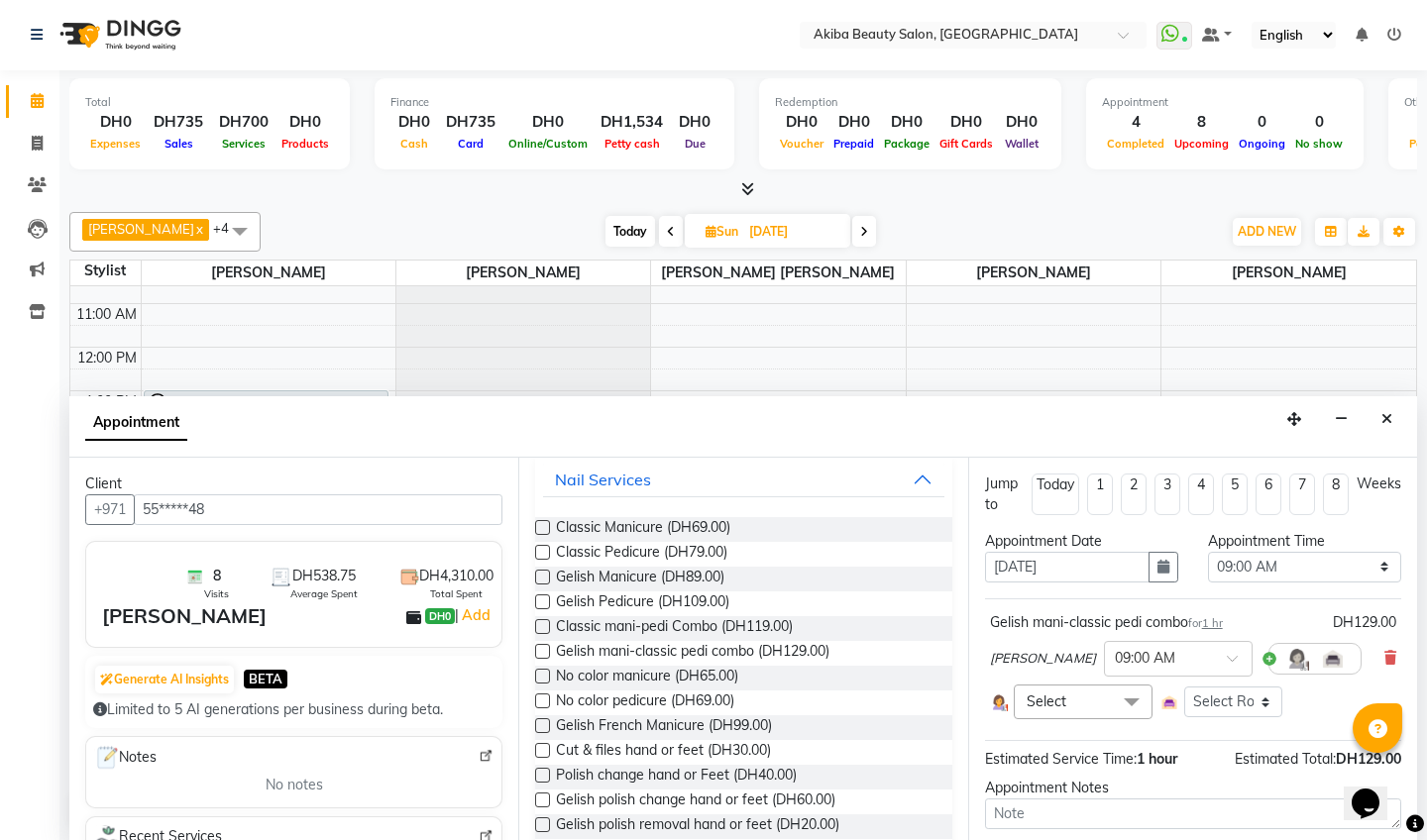 click at bounding box center [1132, 703] 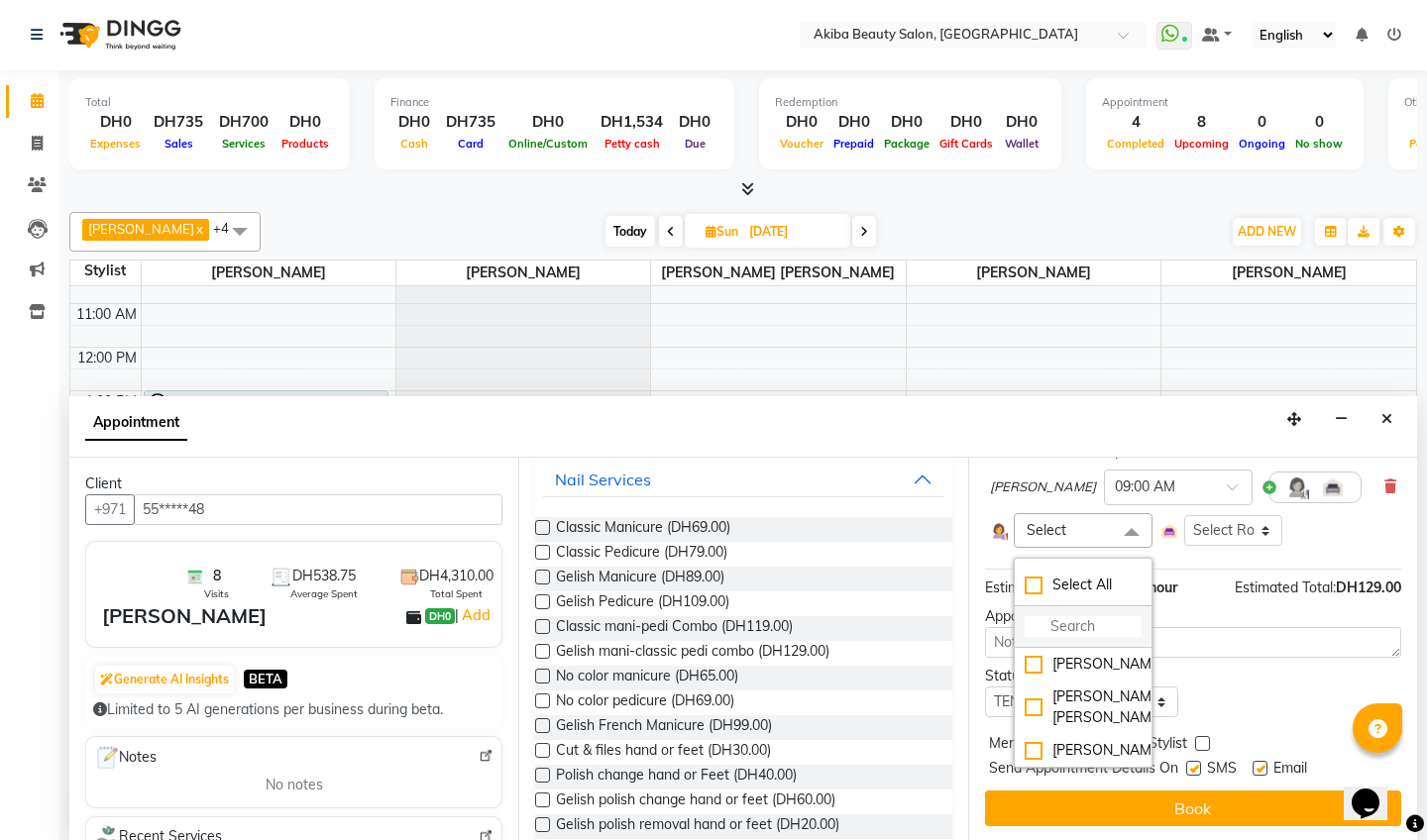 scroll, scrollTop: 171, scrollLeft: 0, axis: vertical 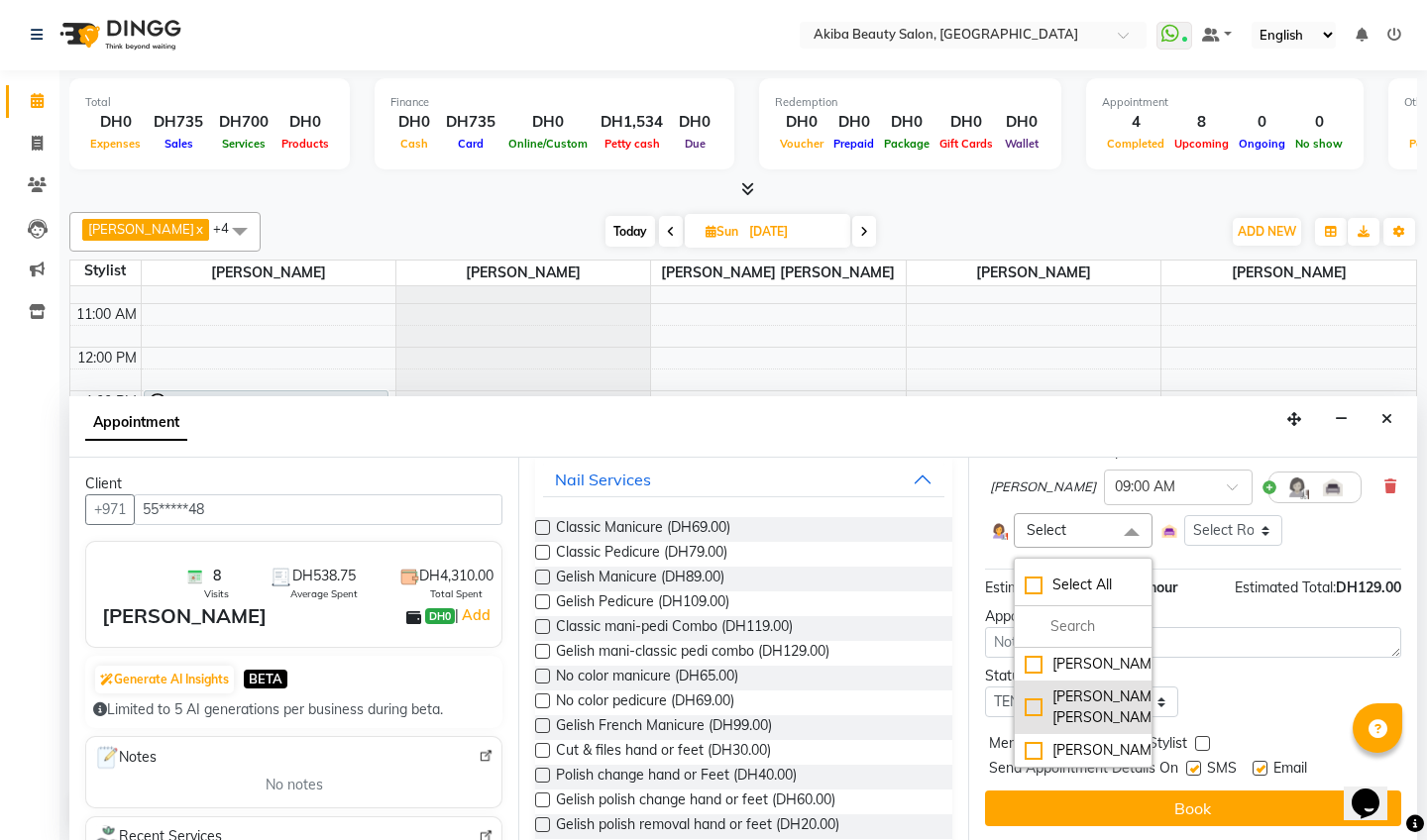 click on "[PERSON_NAME] [PERSON_NAME]" at bounding box center (1083, 707) 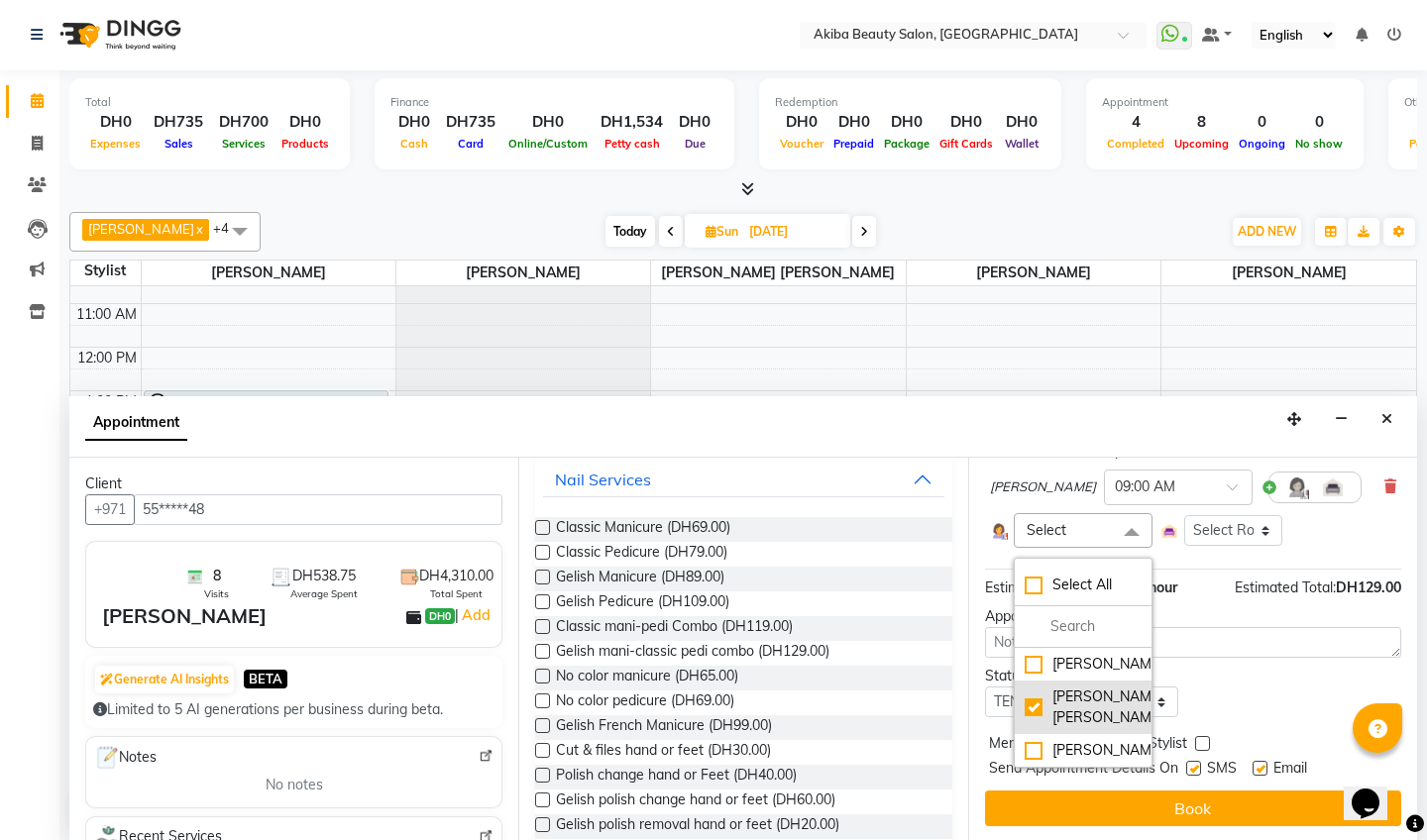 checkbox on "true" 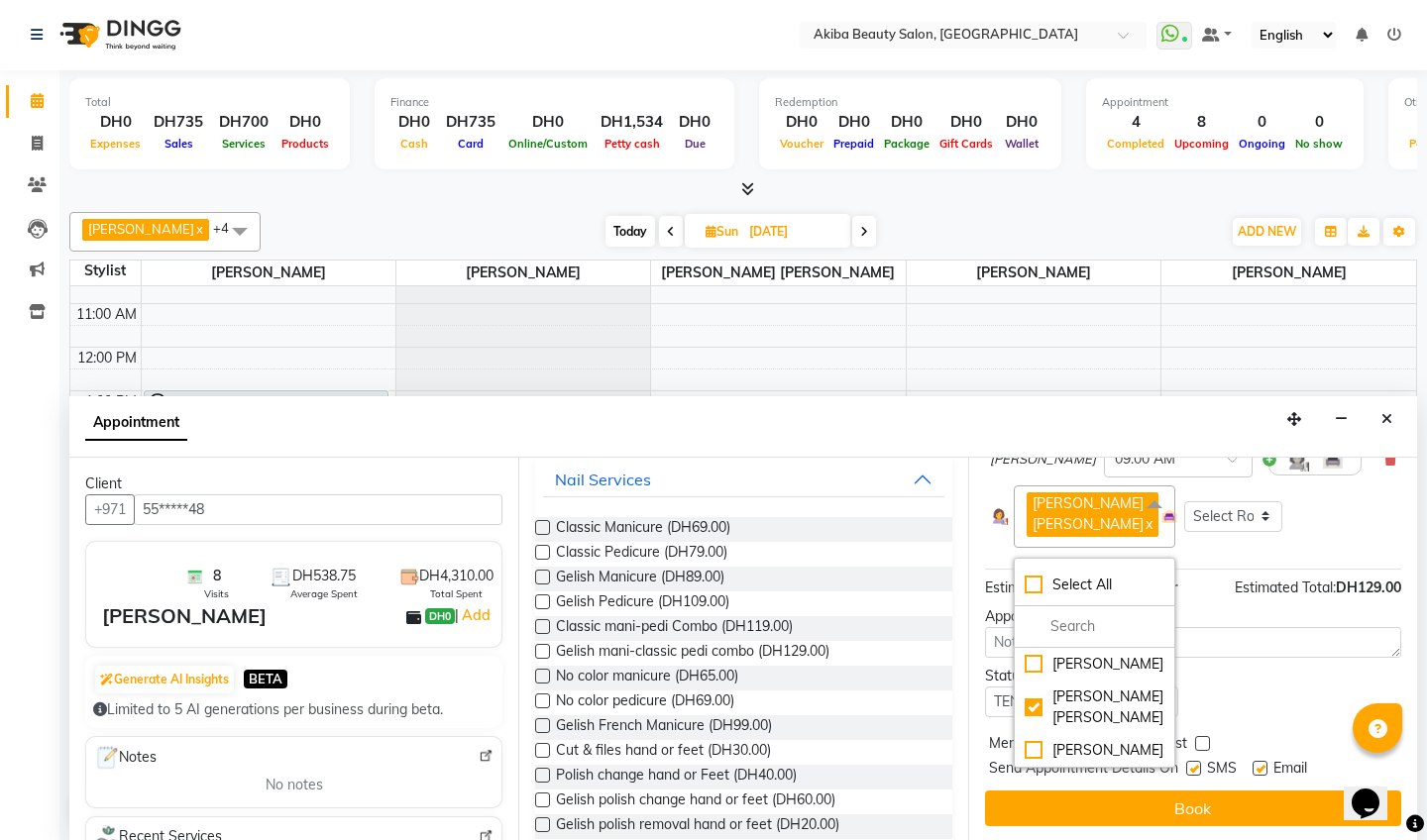 scroll, scrollTop: 219, scrollLeft: 0, axis: vertical 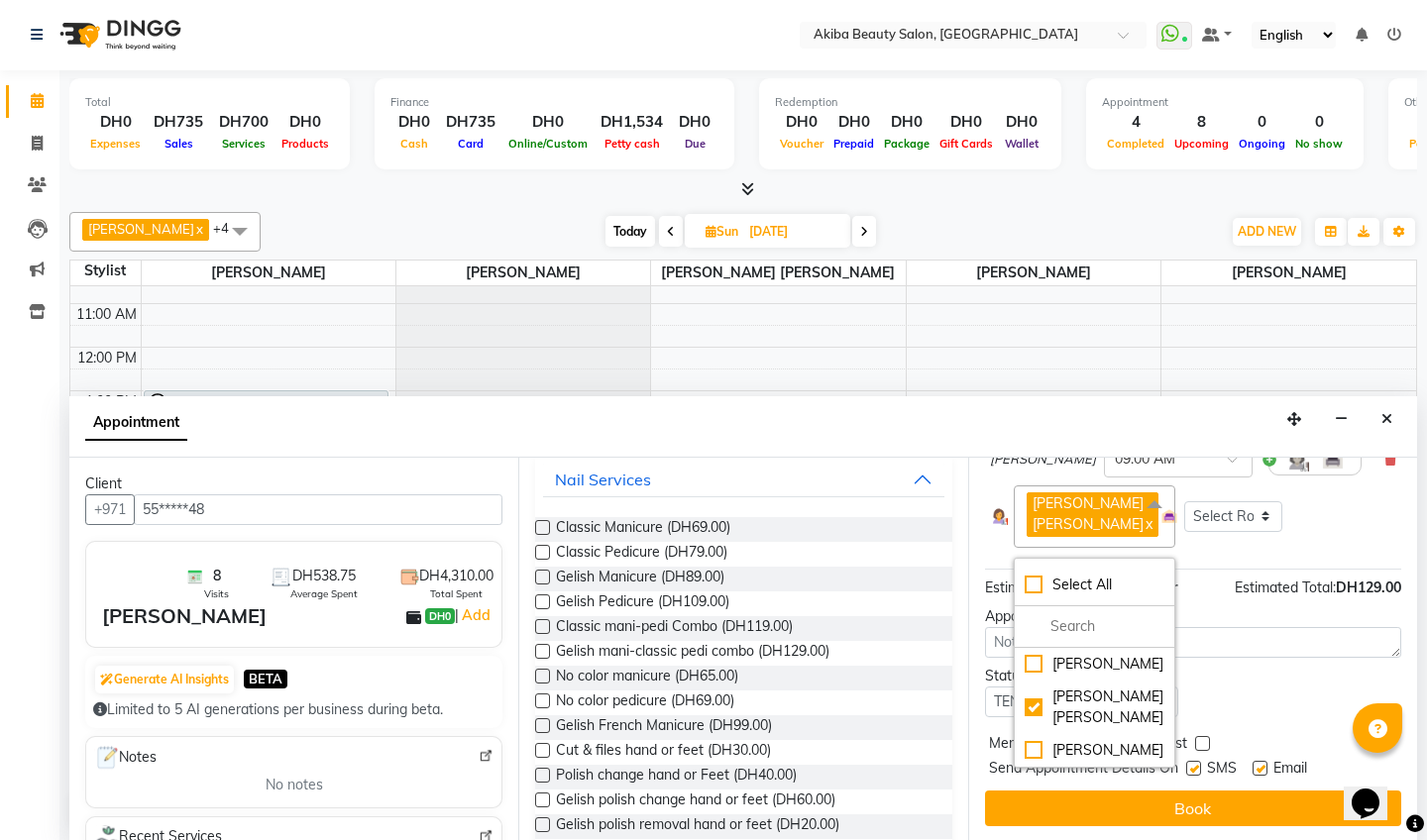 click on "Jump to [DATE] 1 2 3 4 5 6 7 8 Weeks Appointment Date [DATE] Appointment Time Select 09:00 AM 09:15 AM 09:30 AM 09:45 AM 10:00 AM 10:15 AM 10:30 AM 10:45 AM 11:00 AM 11:15 AM 11:30 AM 11:45 AM 12:00 PM 12:15 PM 12:30 PM 12:45 PM 01:00 PM 01:15 PM 01:30 PM 01:45 PM 02:00 PM 02:15 PM 02:30 PM 02:45 PM 03:00 PM 03:15 PM 03:30 PM 03:45 PM 04:00 PM 04:15 PM 04:30 PM 04:45 PM 05:00 PM 05:15 PM 05:30 PM 05:45 PM 06:00 PM 06:15 PM 06:30 PM 06:45 PM 07:00 PM 07:15 PM 07:30 PM 07:45 PM 08:00 PM 08:15 PM 08:30 PM 08:45 PM 09:00 PM Gelish mani-classic pedi combo   for  1 hr DH129.00 [PERSON_NAME] × 09:00 AM [PERSON_NAME]  x Select All [PERSON_NAME] [PERSON_NAME] [PERSON_NAME] Select Room Floor Estimated Service Time:  1 hour Estimated Total:  DH129.00 Appointment Notes Status Select TENTATIVE CONFIRM UPCOMING Merge Services of Same Stylist Send Appointment Details On SMS Email  Book" at bounding box center [1192, 650] 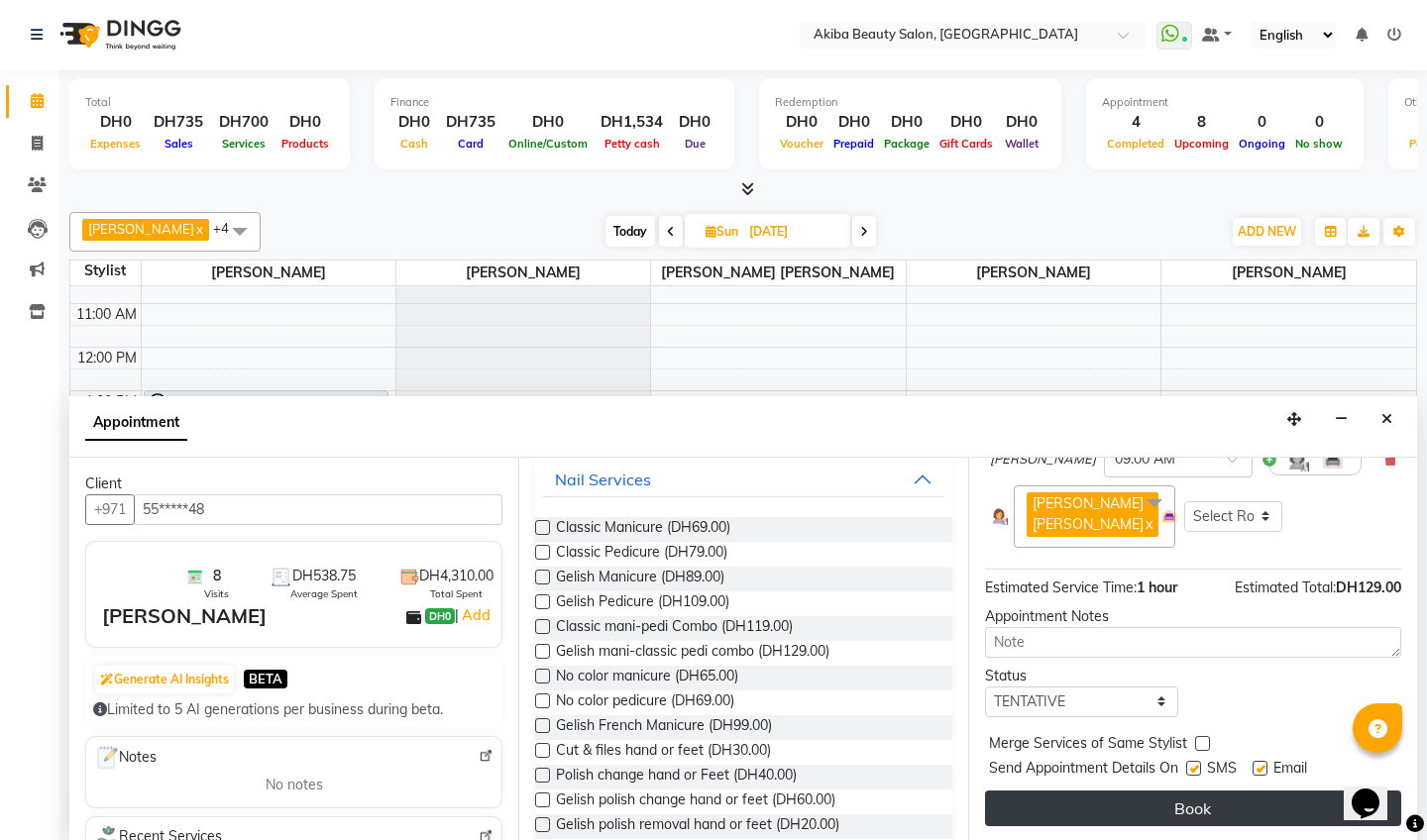 scroll, scrollTop: 219, scrollLeft: 0, axis: vertical 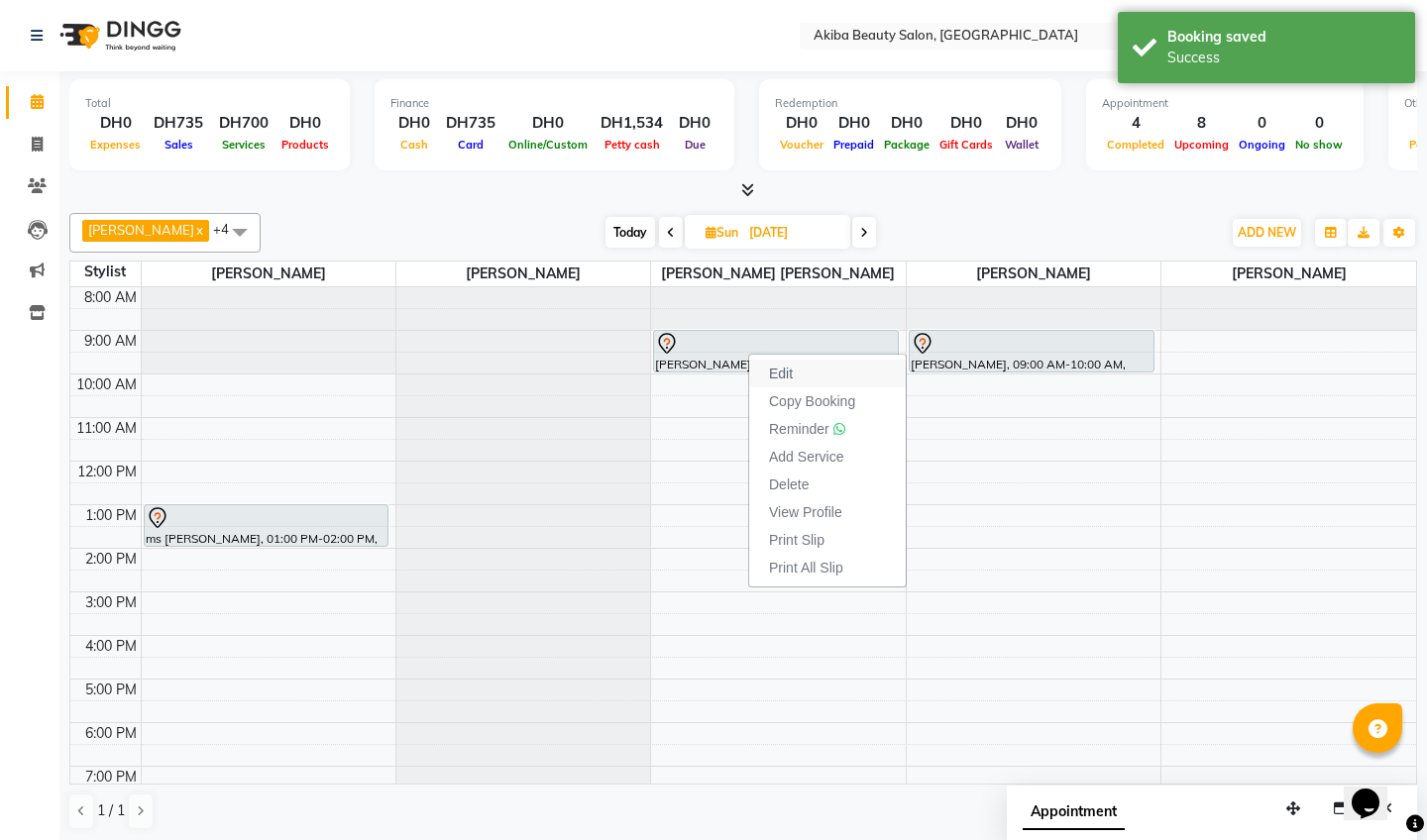 click on "Edit" at bounding box center [781, 373] 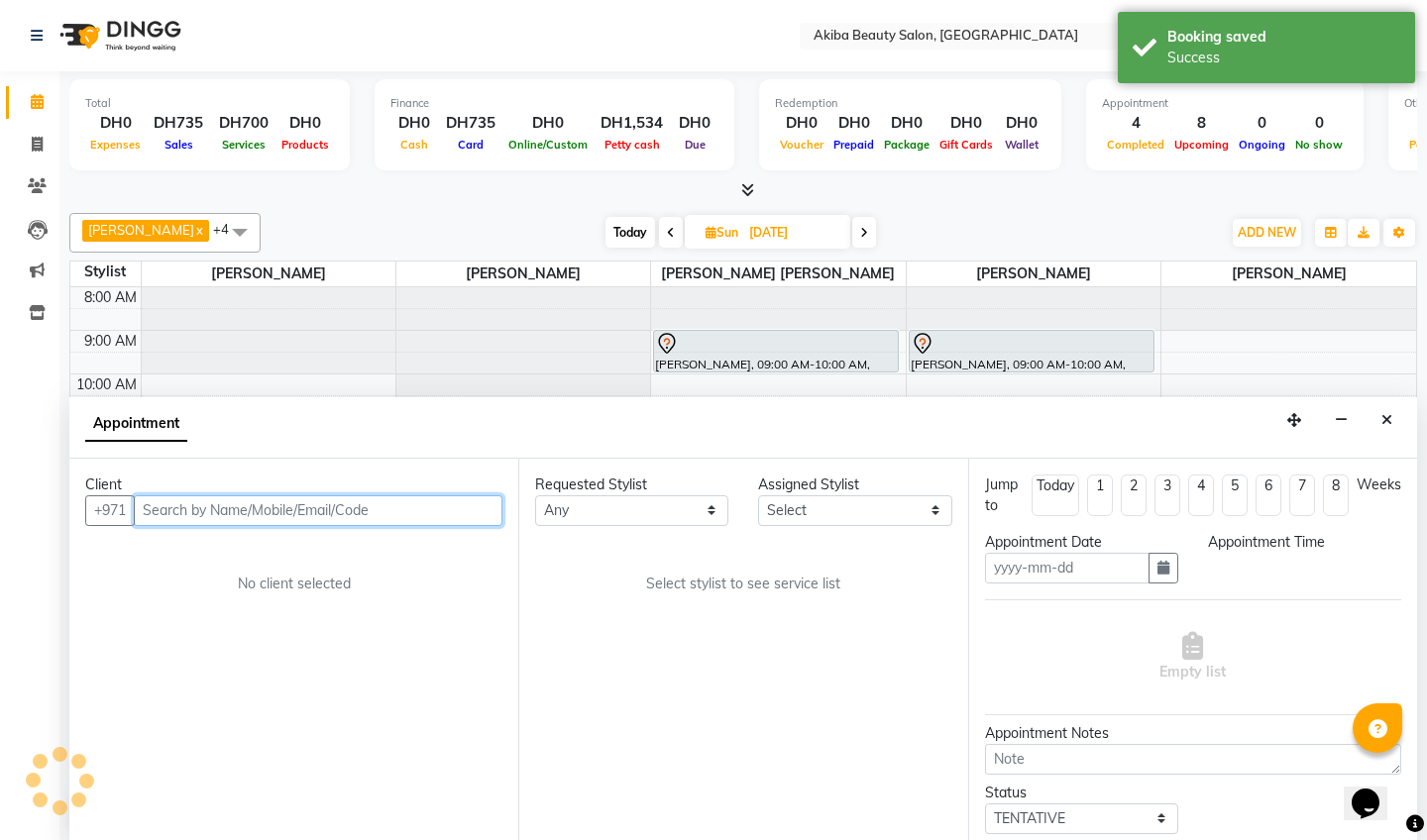 type on "[DATE]" 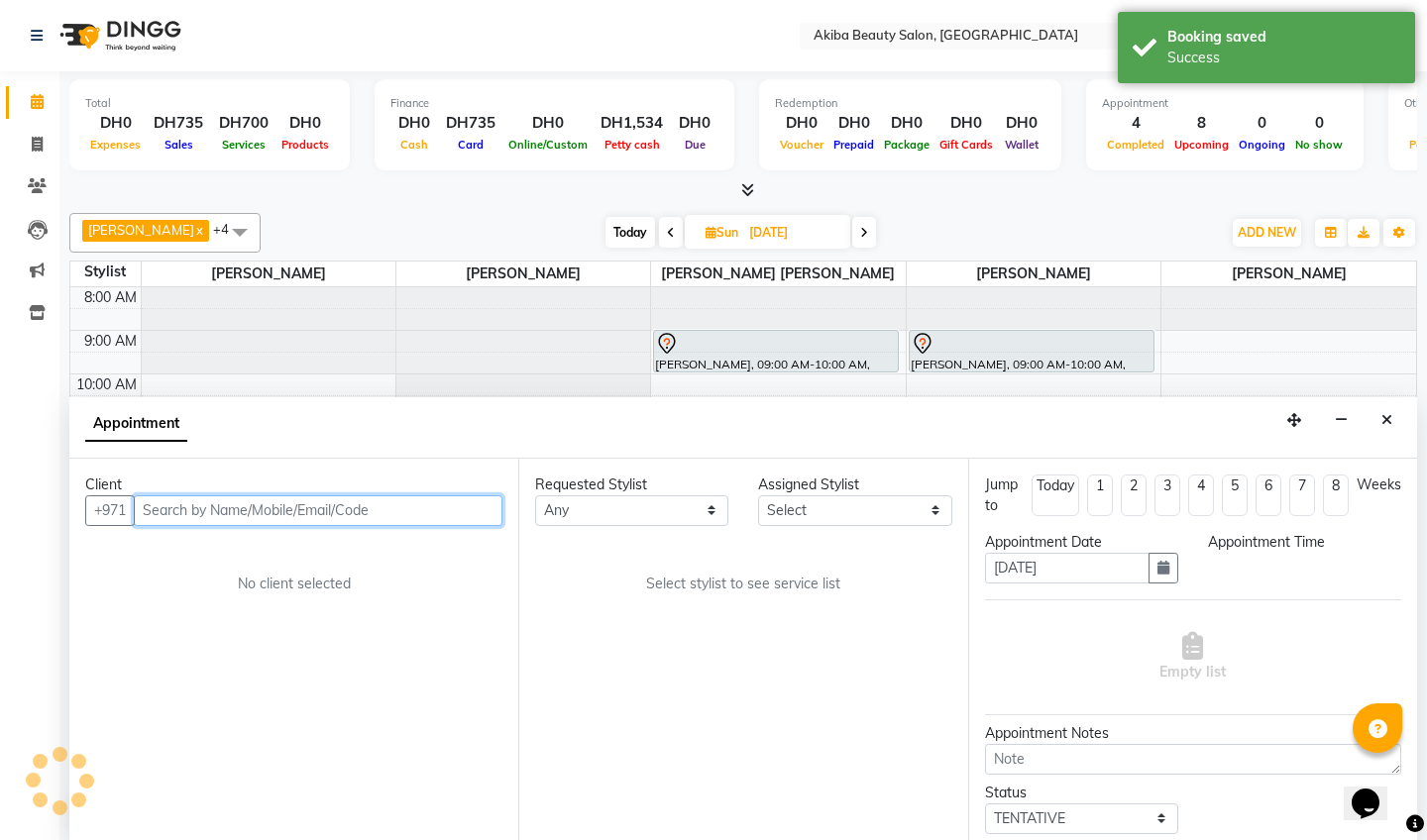 scroll, scrollTop: 1, scrollLeft: 0, axis: vertical 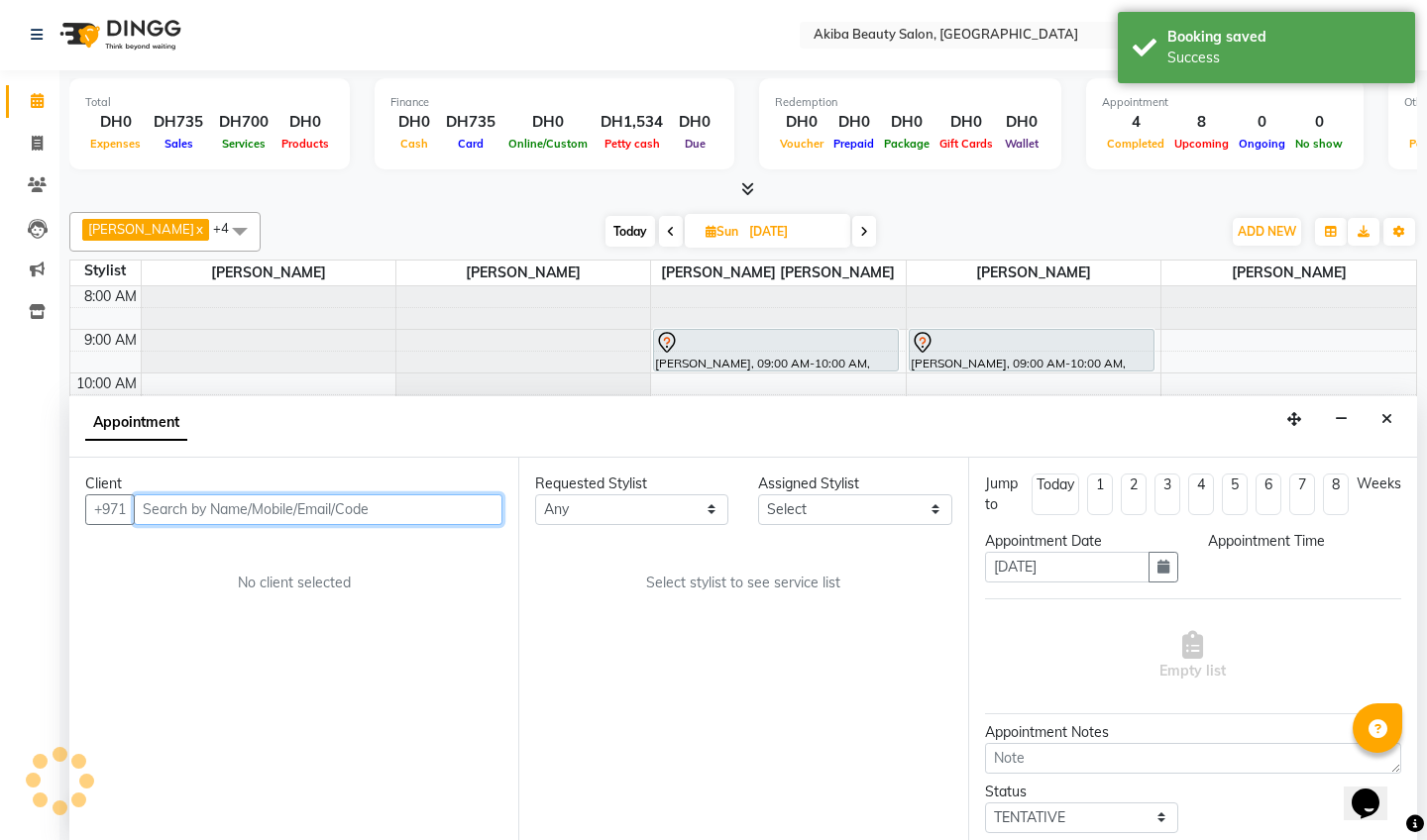 select on "540" 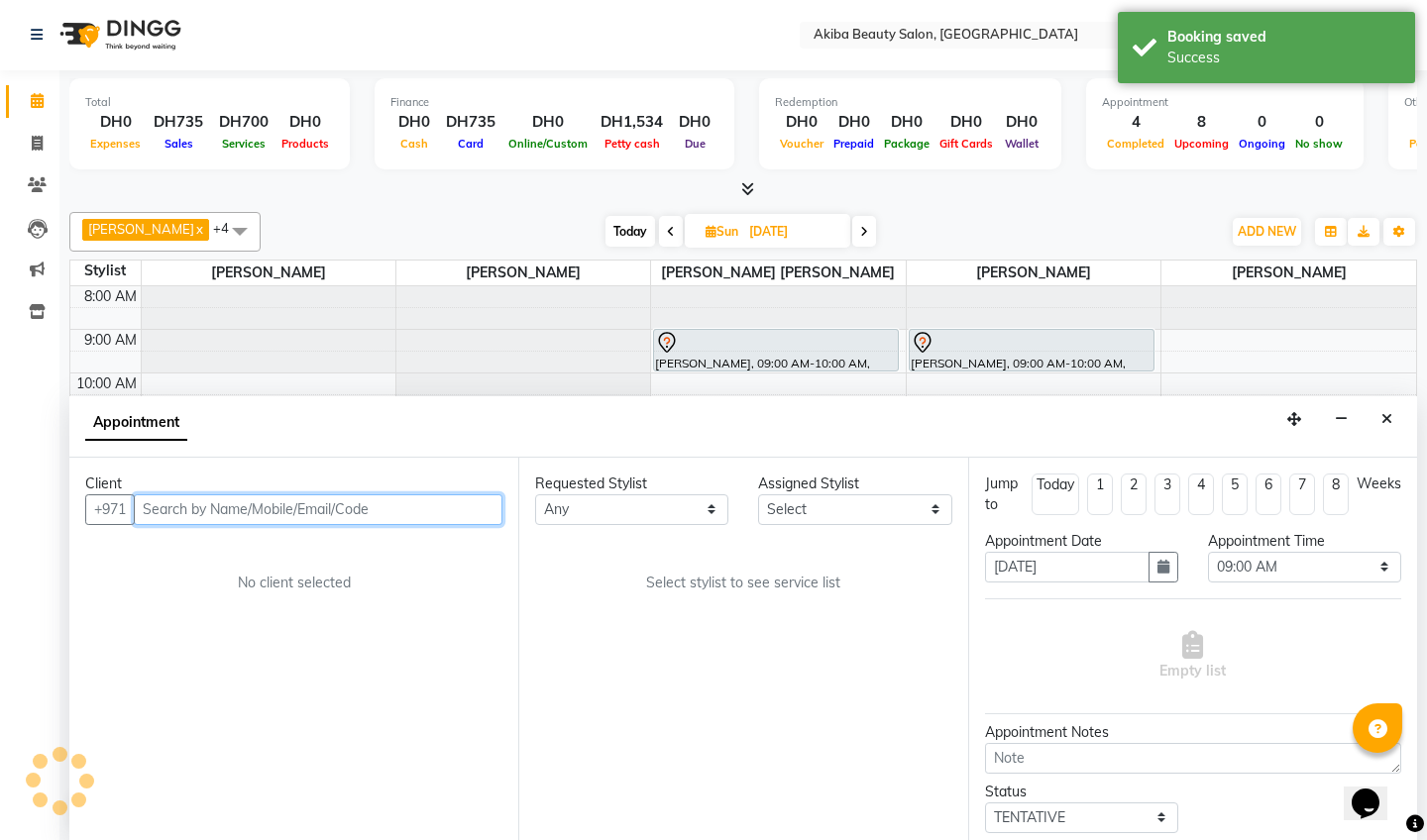 select on "83207" 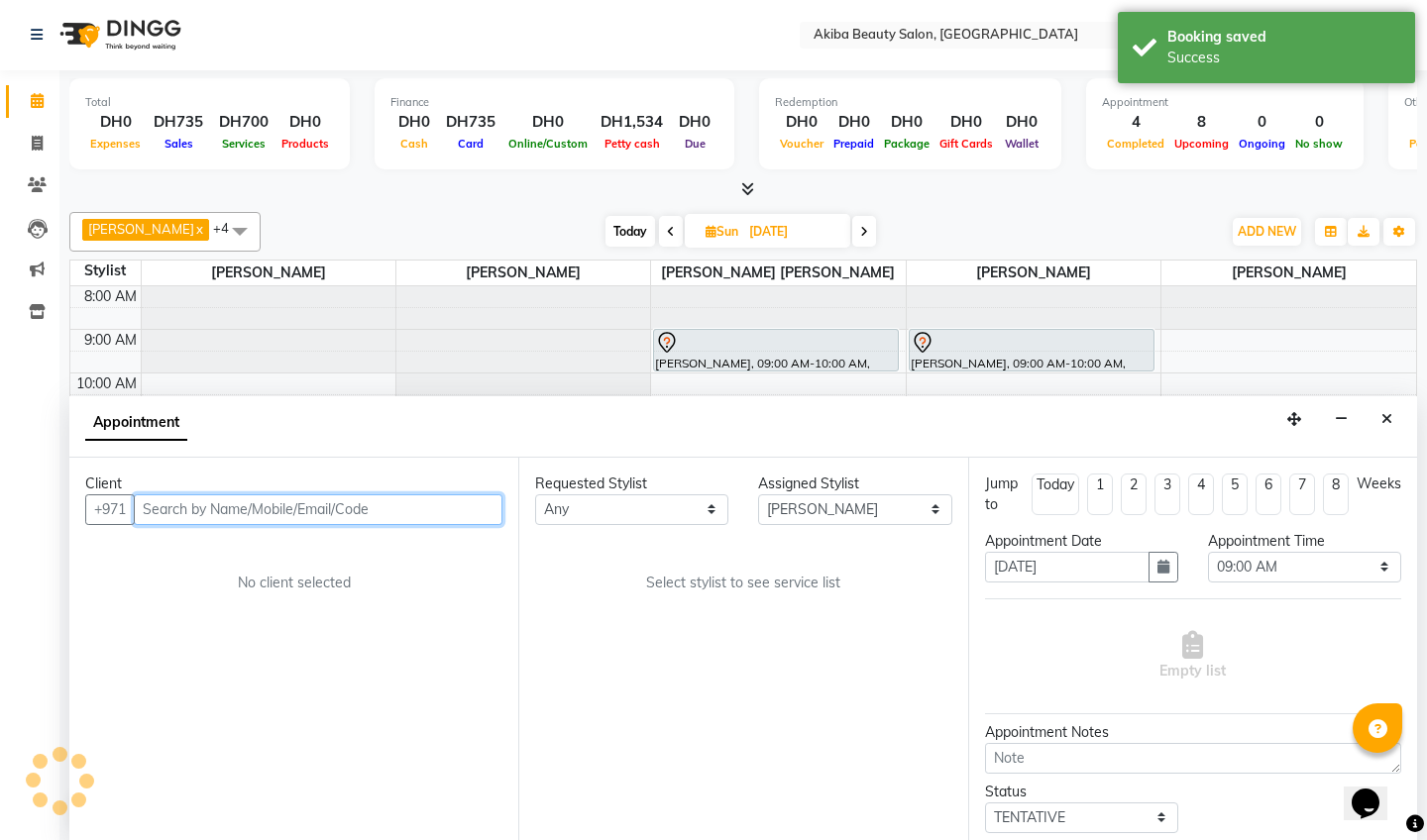 select on "2559" 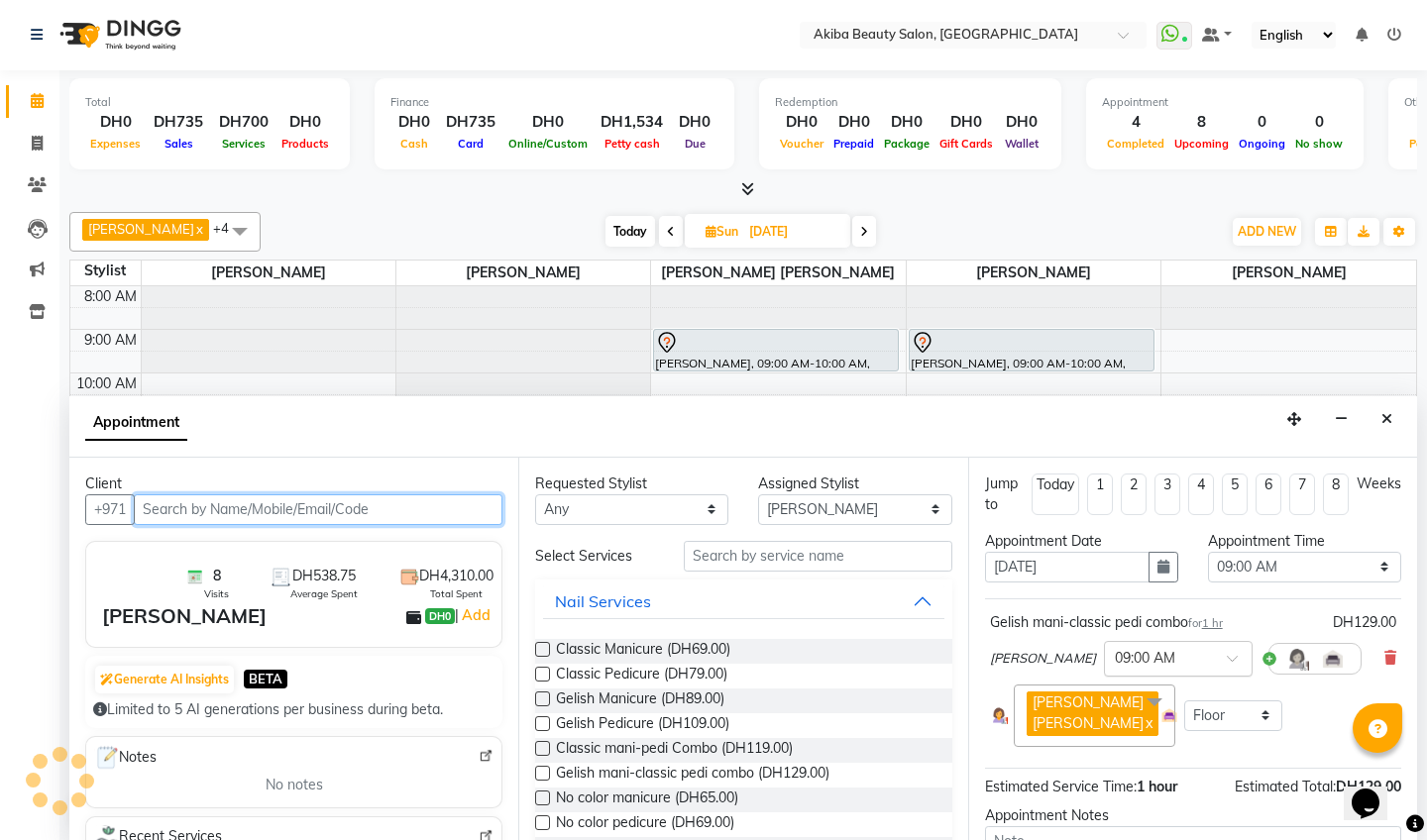 scroll, scrollTop: 113, scrollLeft: 0, axis: vertical 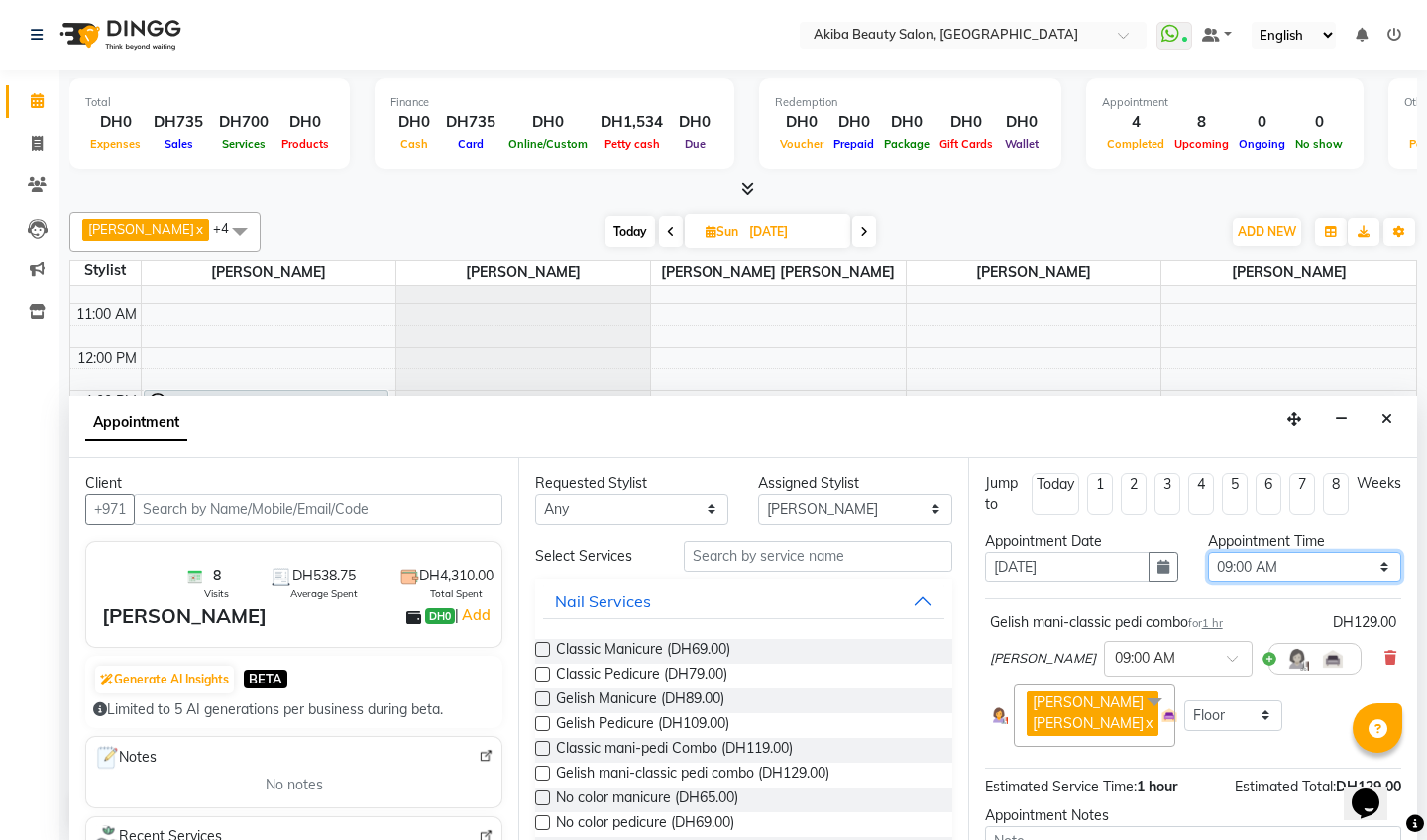 click on "Select 09:00 AM 09:15 AM 09:30 AM 09:45 AM 10:00 AM 10:15 AM 10:30 AM 10:45 AM 11:00 AM 11:15 AM 11:30 AM 11:45 AM 12:00 PM 12:15 PM 12:30 PM 12:45 PM 01:00 PM 01:15 PM 01:30 PM 01:45 PM 02:00 PM 02:15 PM 02:30 PM 02:45 PM 03:00 PM 03:15 PM 03:30 PM 03:45 PM 04:00 PM 04:15 PM 04:30 PM 04:45 PM 05:00 PM 05:15 PM 05:30 PM 05:45 PM 06:00 PM 06:15 PM 06:30 PM 06:45 PM 07:00 PM 07:15 PM 07:30 PM 07:45 PM 08:00 PM 08:15 PM 08:30 PM 08:45 PM 09:00 PM" at bounding box center (1304, 567) 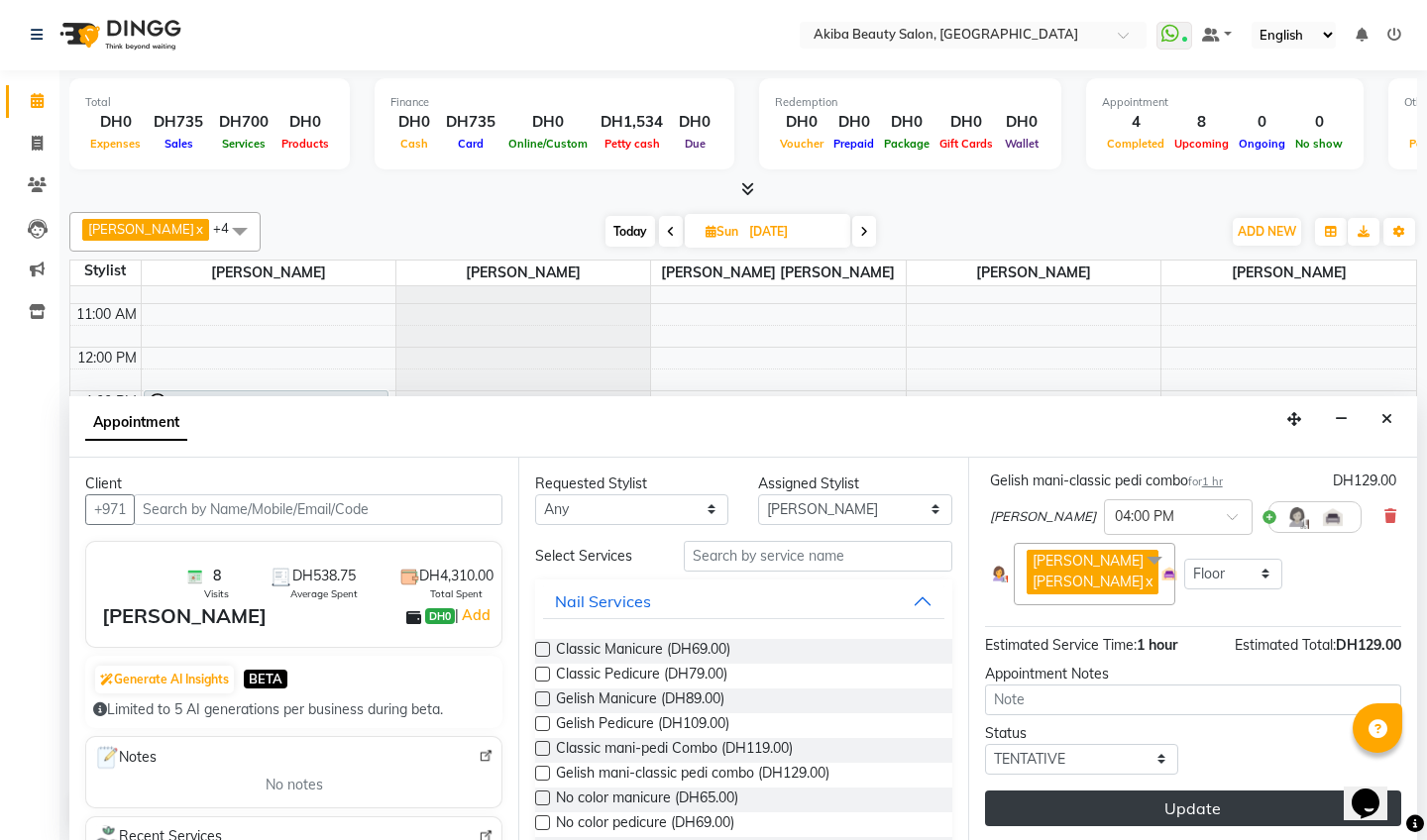 scroll, scrollTop: 161, scrollLeft: 0, axis: vertical 